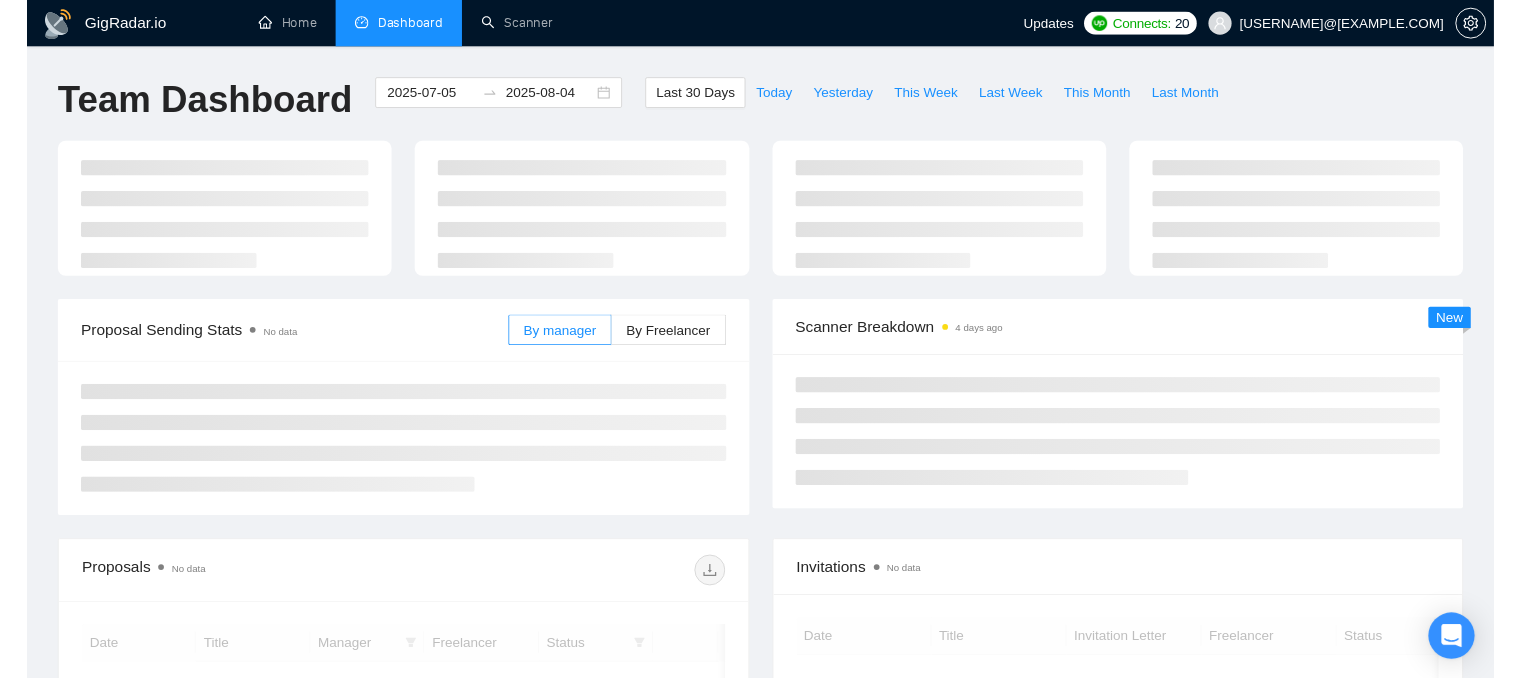 scroll, scrollTop: 0, scrollLeft: 0, axis: both 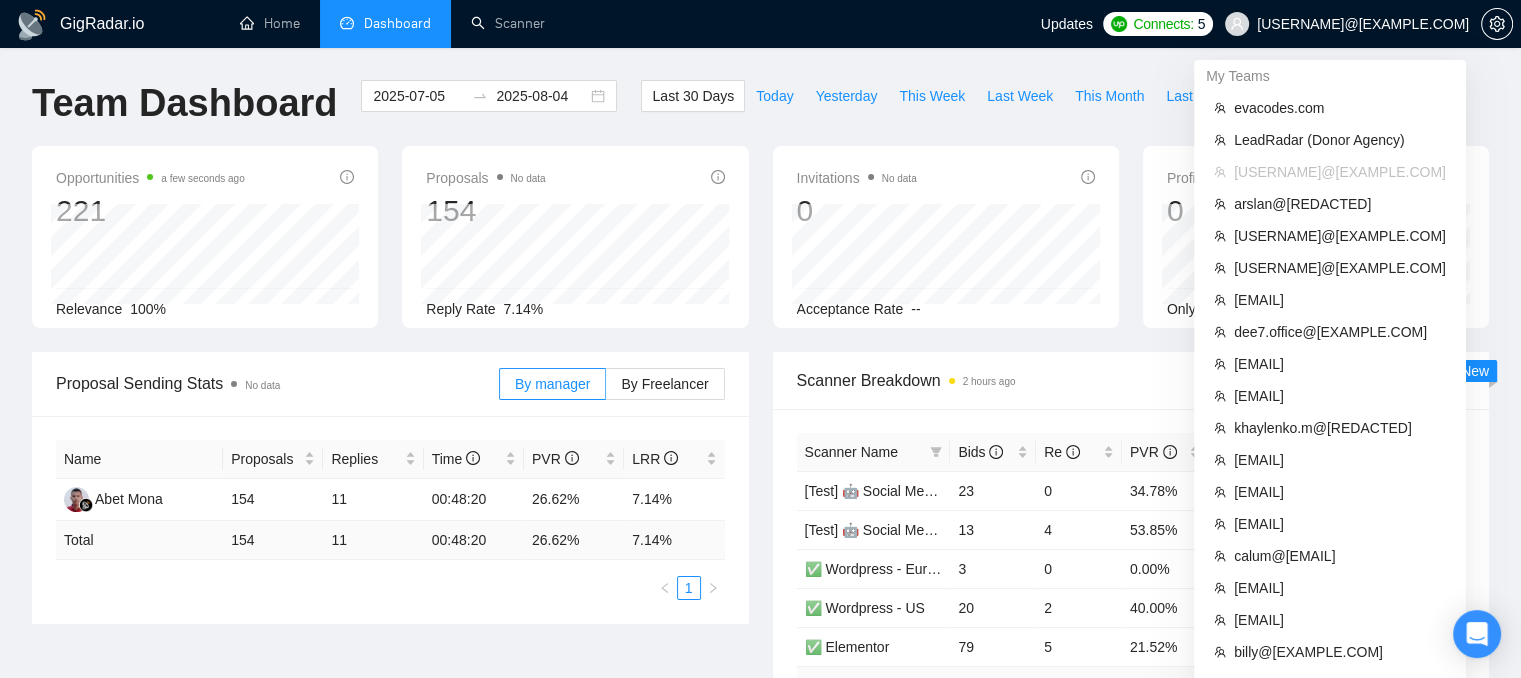 click on "[USERNAME]@[EXAMPLE.COM]" at bounding box center [1363, 24] 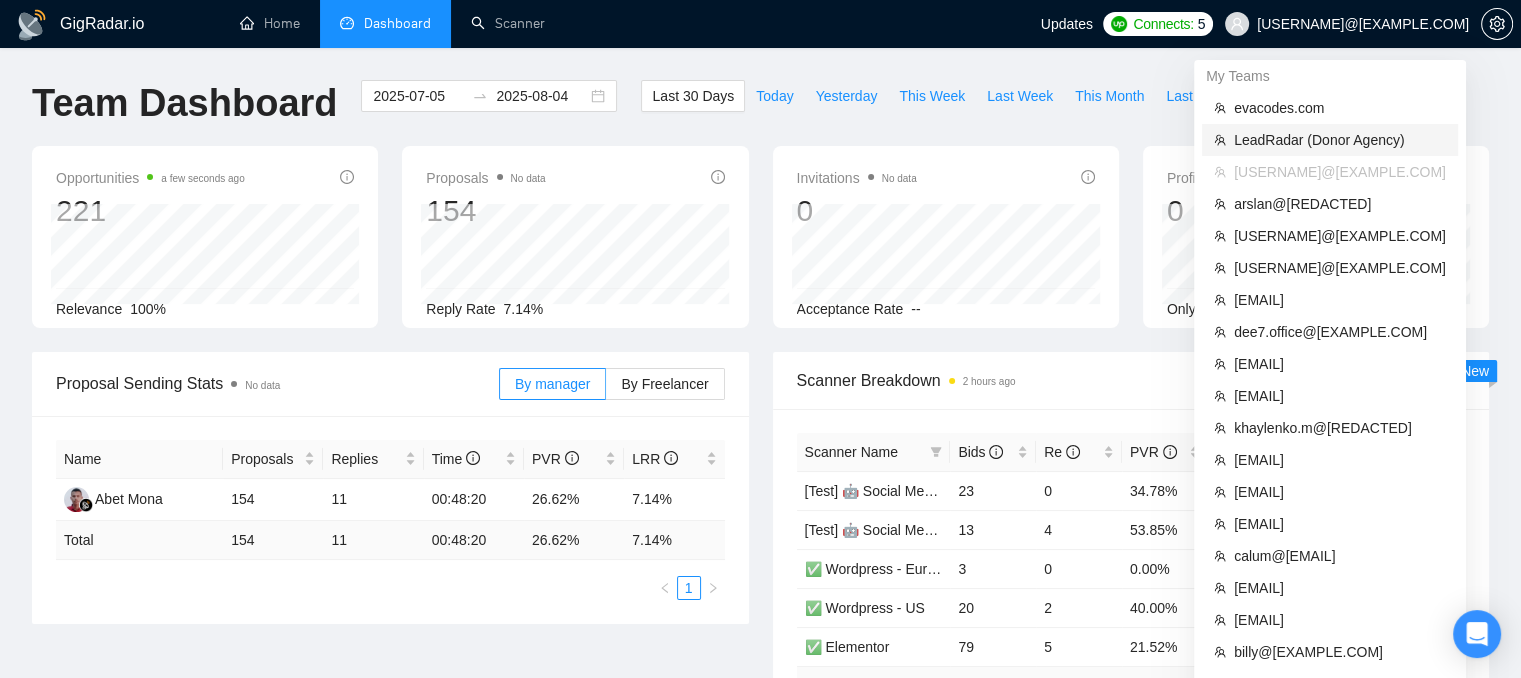 click on "LeadRadar (Donor Agency)" at bounding box center (1340, 140) 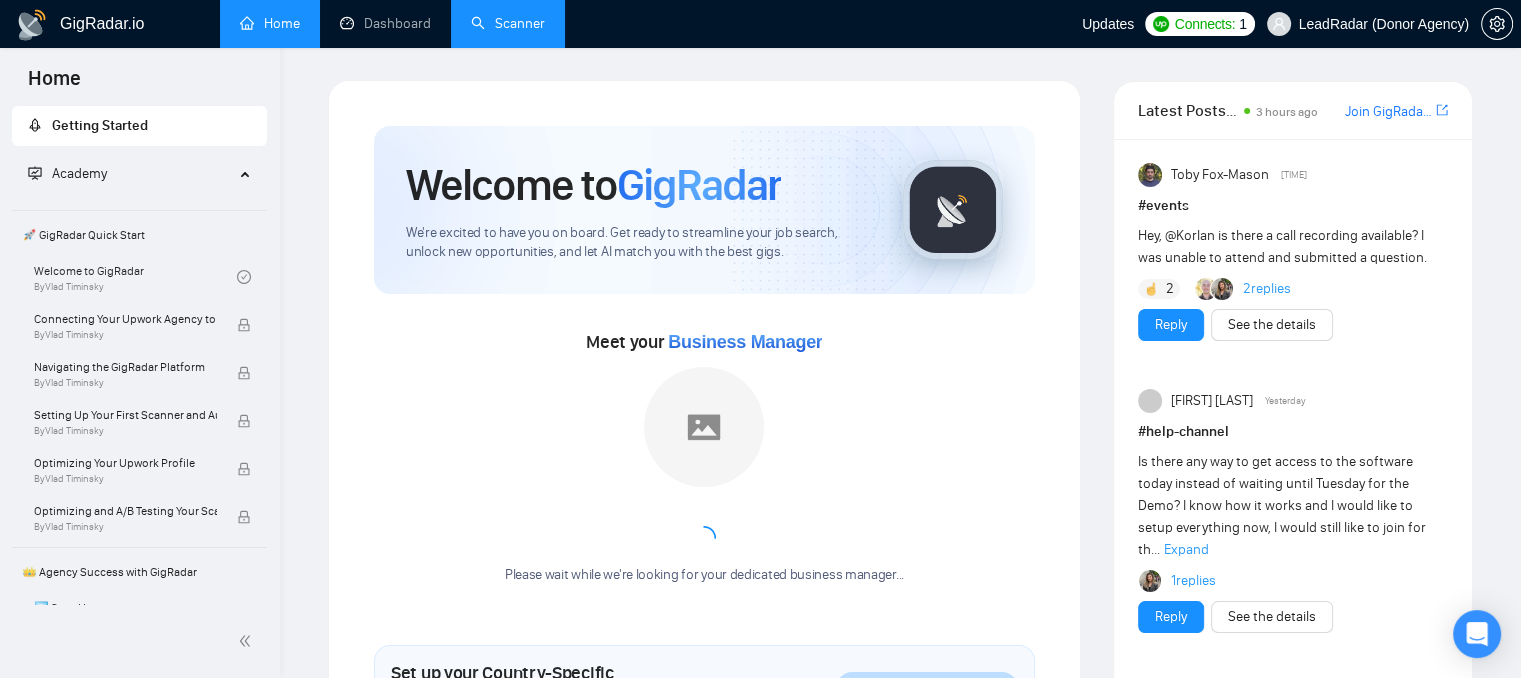 click on "Scanner" at bounding box center (508, 23) 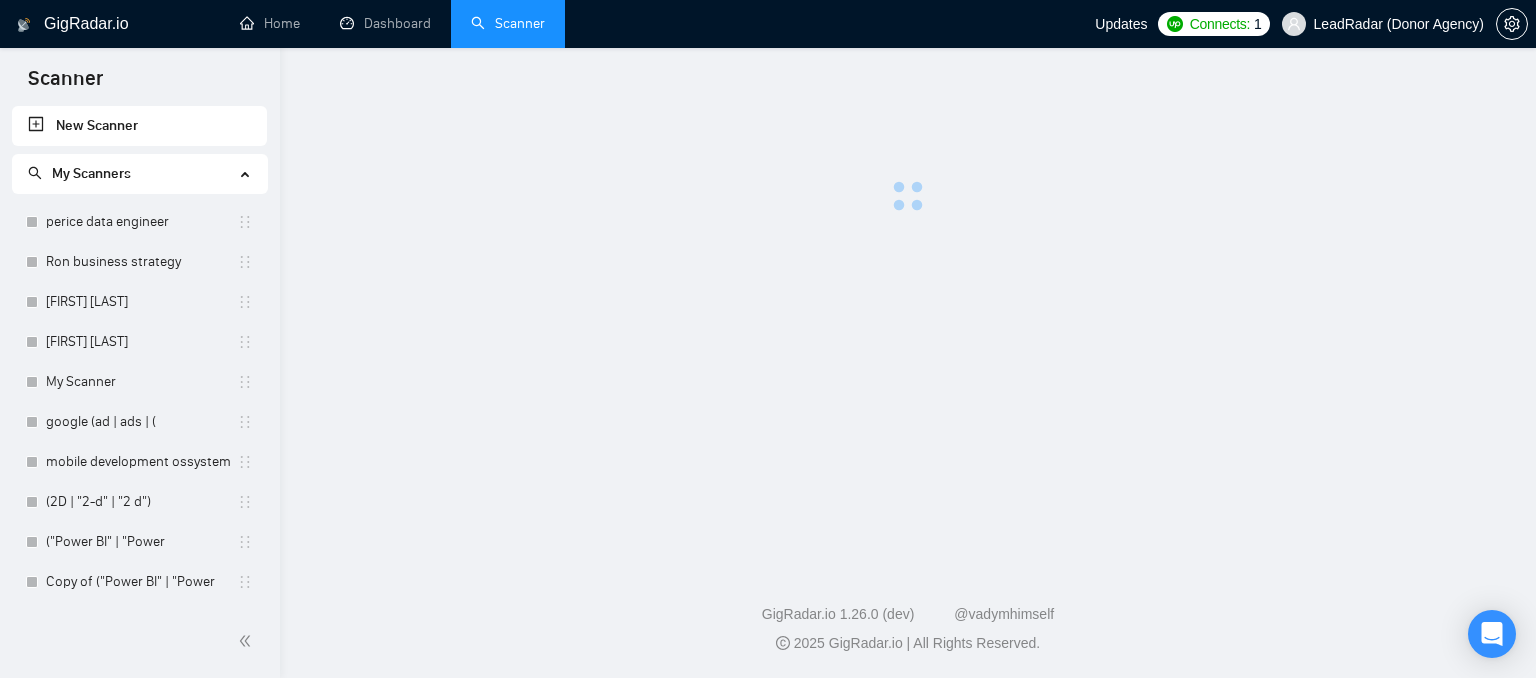 click on "New Scanner" at bounding box center [139, 126] 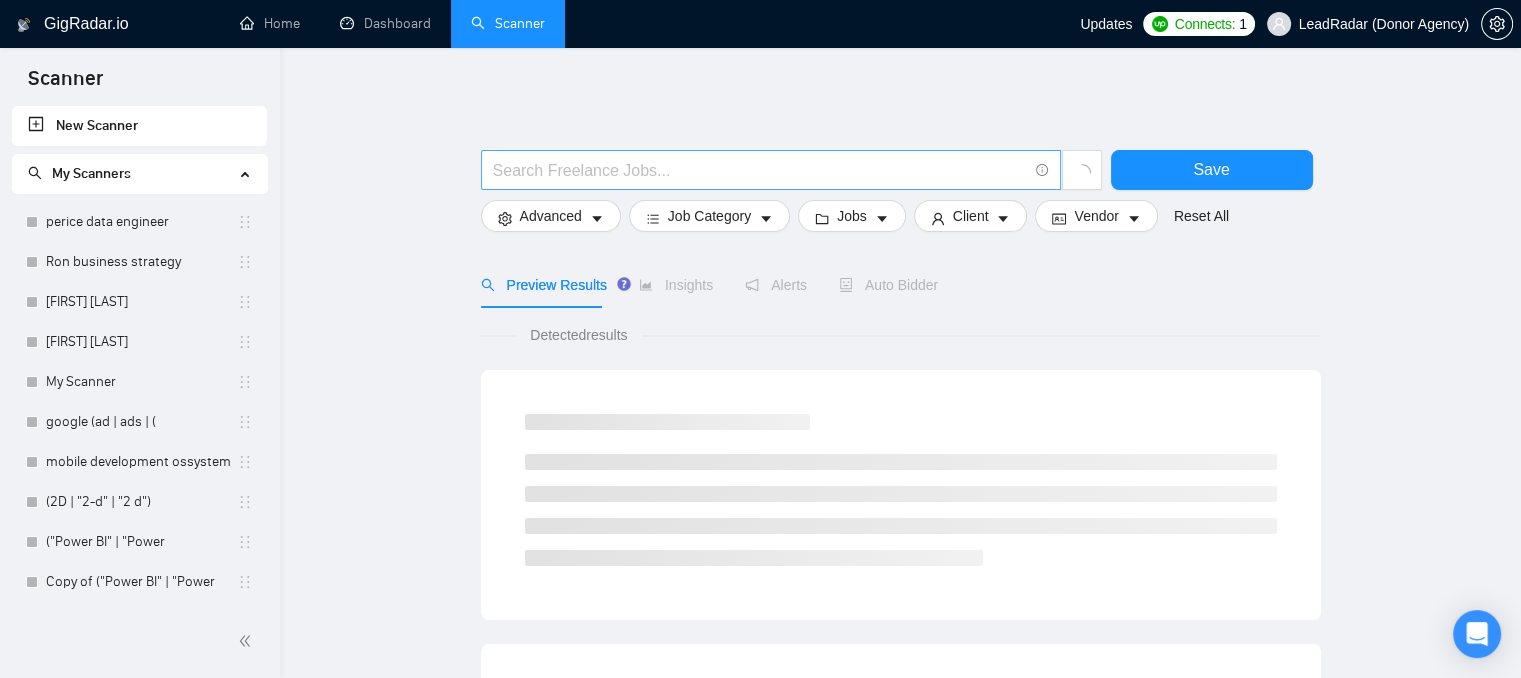 click at bounding box center (760, 170) 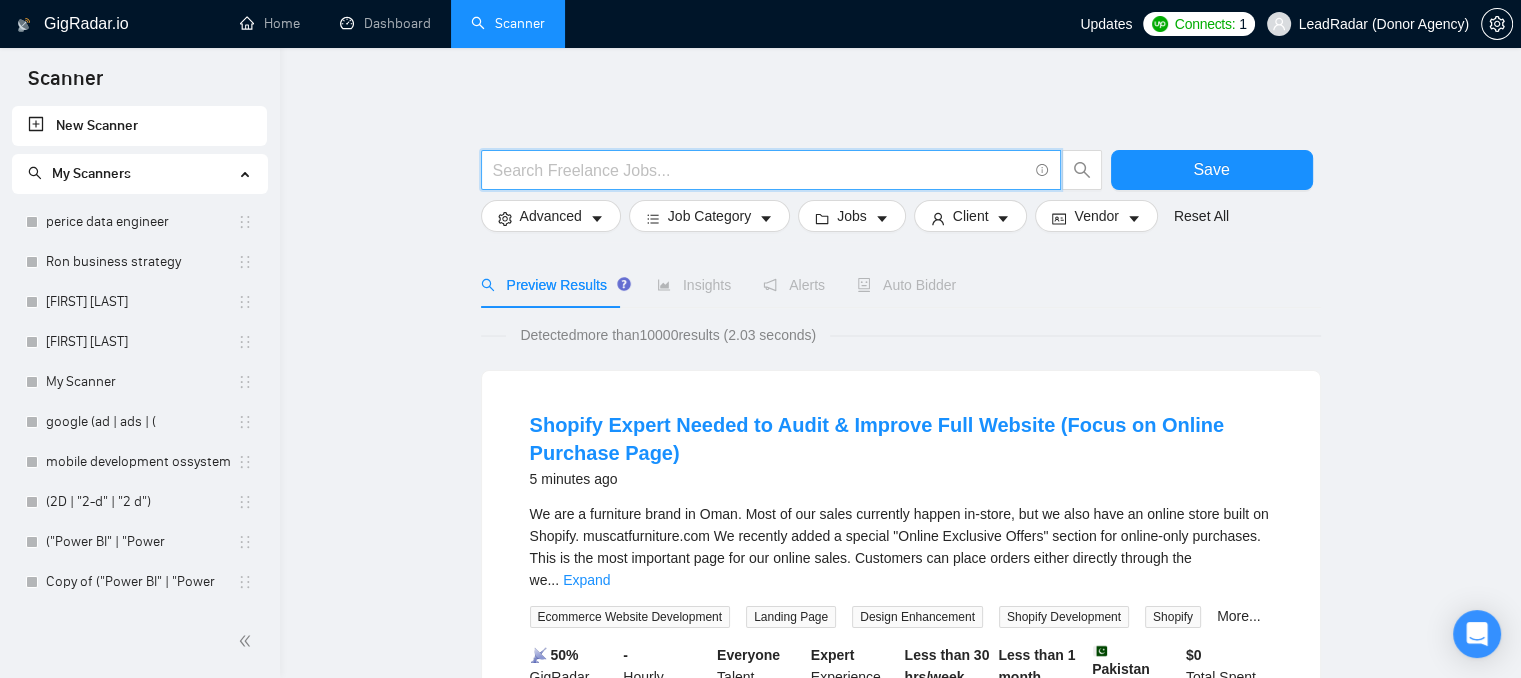 paste on "Terraform Infrastructure as code * as code terraform | * as code" 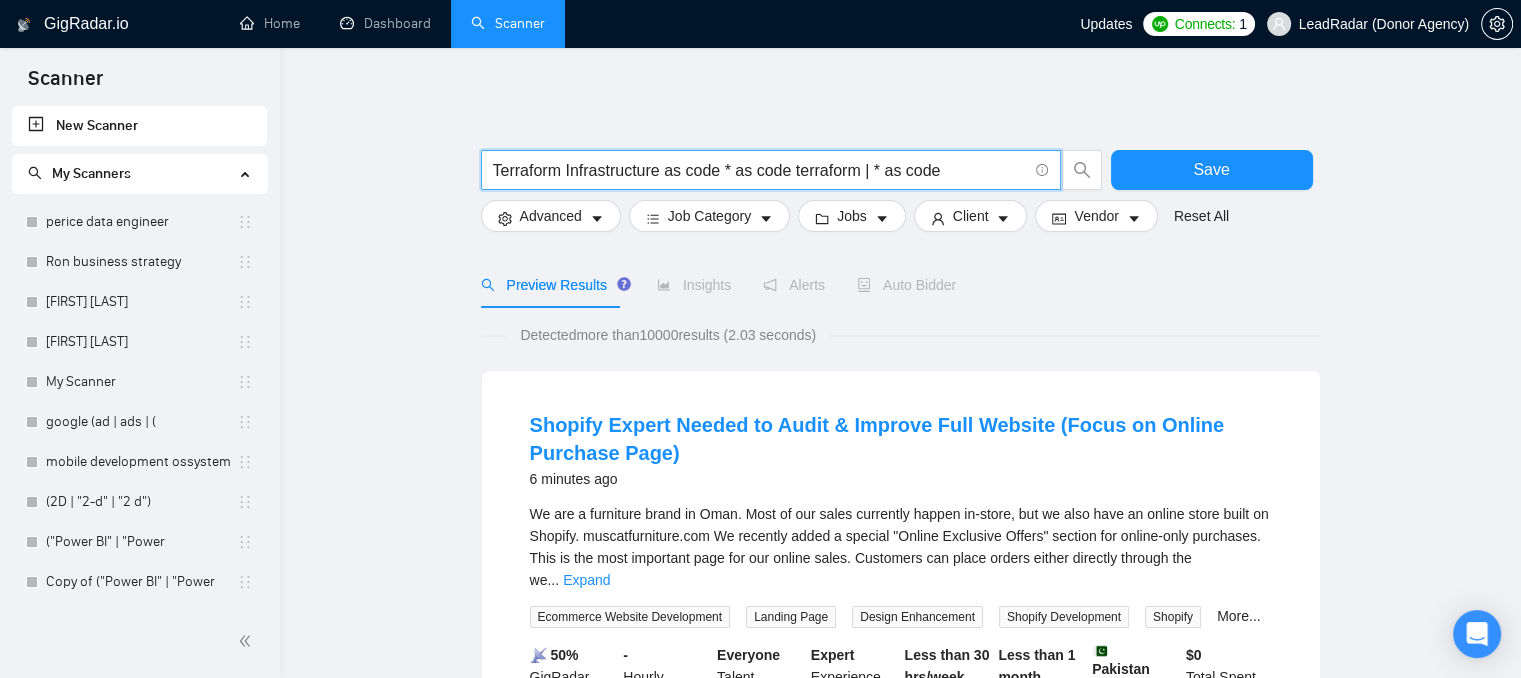 click on "Terraform Infrastructure as code * as code terraform | * as code" at bounding box center (760, 170) 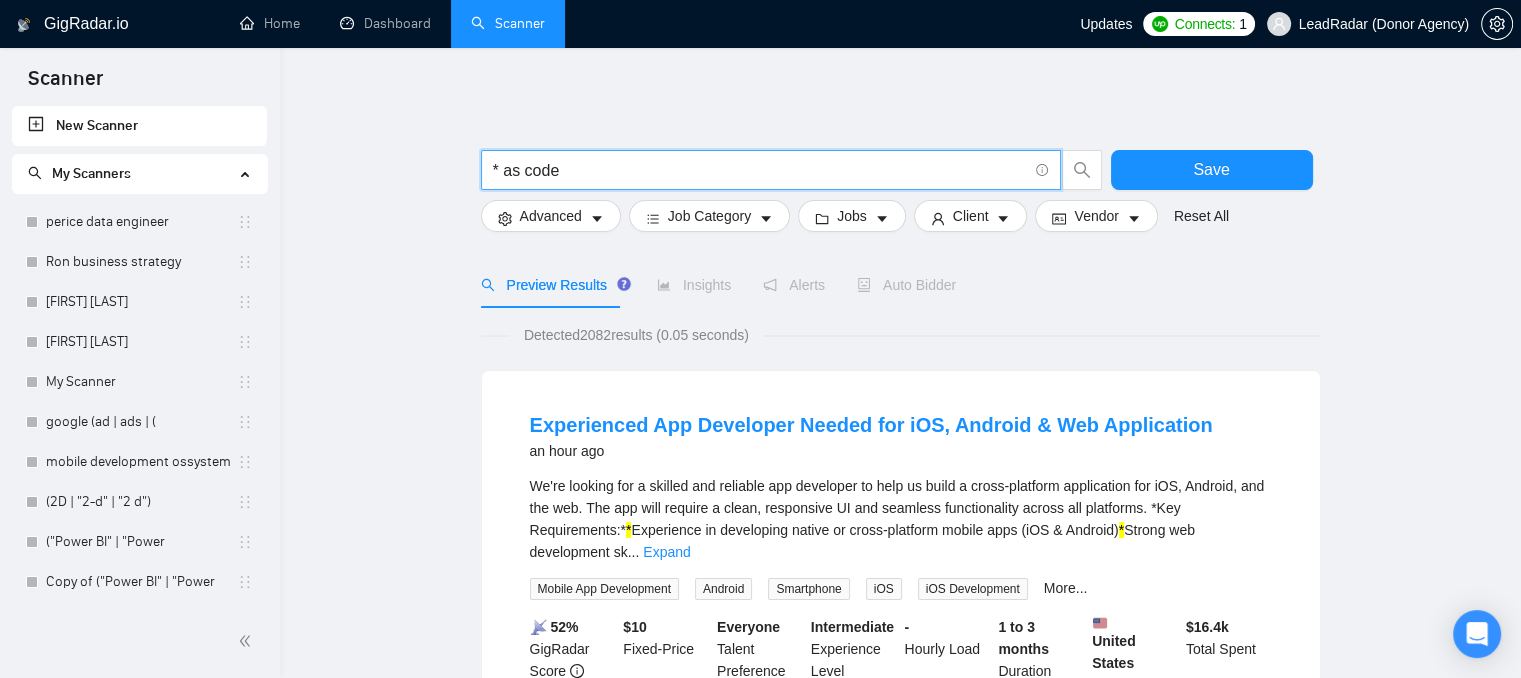 paste on "Terraform Infrastructure as code * as code terraform | * as code" 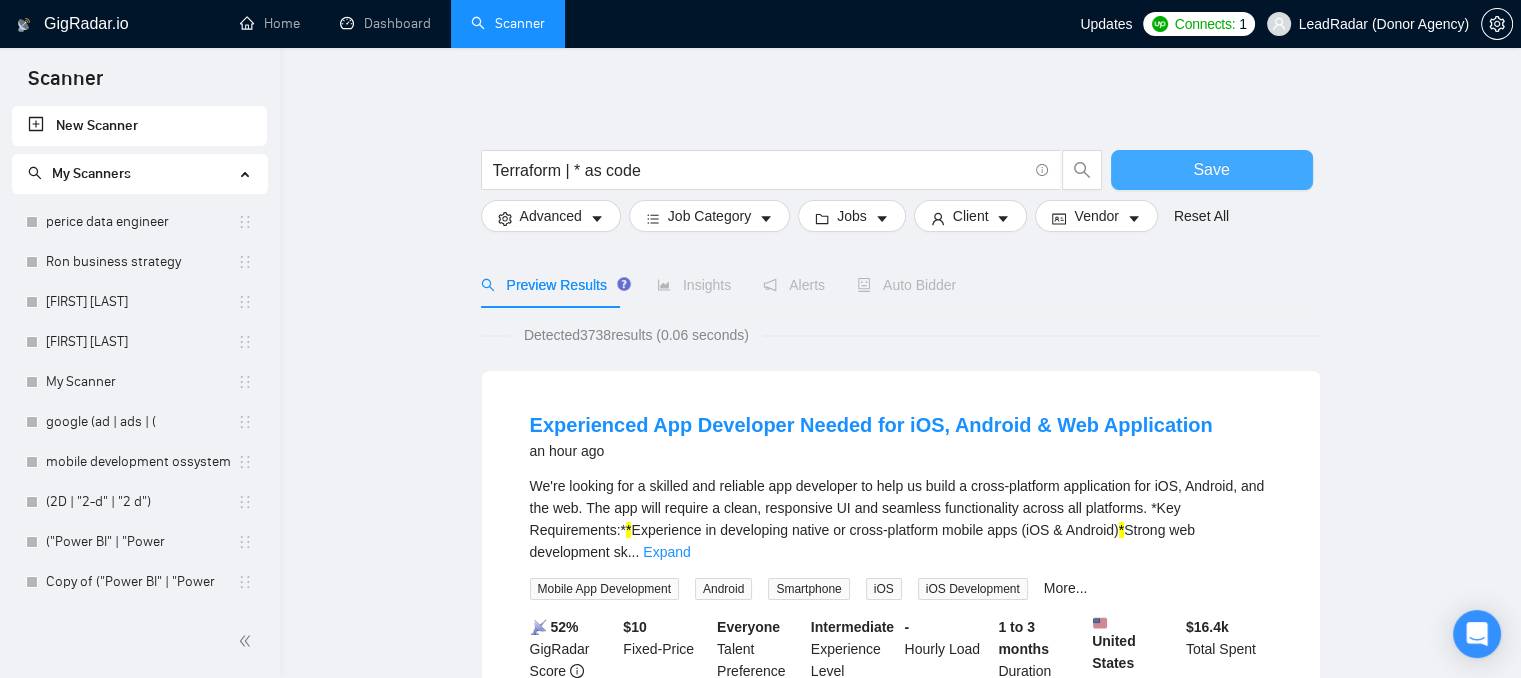 click on "Save" at bounding box center (1212, 170) 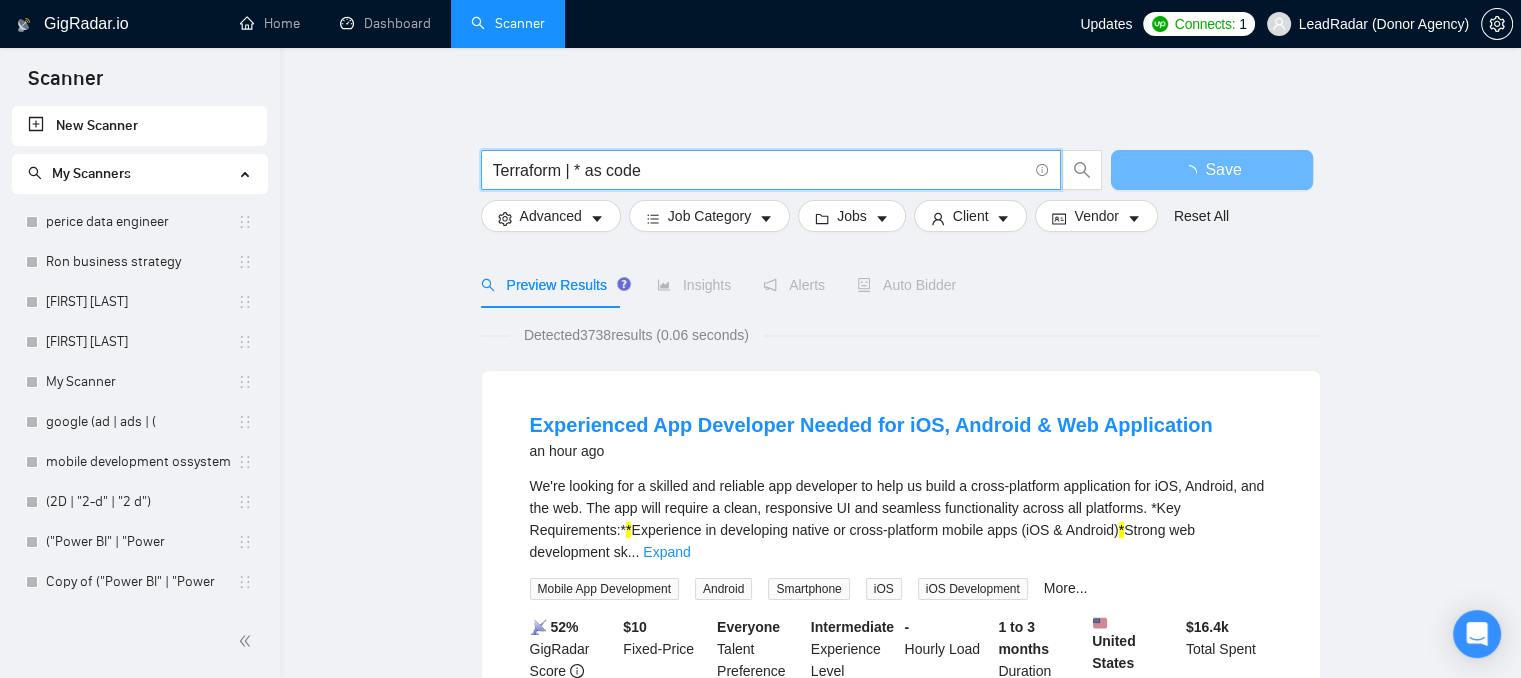 click on "Terraform | * as code" at bounding box center (760, 170) 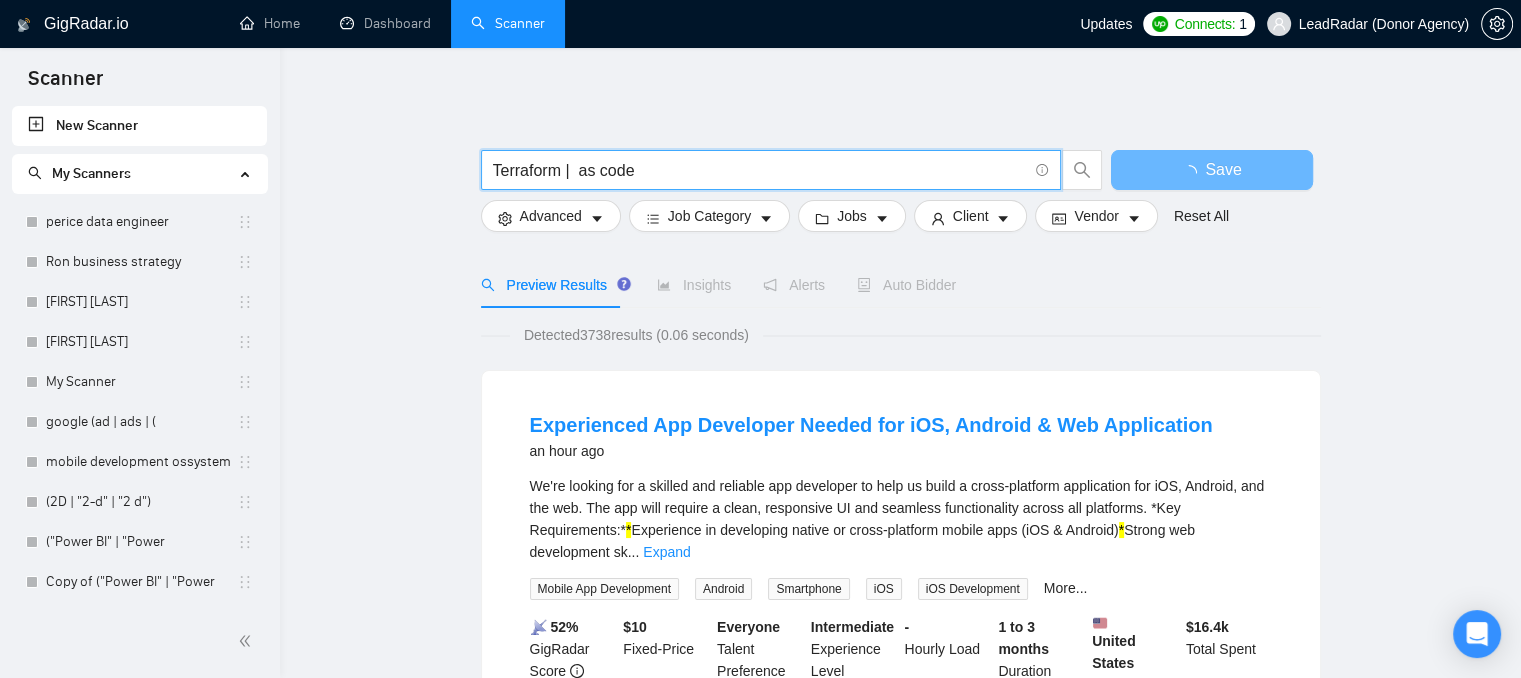 type on "Terraform |  as code" 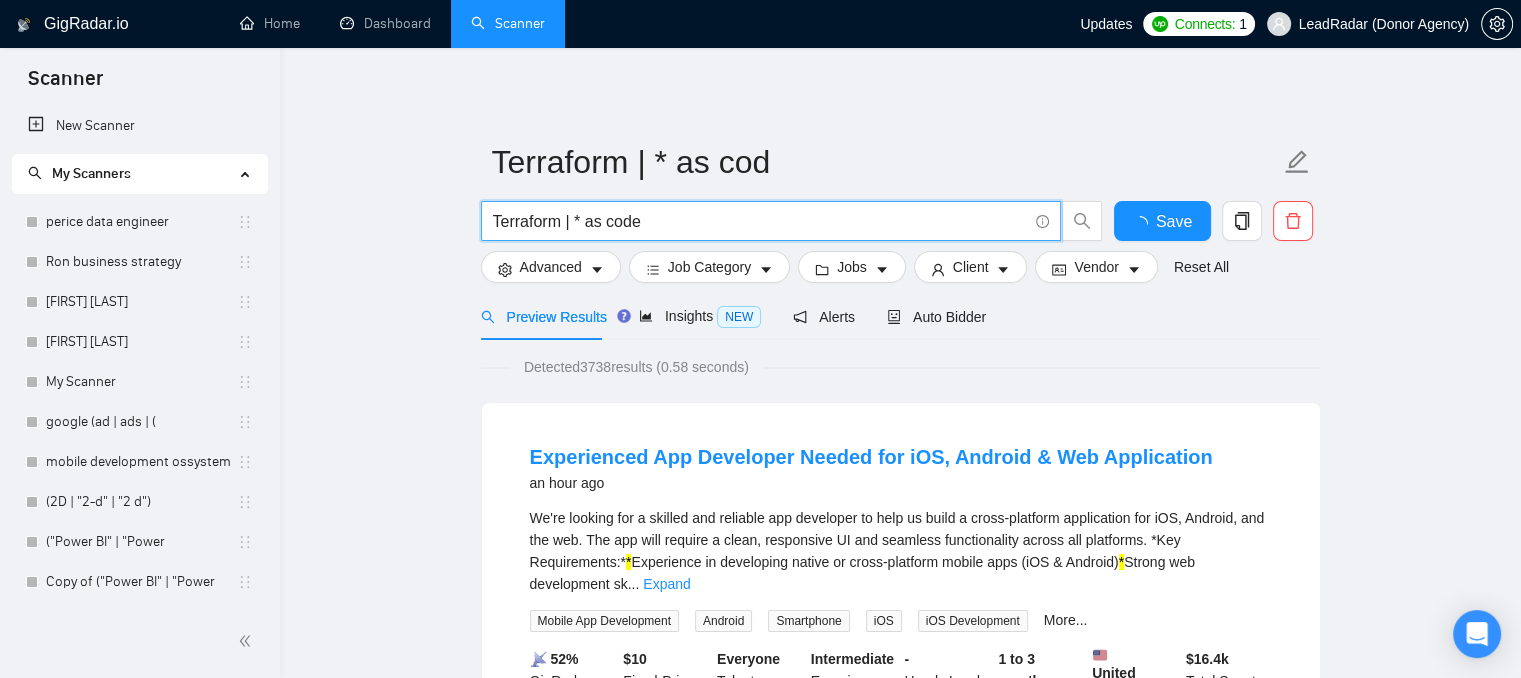 click on "Terraform | * as code" at bounding box center (760, 221) 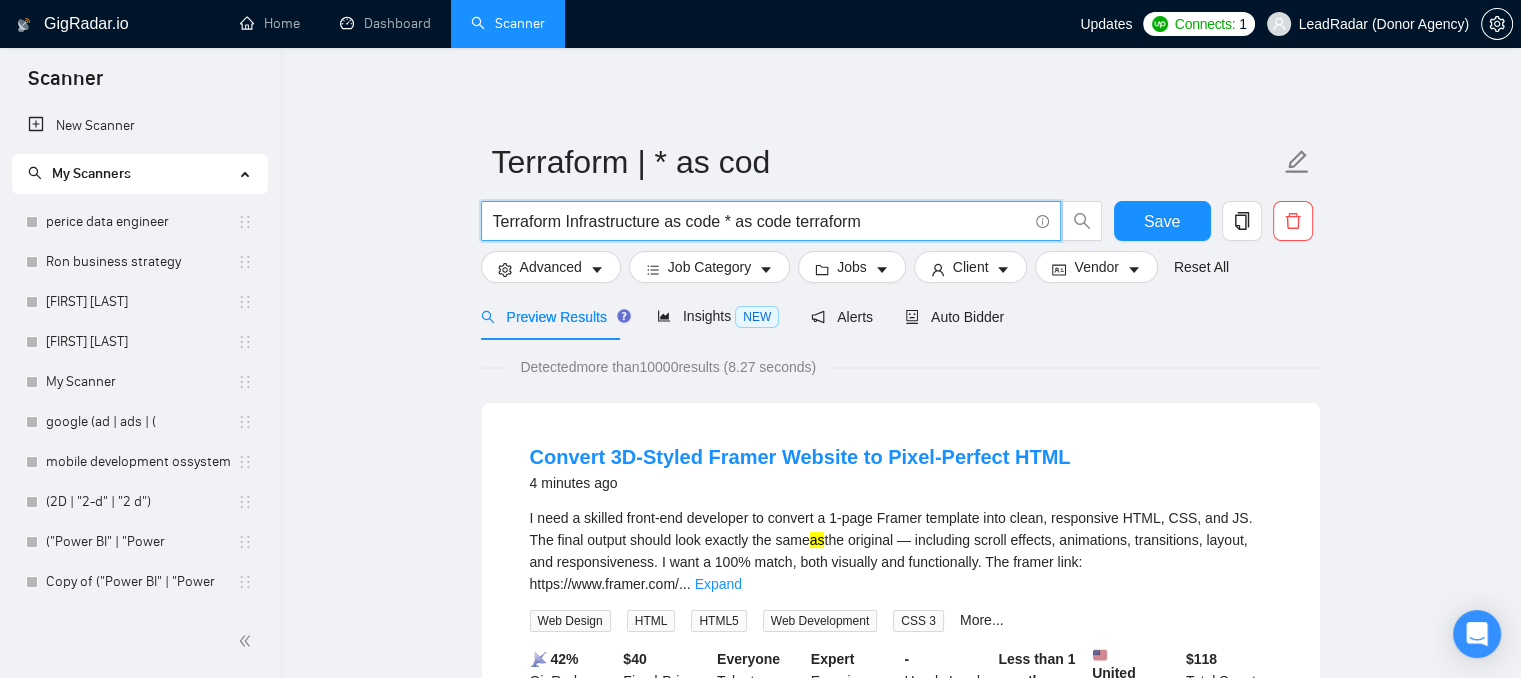 click on "Terraform Infrastructure as code * as code terraform" at bounding box center (760, 221) 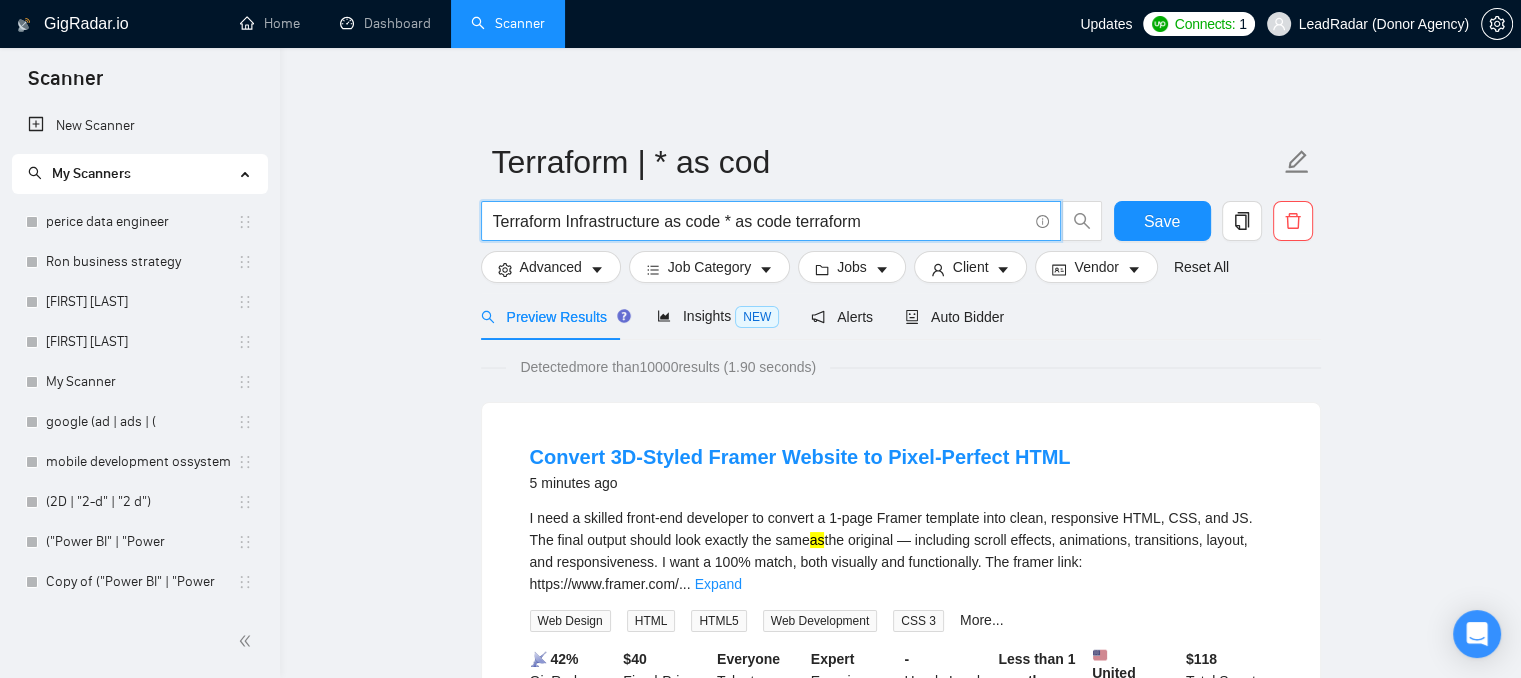 drag, startPoint x: 628, startPoint y: 217, endPoint x: 570, endPoint y: 223, distance: 58.30952 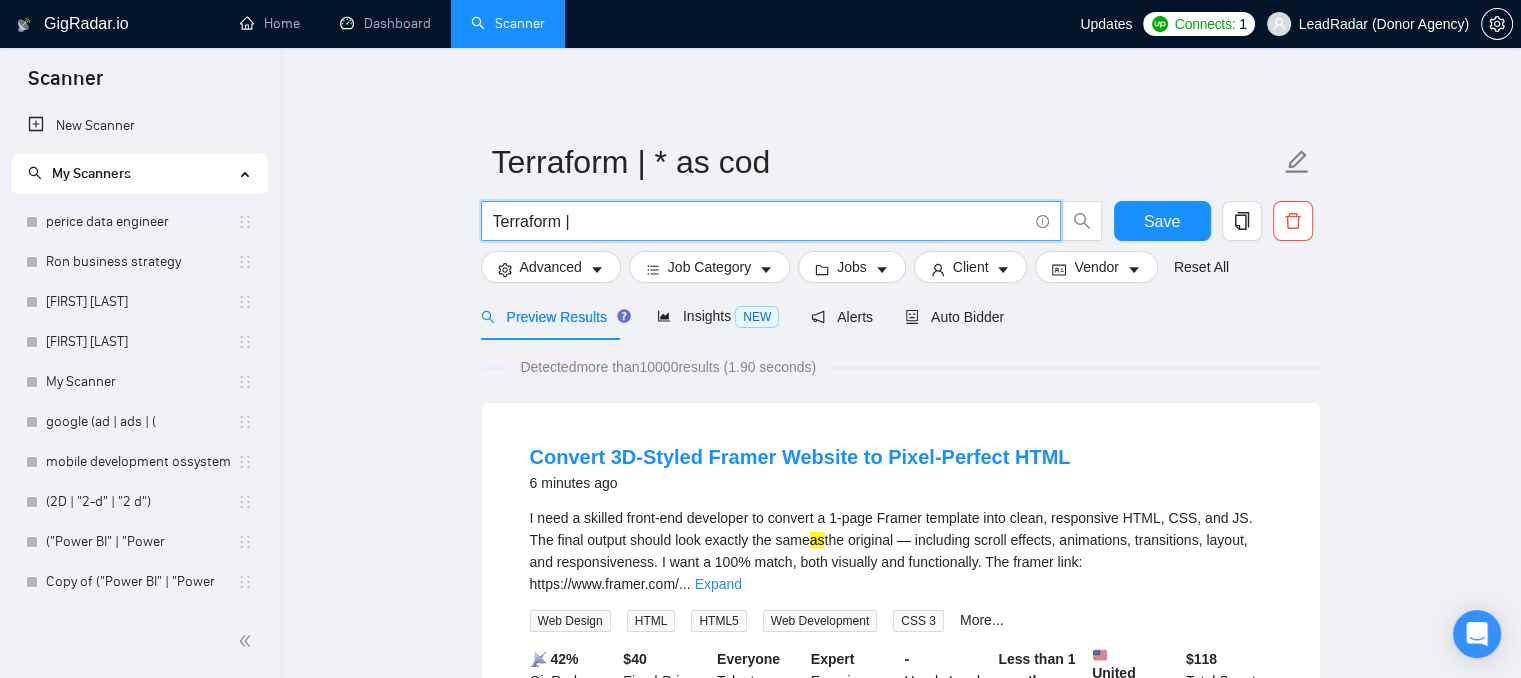 paste on "opentofu" 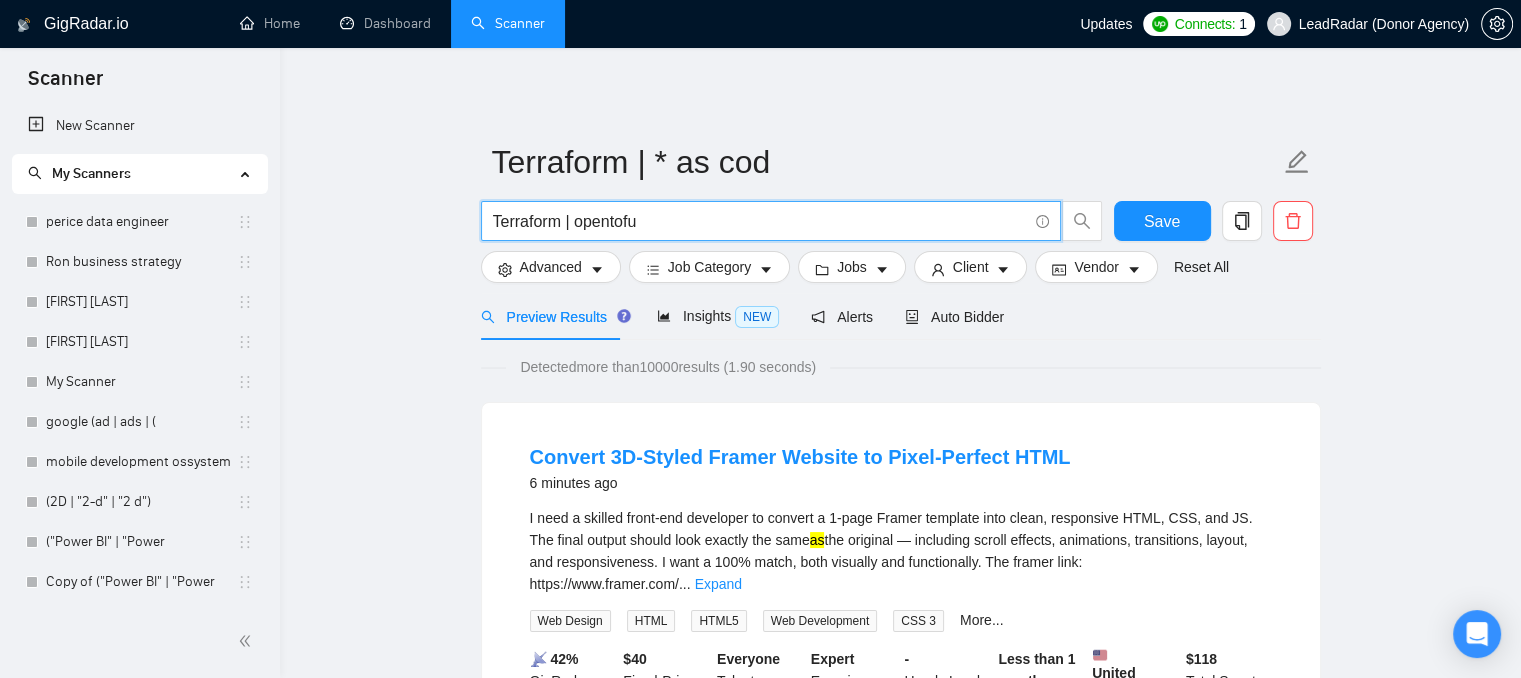 type on "Terraform | opentofu" 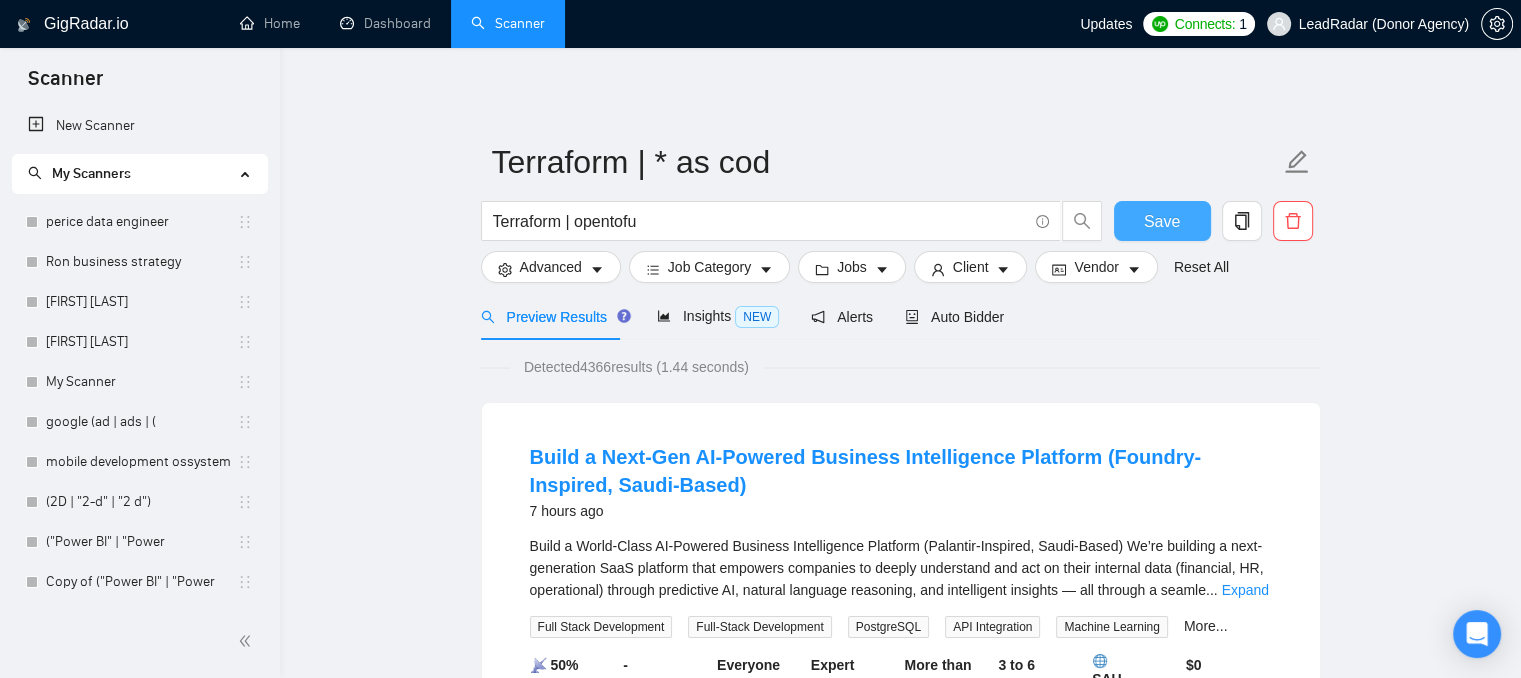click on "Save" at bounding box center (1162, 221) 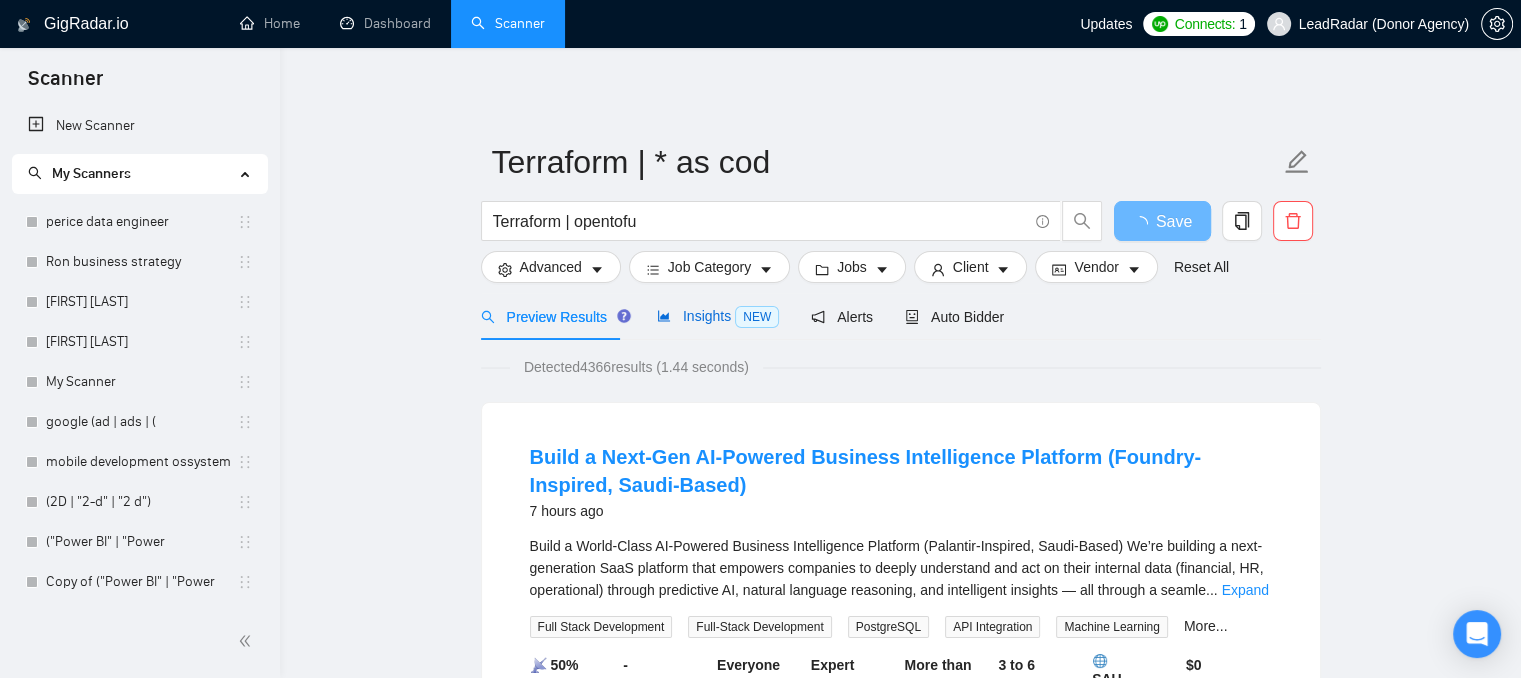 click on "Insights NEW" at bounding box center (718, 316) 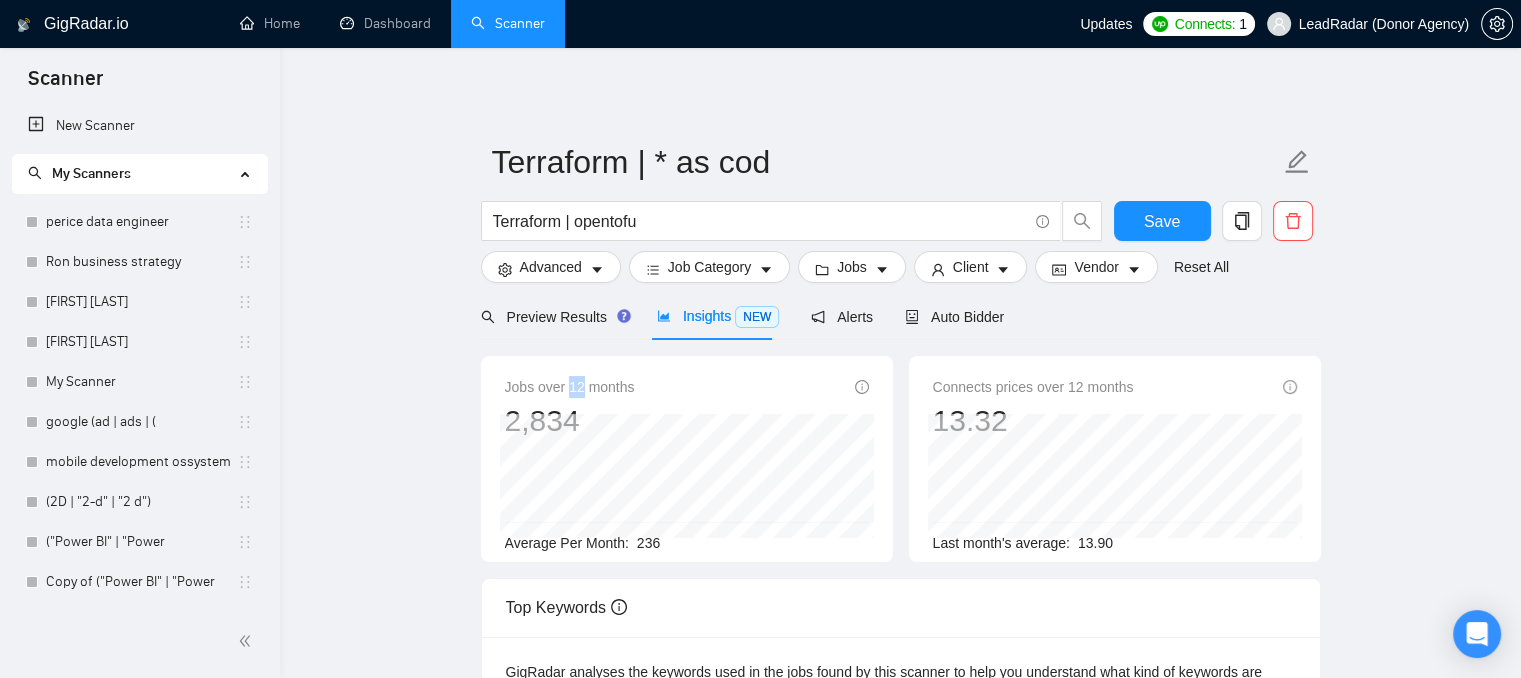 drag, startPoint x: 569, startPoint y: 389, endPoint x: 583, endPoint y: 390, distance: 14.035668 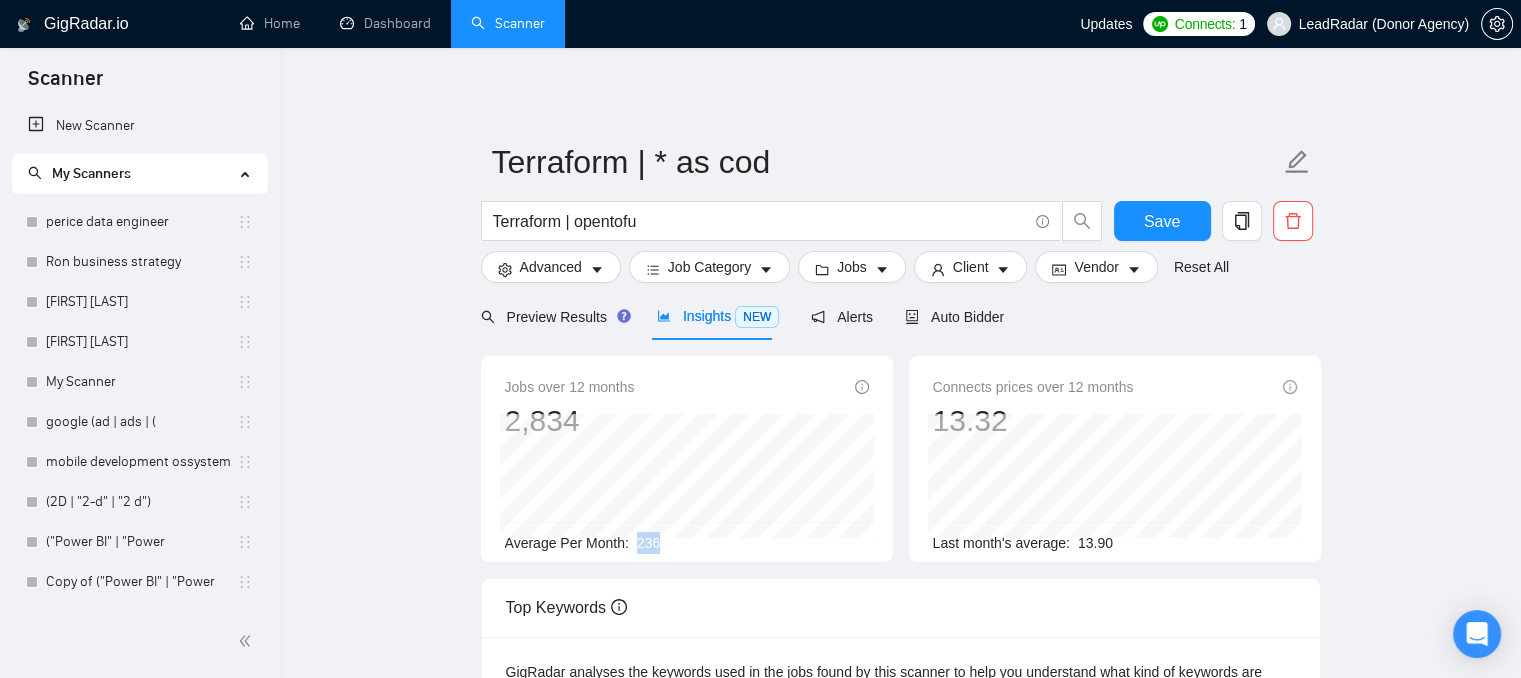 drag, startPoint x: 635, startPoint y: 546, endPoint x: 656, endPoint y: 547, distance: 21.023796 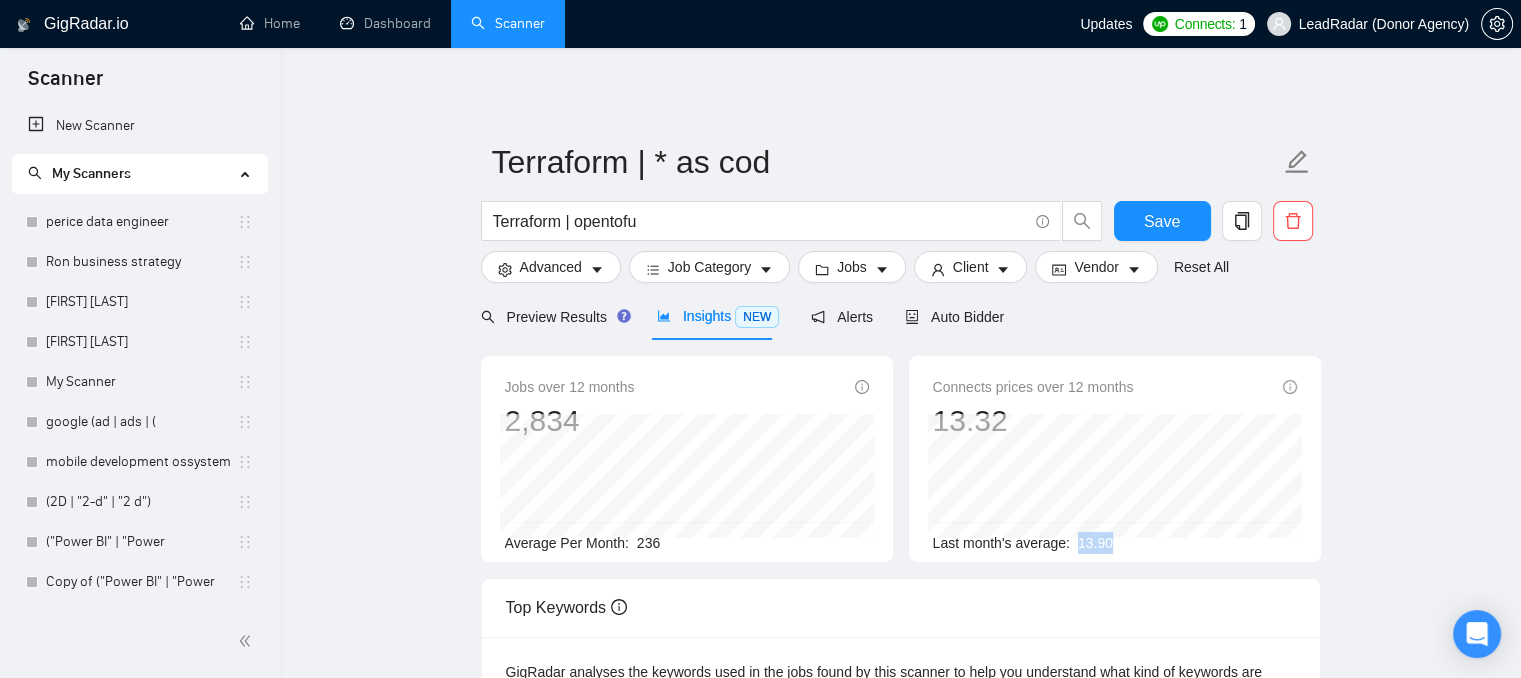 drag, startPoint x: 1076, startPoint y: 539, endPoint x: 1110, endPoint y: 543, distance: 34.234486 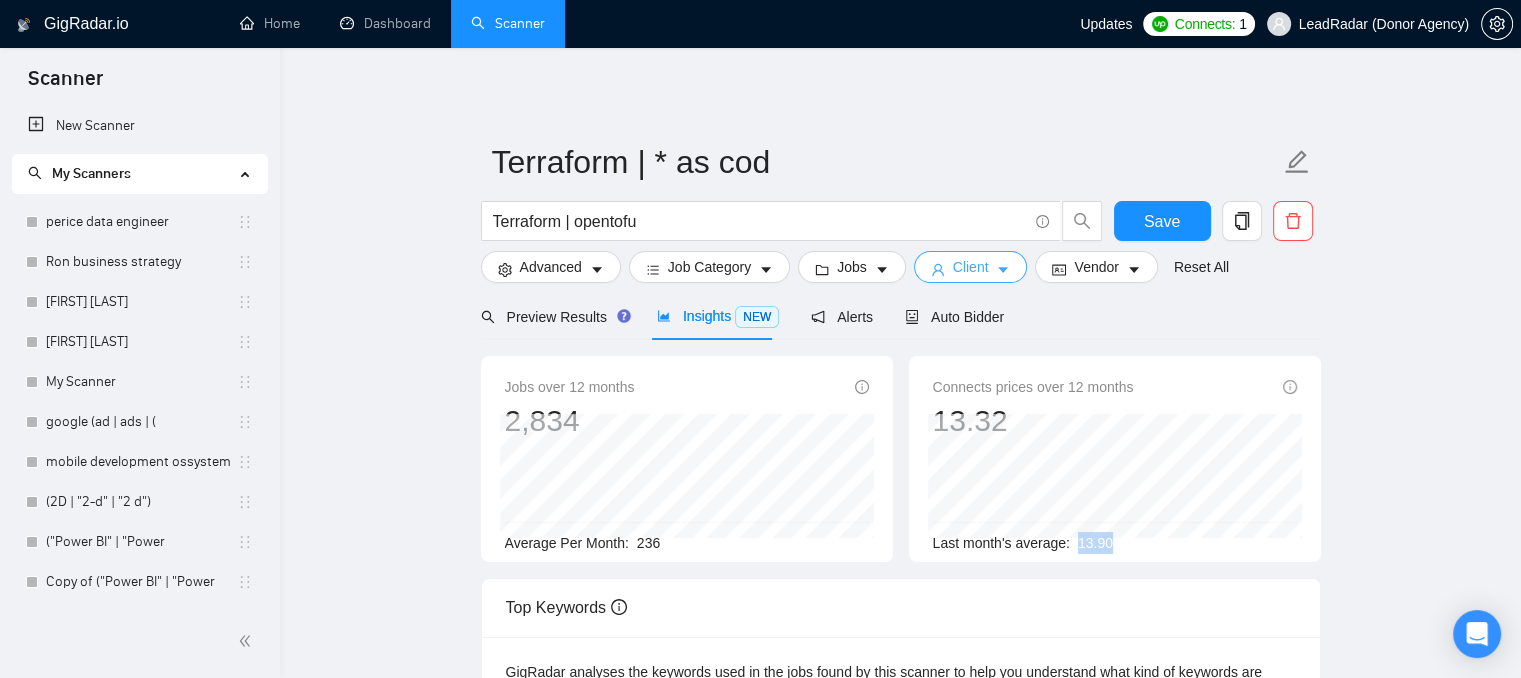 click 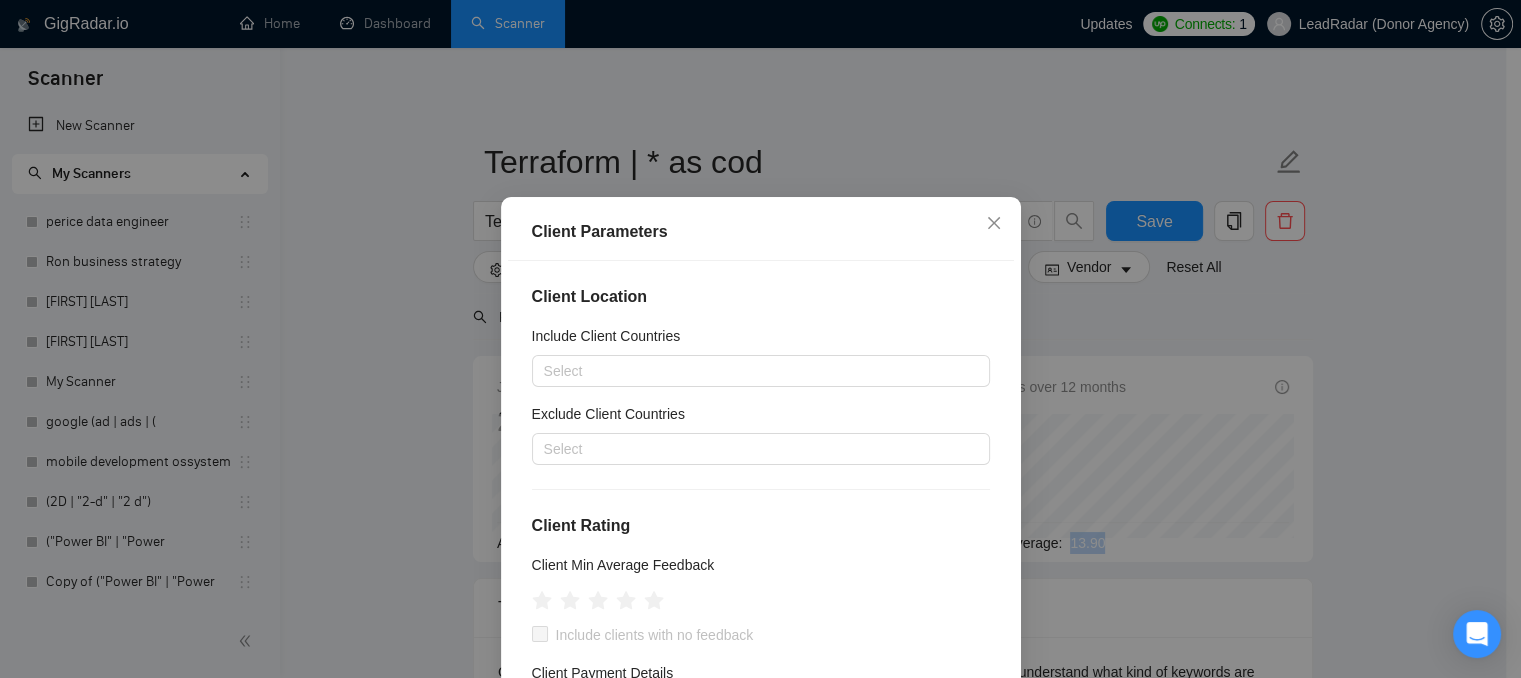 scroll, scrollTop: 100, scrollLeft: 0, axis: vertical 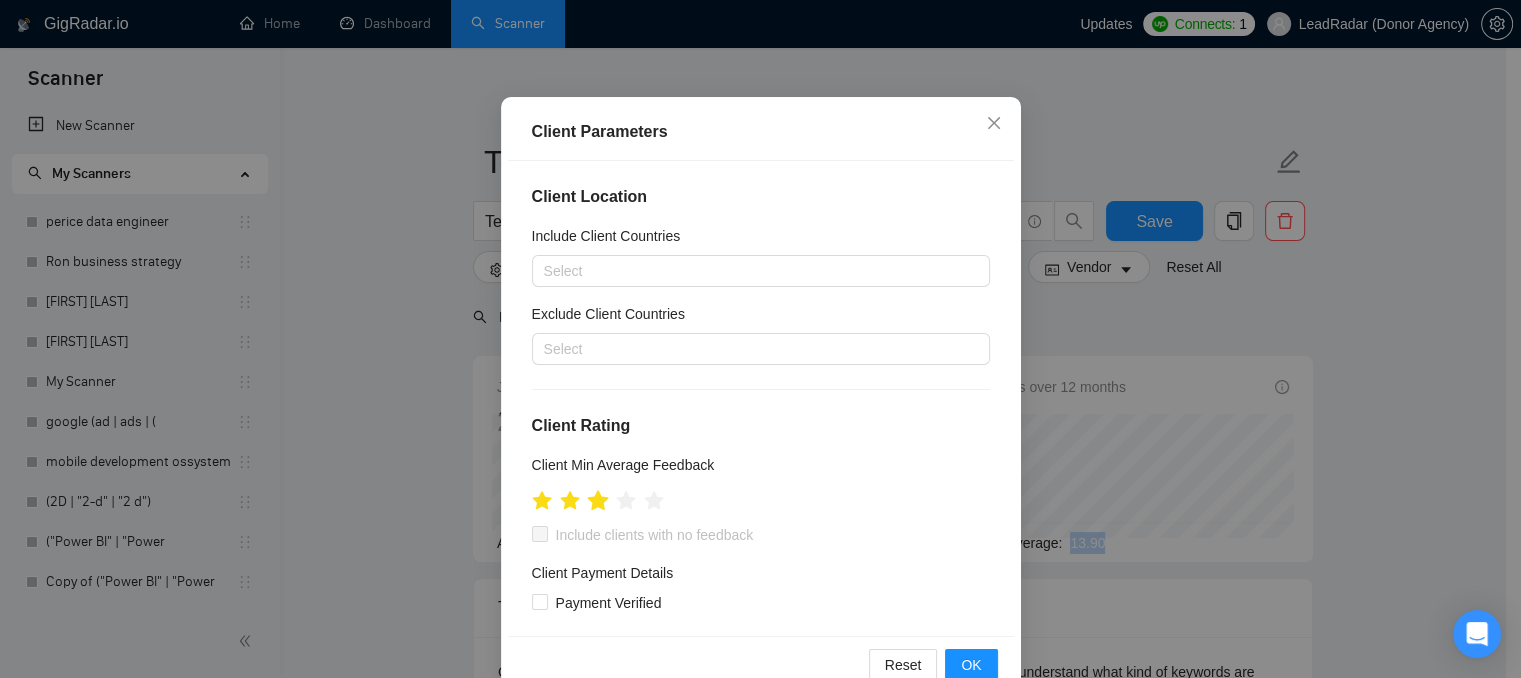 click 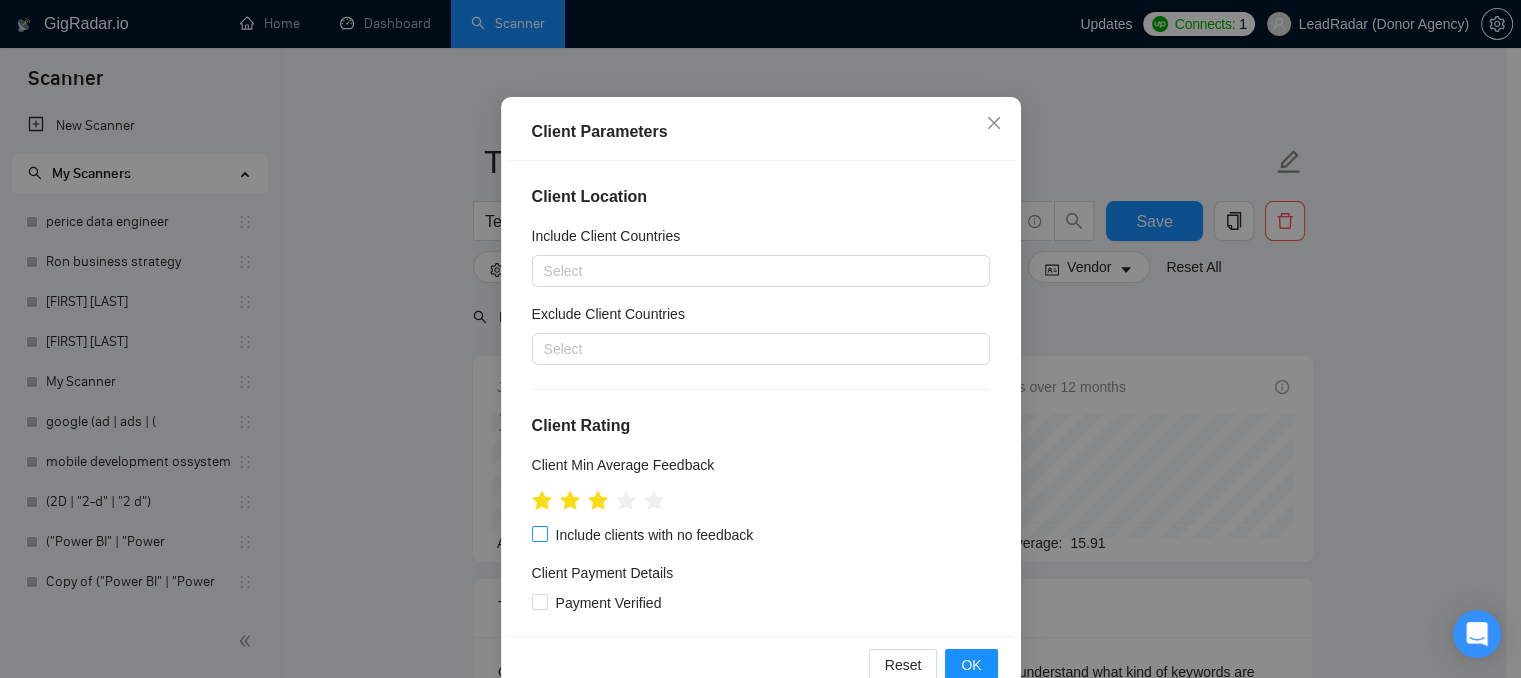 click on "Include clients with no feedback" at bounding box center [655, 535] 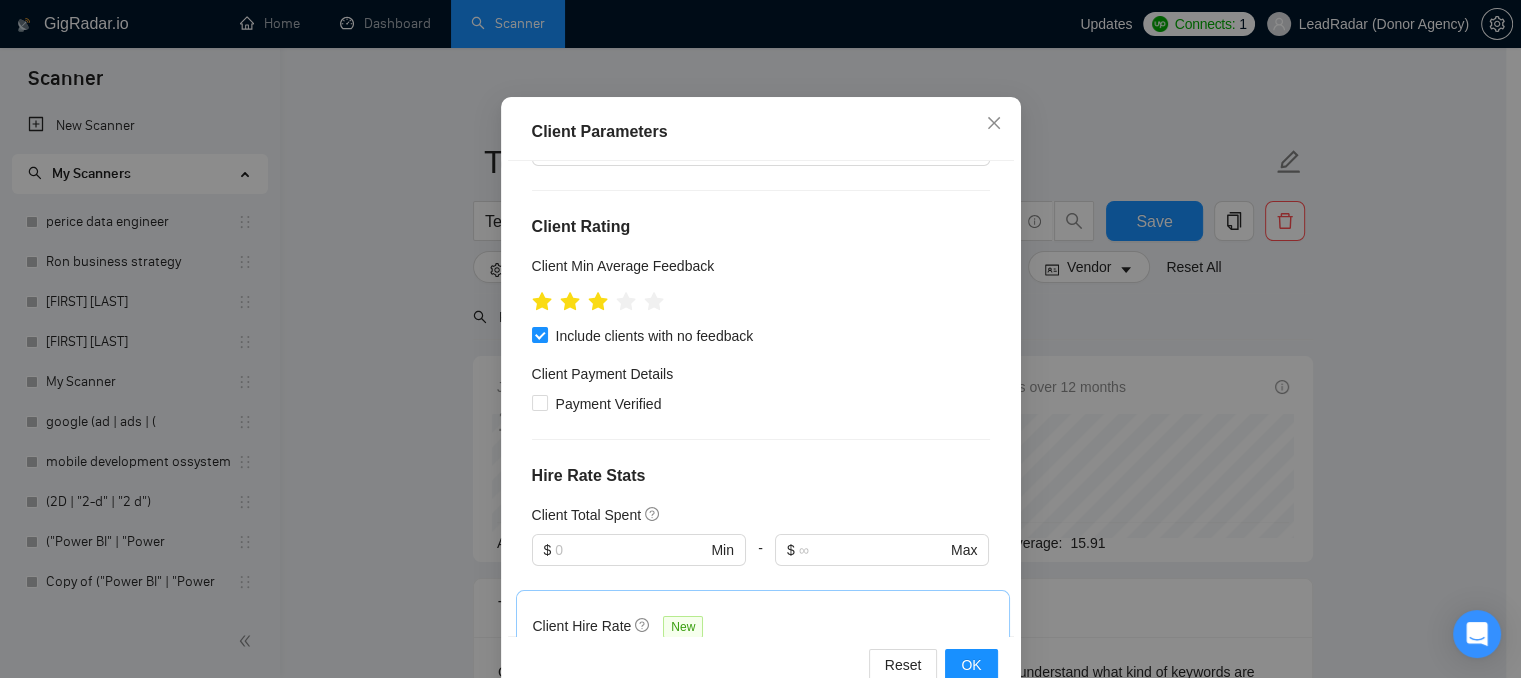 scroll, scrollTop: 200, scrollLeft: 0, axis: vertical 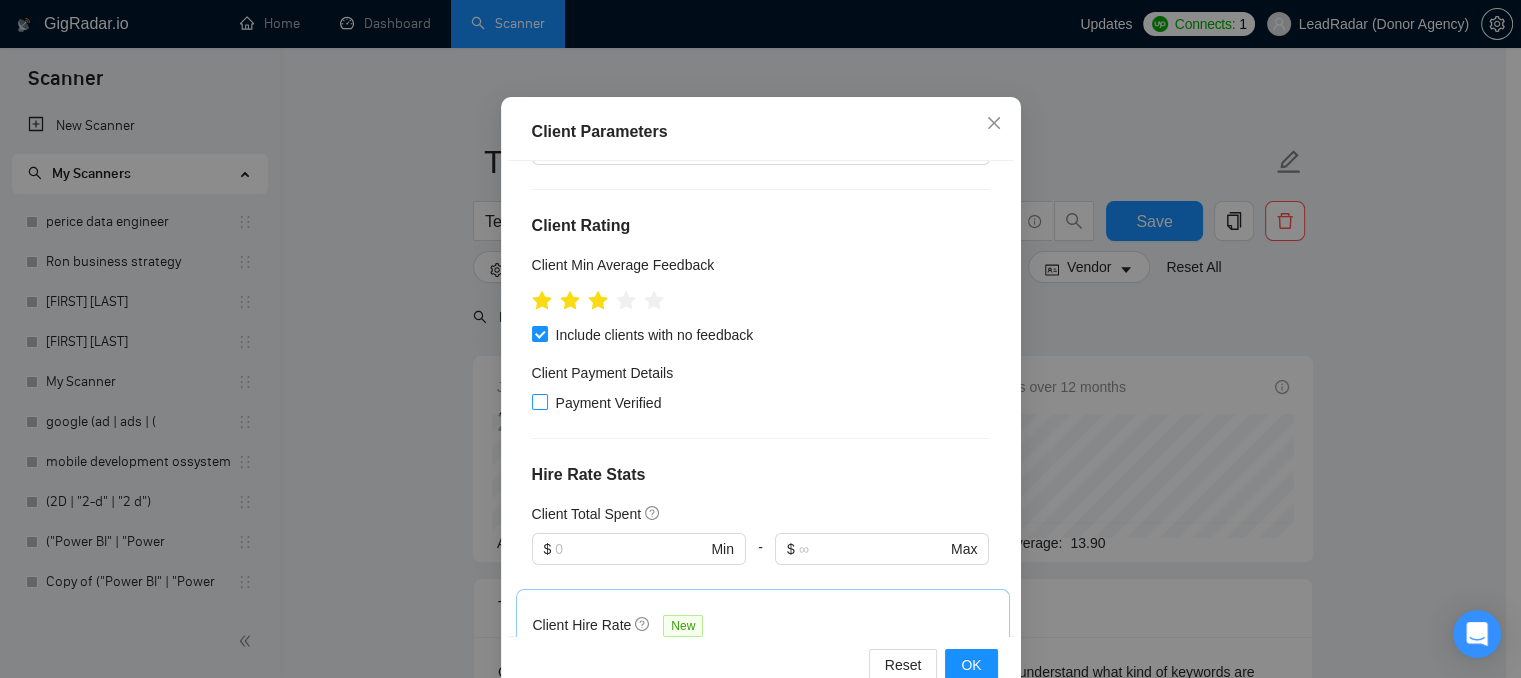 click on "Payment Verified" at bounding box center [539, 401] 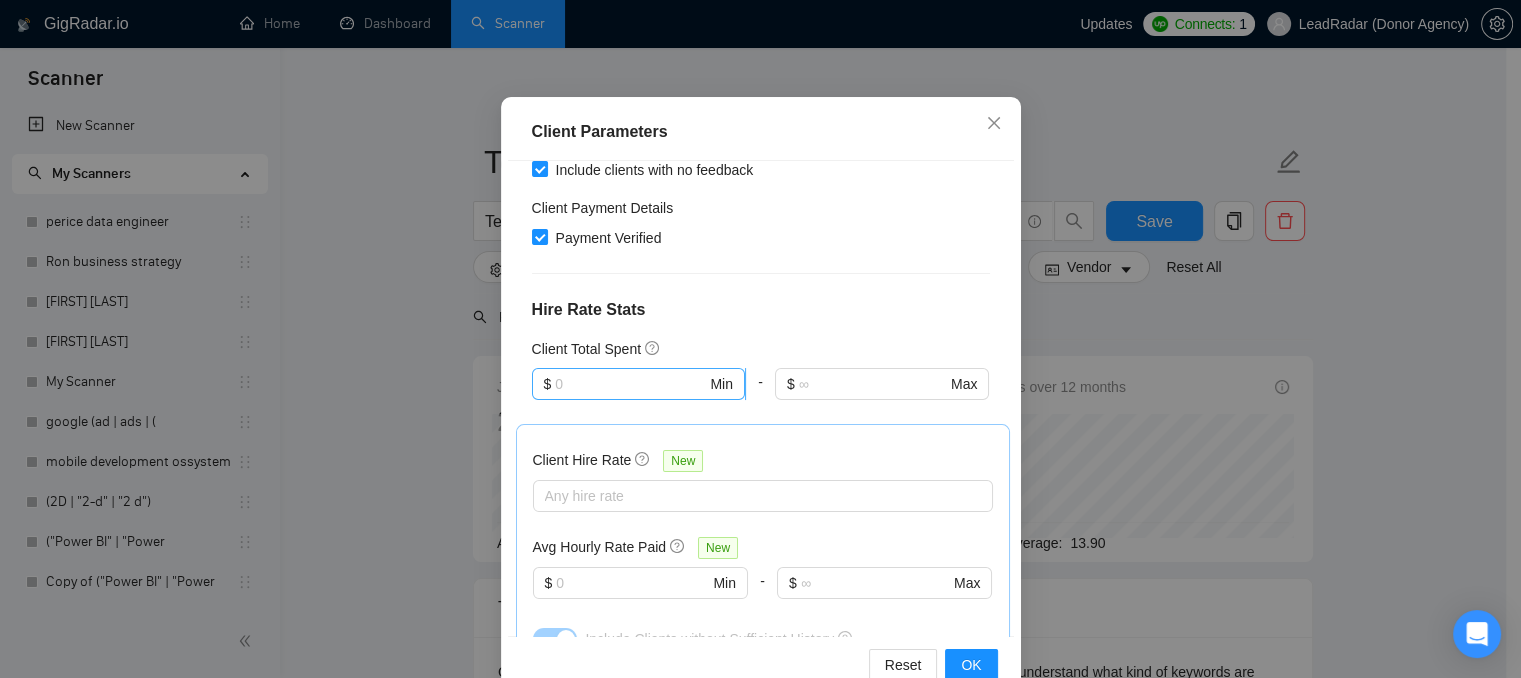 scroll, scrollTop: 400, scrollLeft: 0, axis: vertical 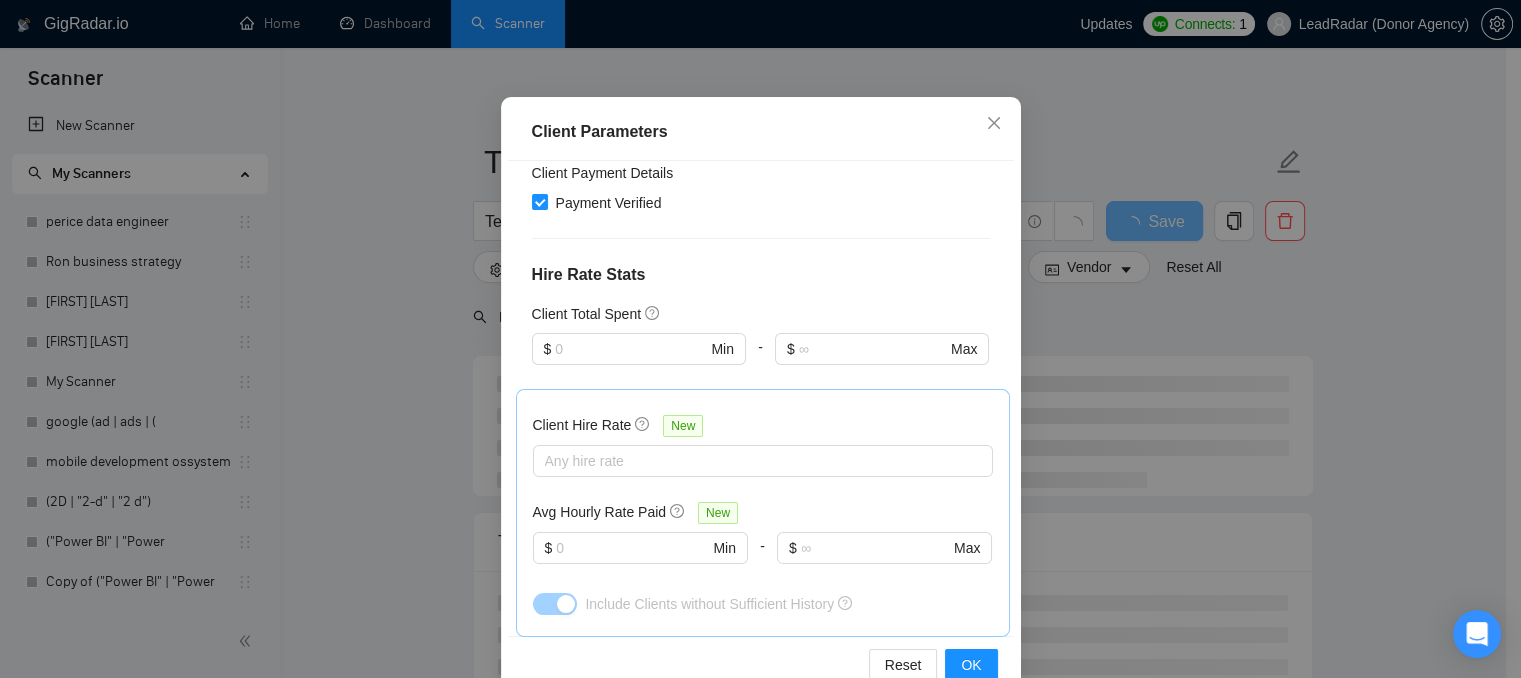 click on "Client Total Spent $ Min - $ Max" at bounding box center [761, 346] 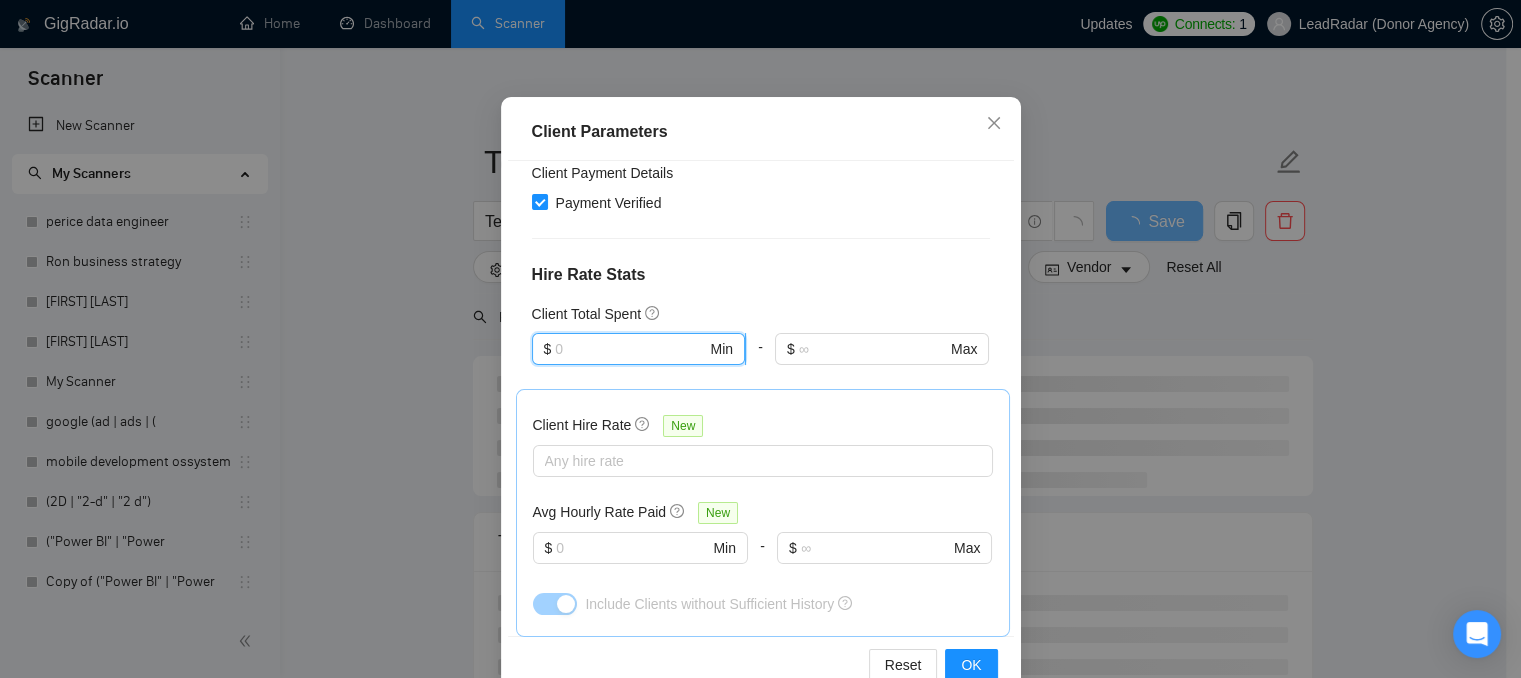 click at bounding box center [630, 349] 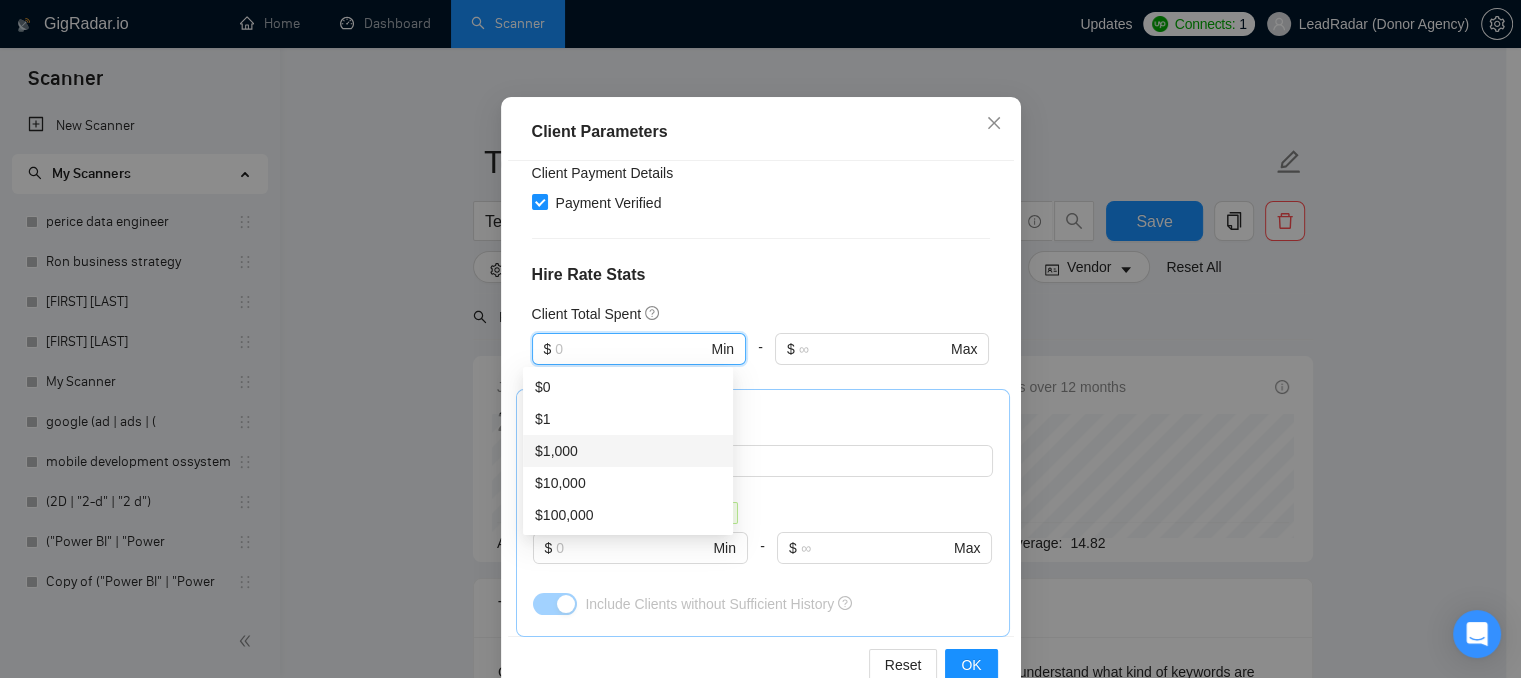 click on "$1,000" at bounding box center [628, 451] 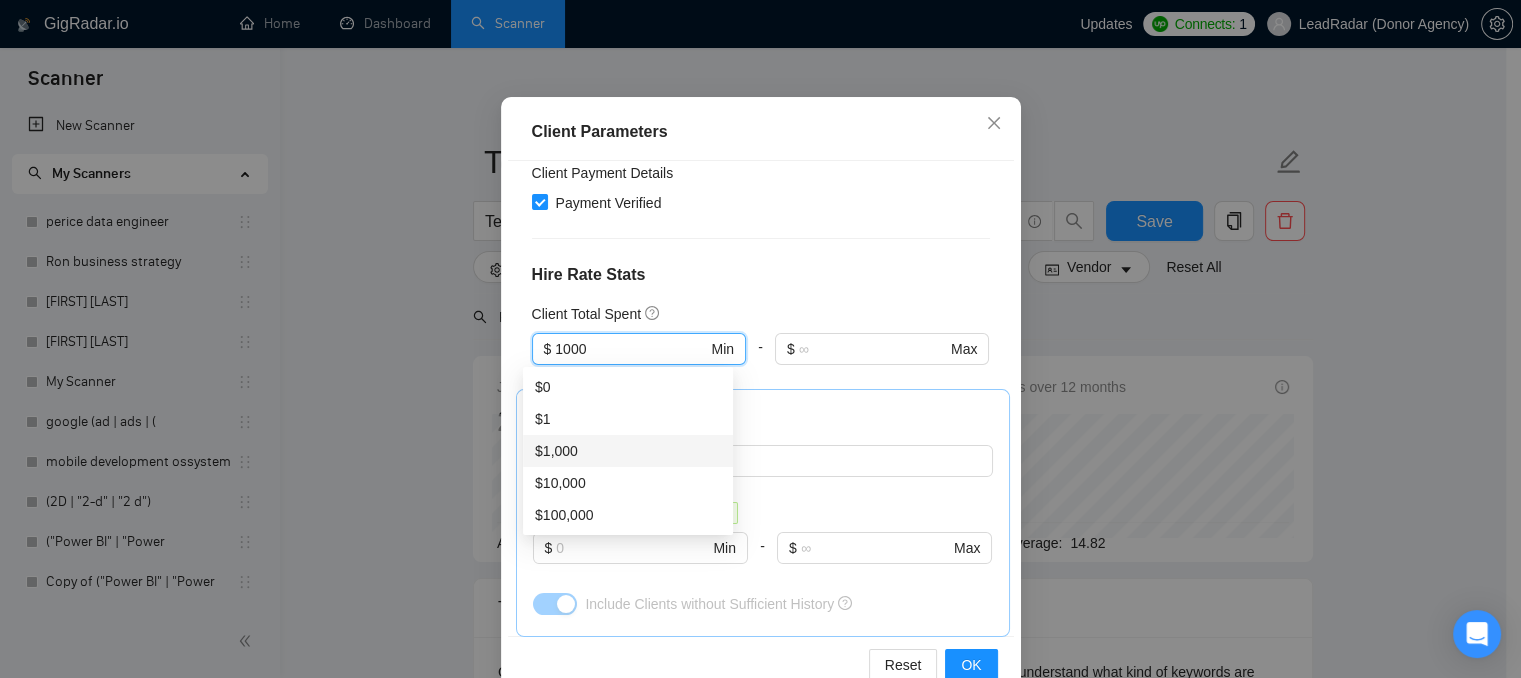 type on "1000" 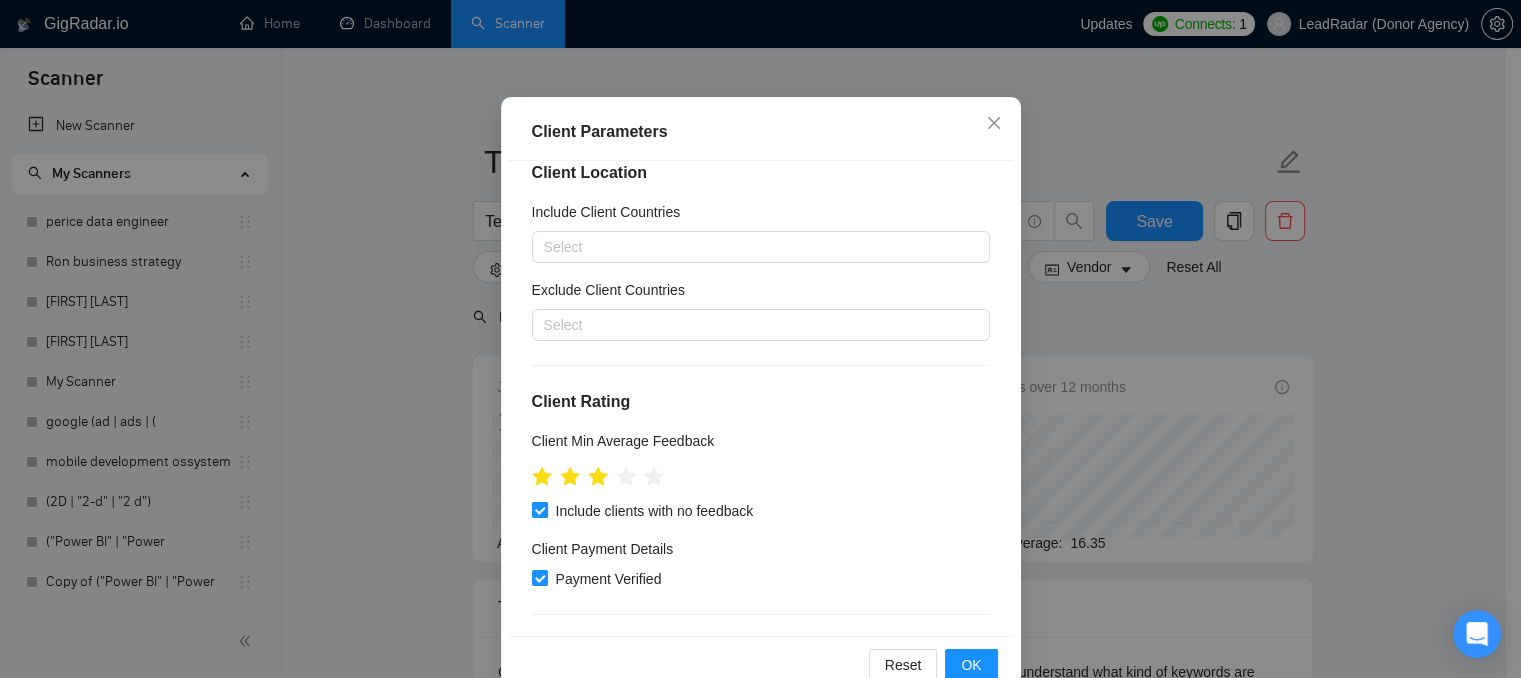 scroll, scrollTop: 0, scrollLeft: 0, axis: both 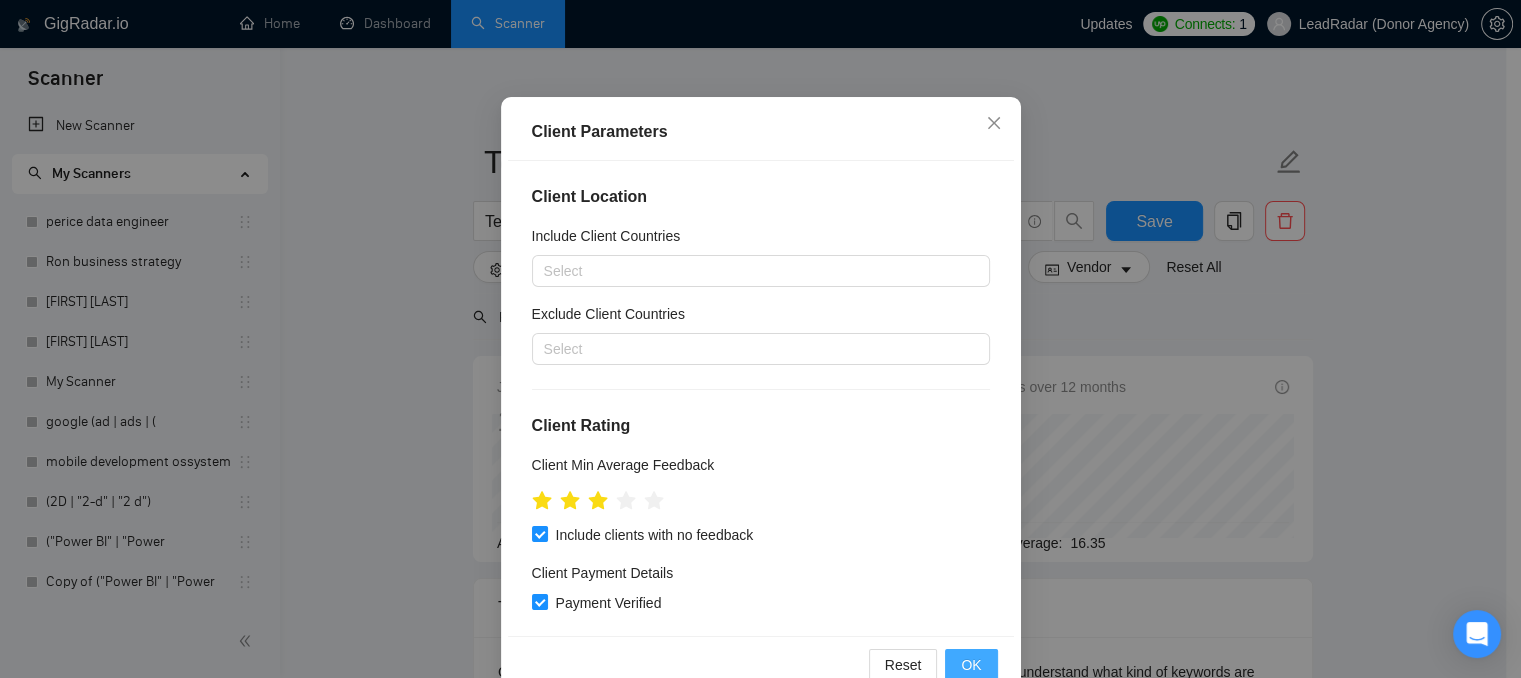 click on "OK" at bounding box center (971, 665) 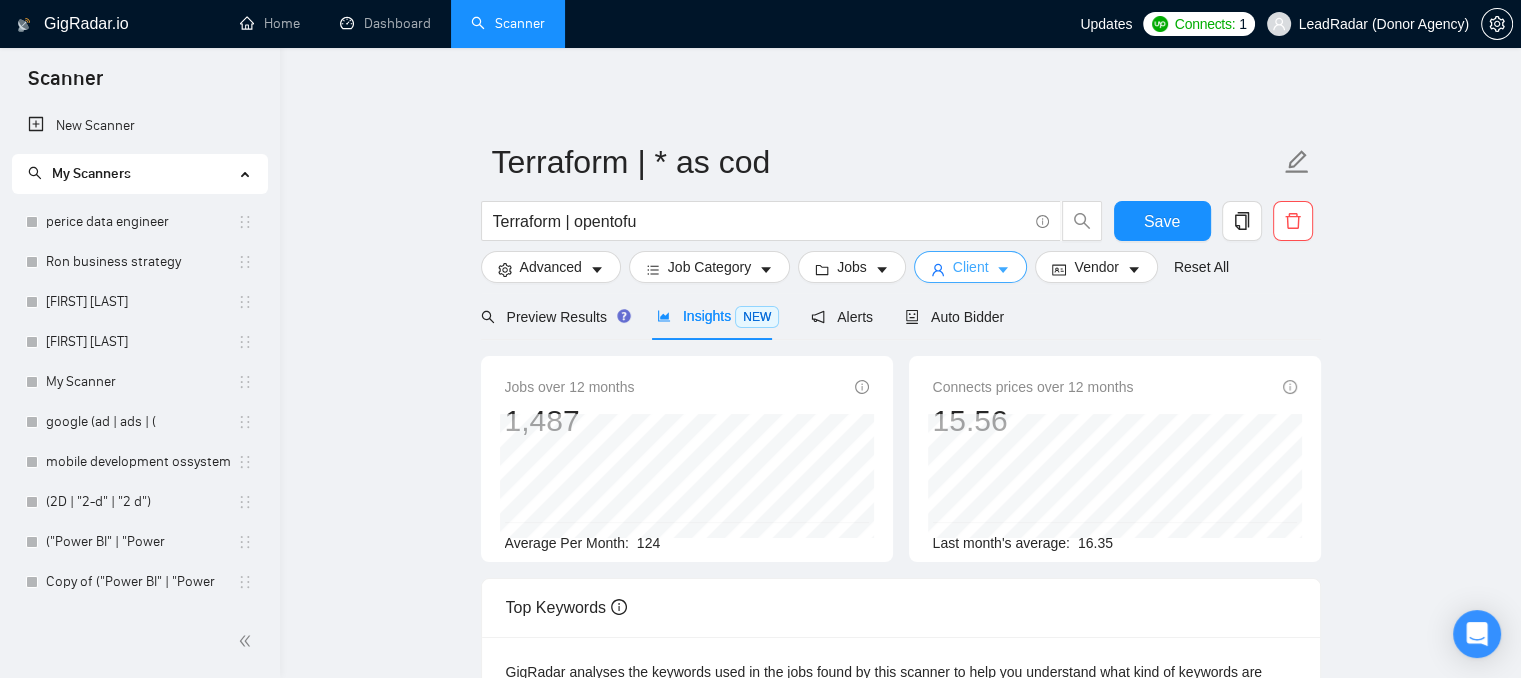 scroll, scrollTop: 0, scrollLeft: 0, axis: both 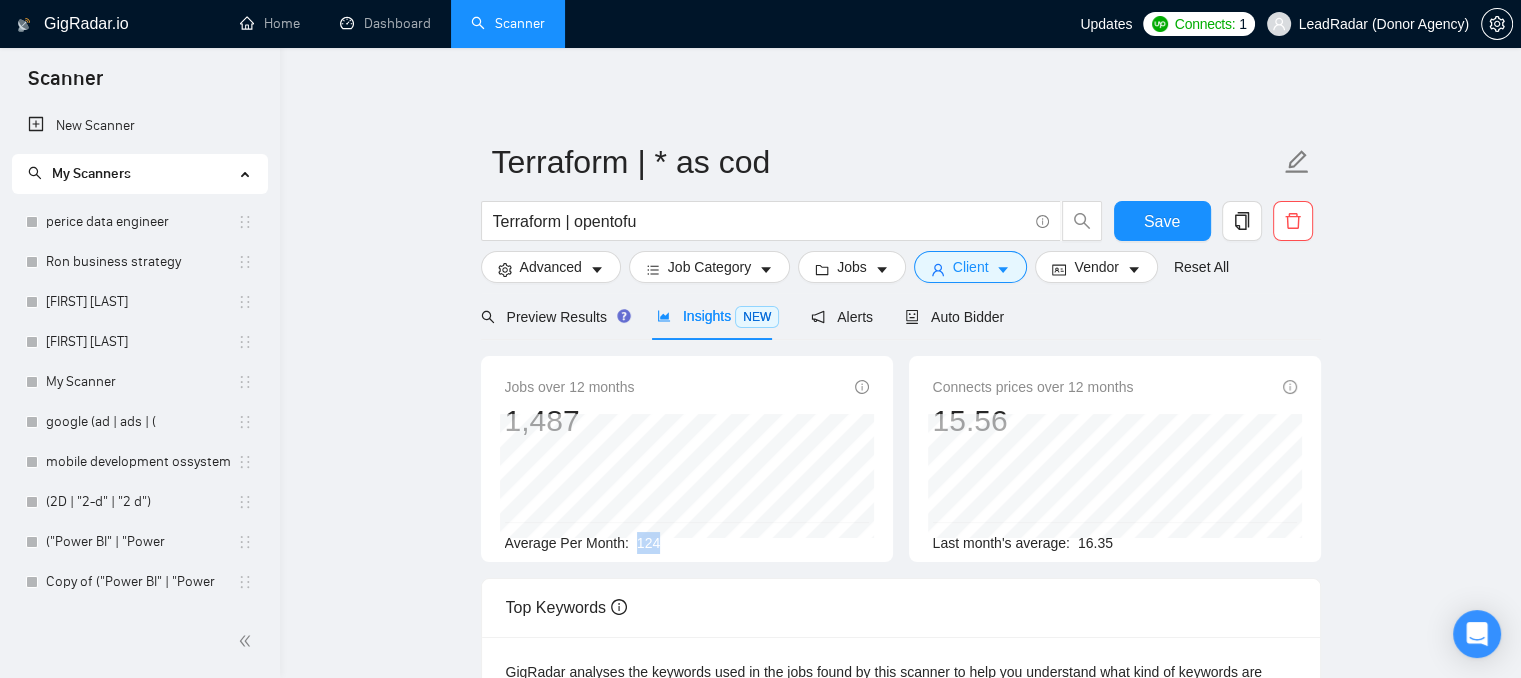 drag, startPoint x: 633, startPoint y: 541, endPoint x: 656, endPoint y: 541, distance: 23 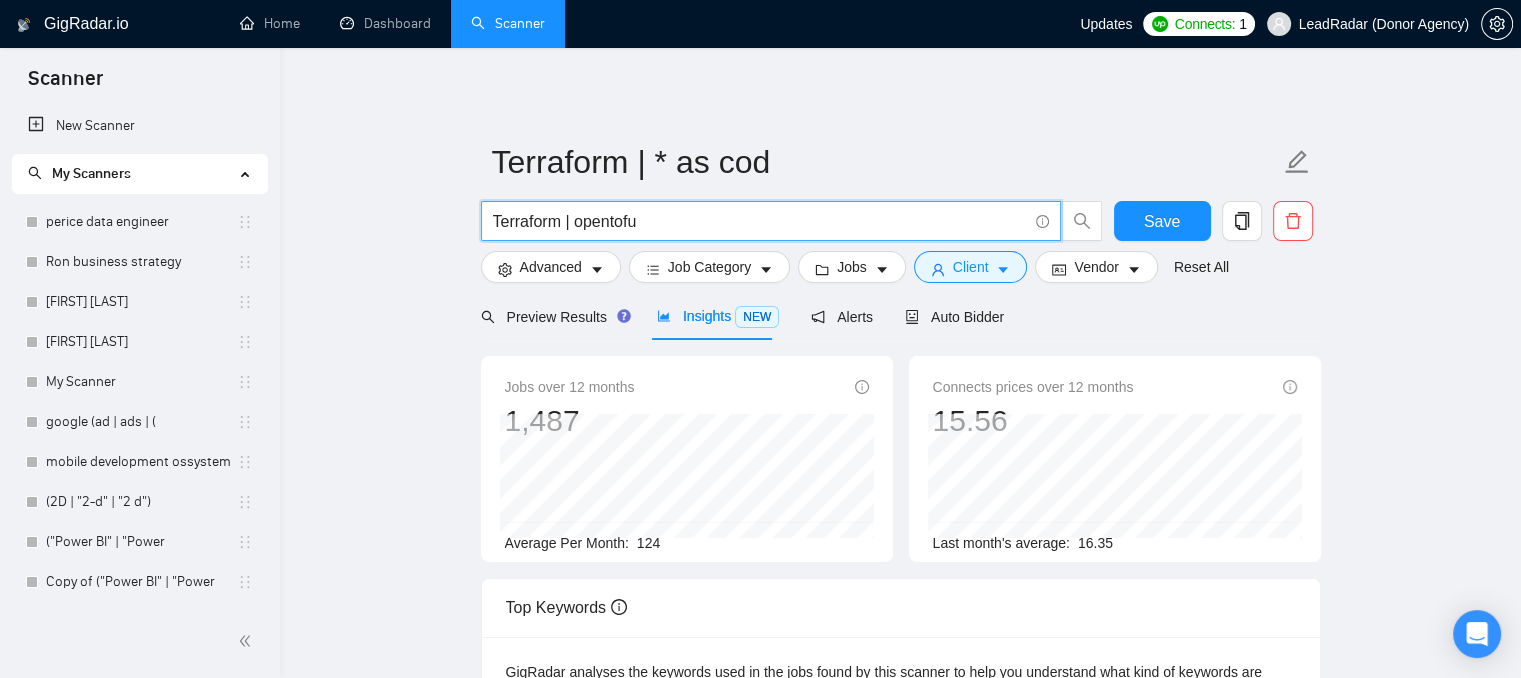 drag, startPoint x: 652, startPoint y: 228, endPoint x: 484, endPoint y: 232, distance: 168.0476 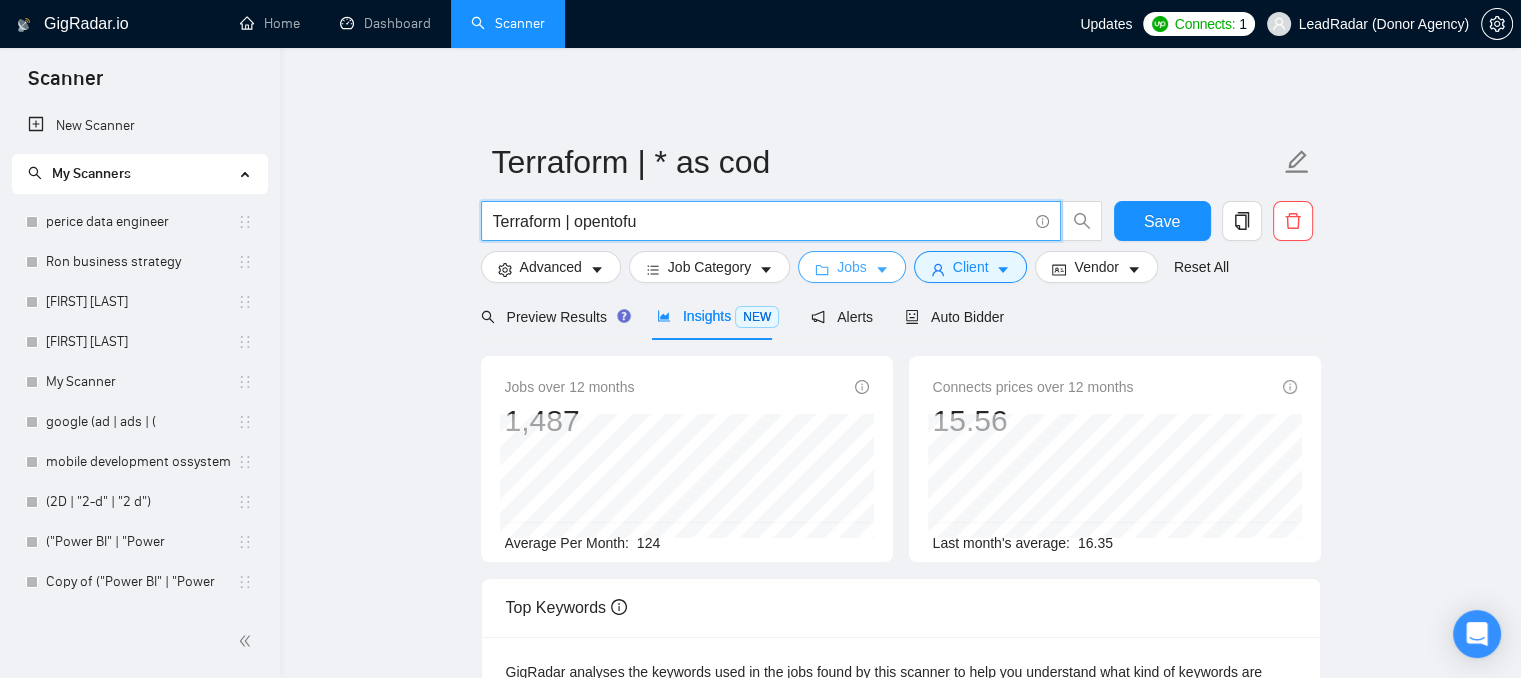 click on "Jobs" at bounding box center (852, 267) 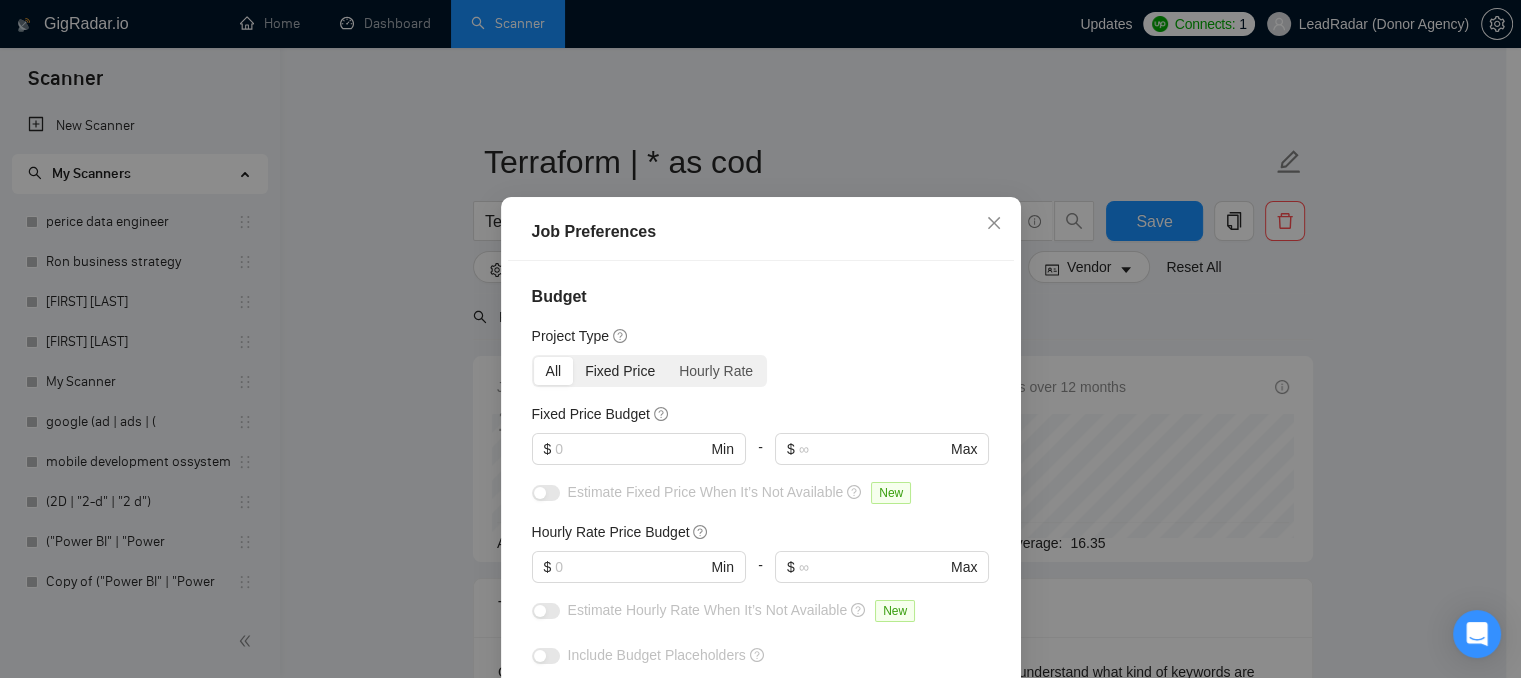click on "Fixed Price" at bounding box center (620, 371) 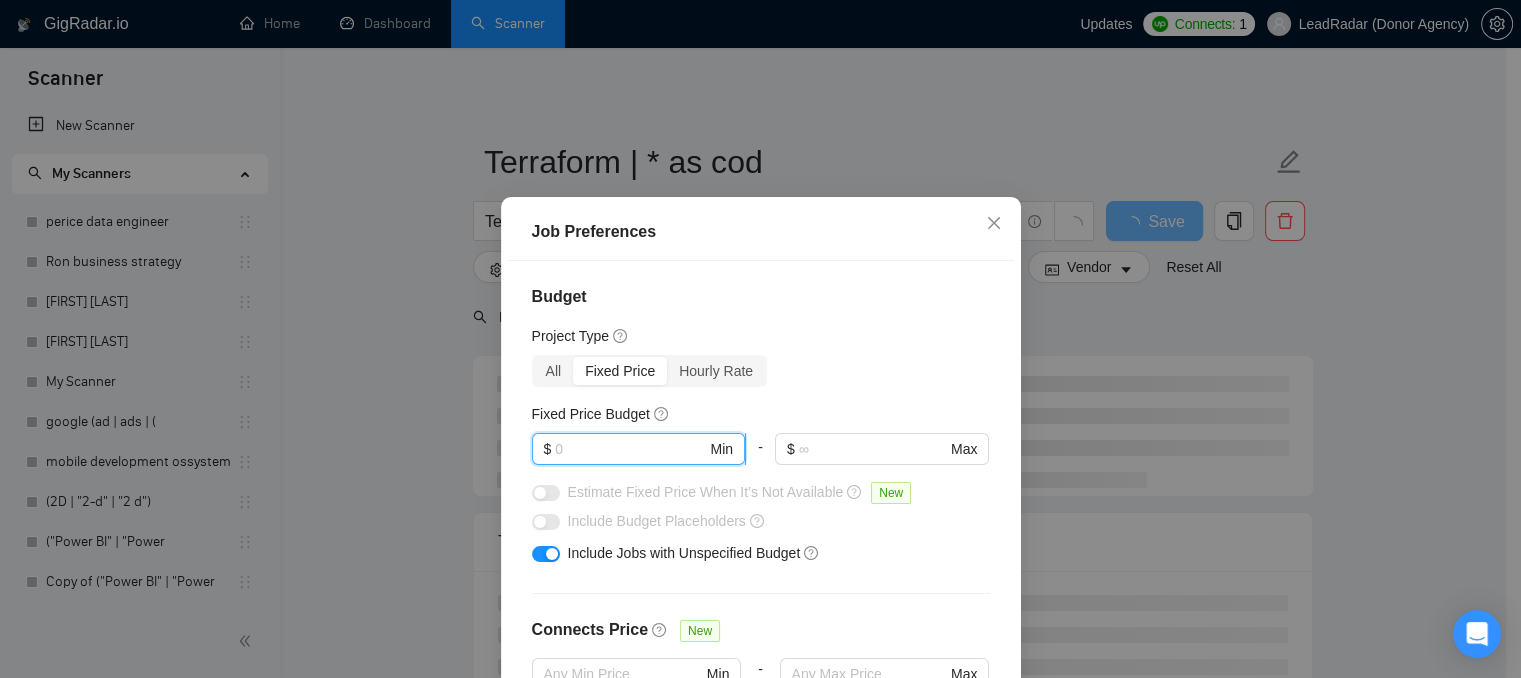 click at bounding box center (630, 449) 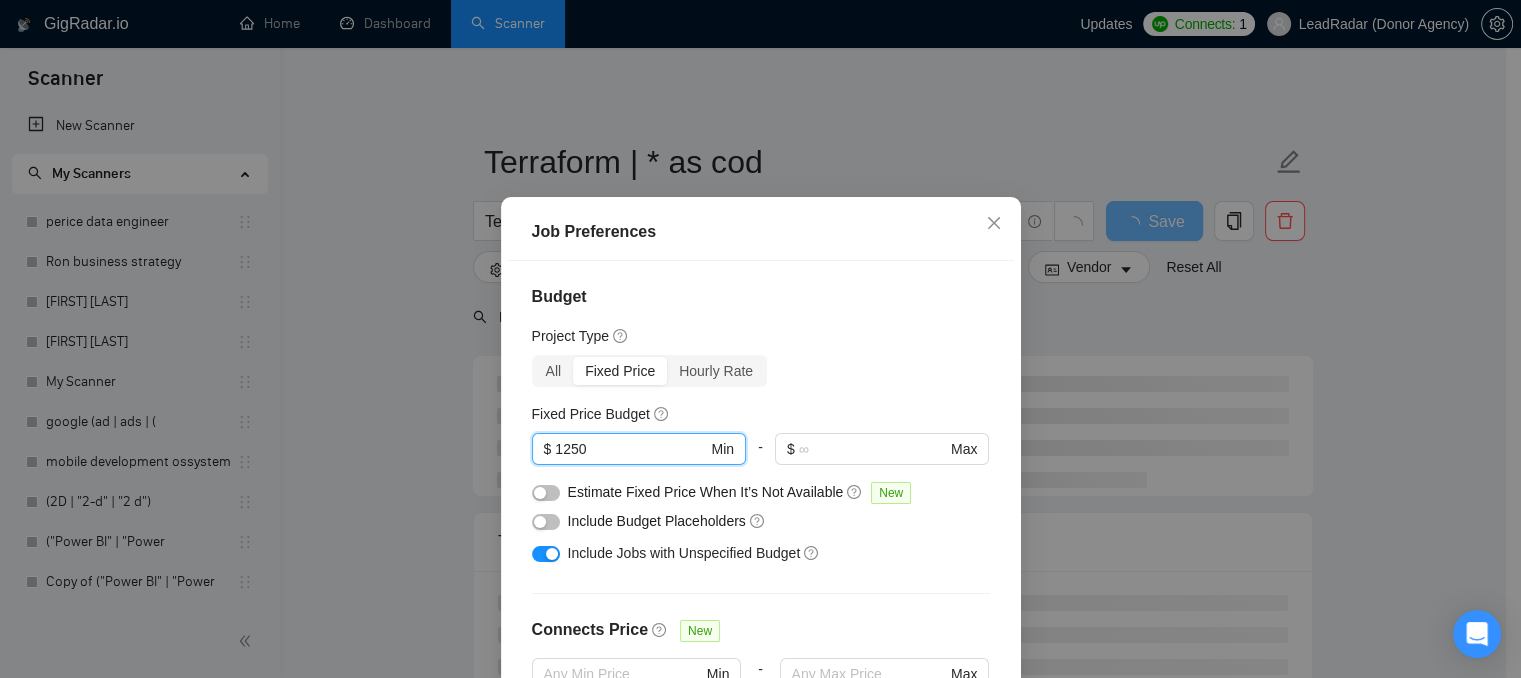 type on "1250" 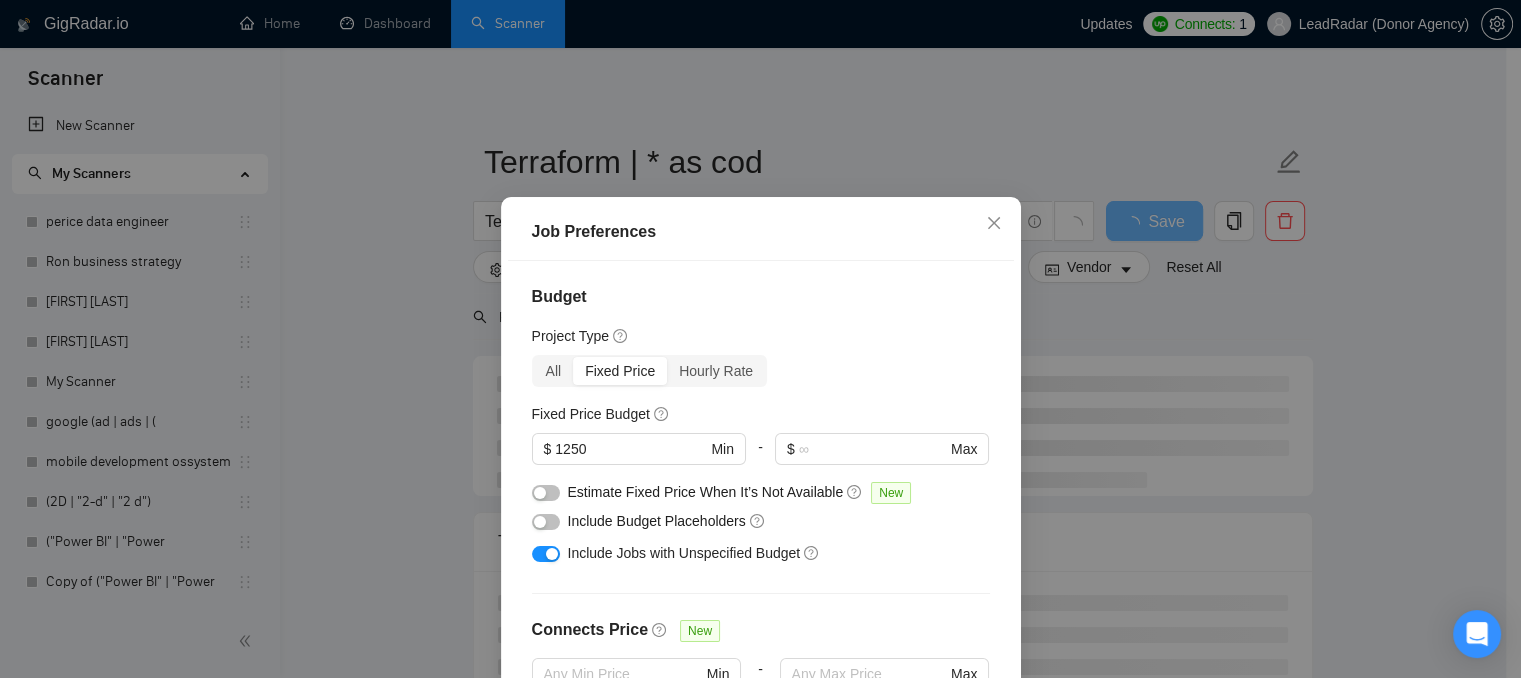 click on "All Fixed Price Hourly Rate" at bounding box center [761, 371] 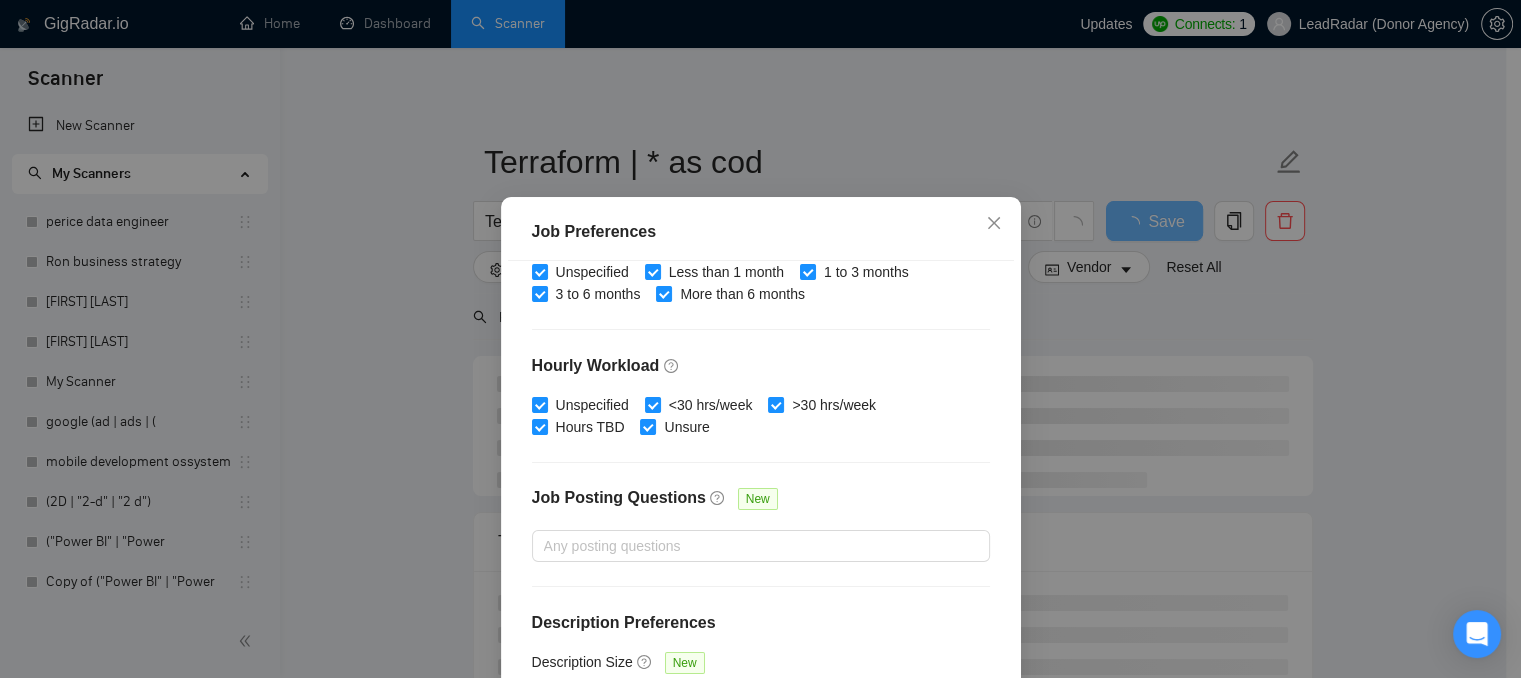 scroll, scrollTop: 519, scrollLeft: 0, axis: vertical 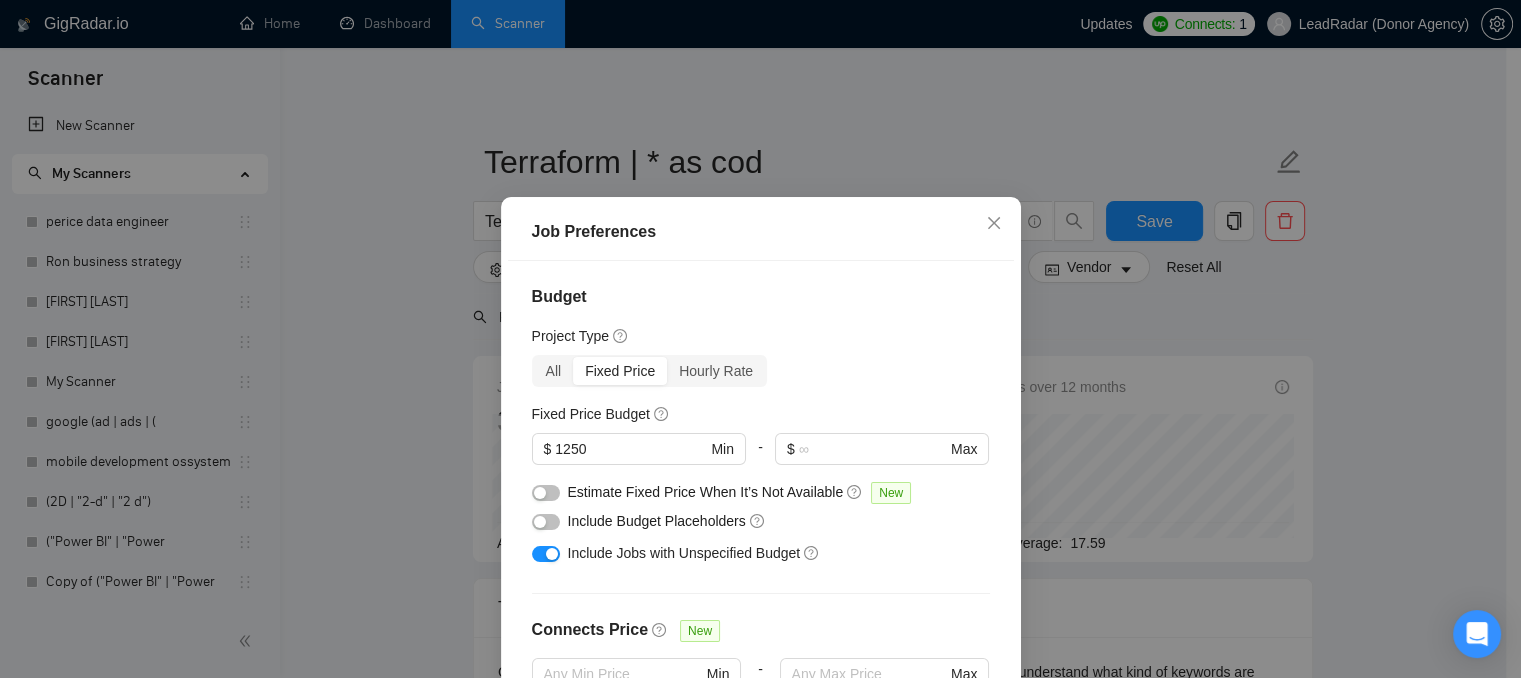click at bounding box center [540, 493] 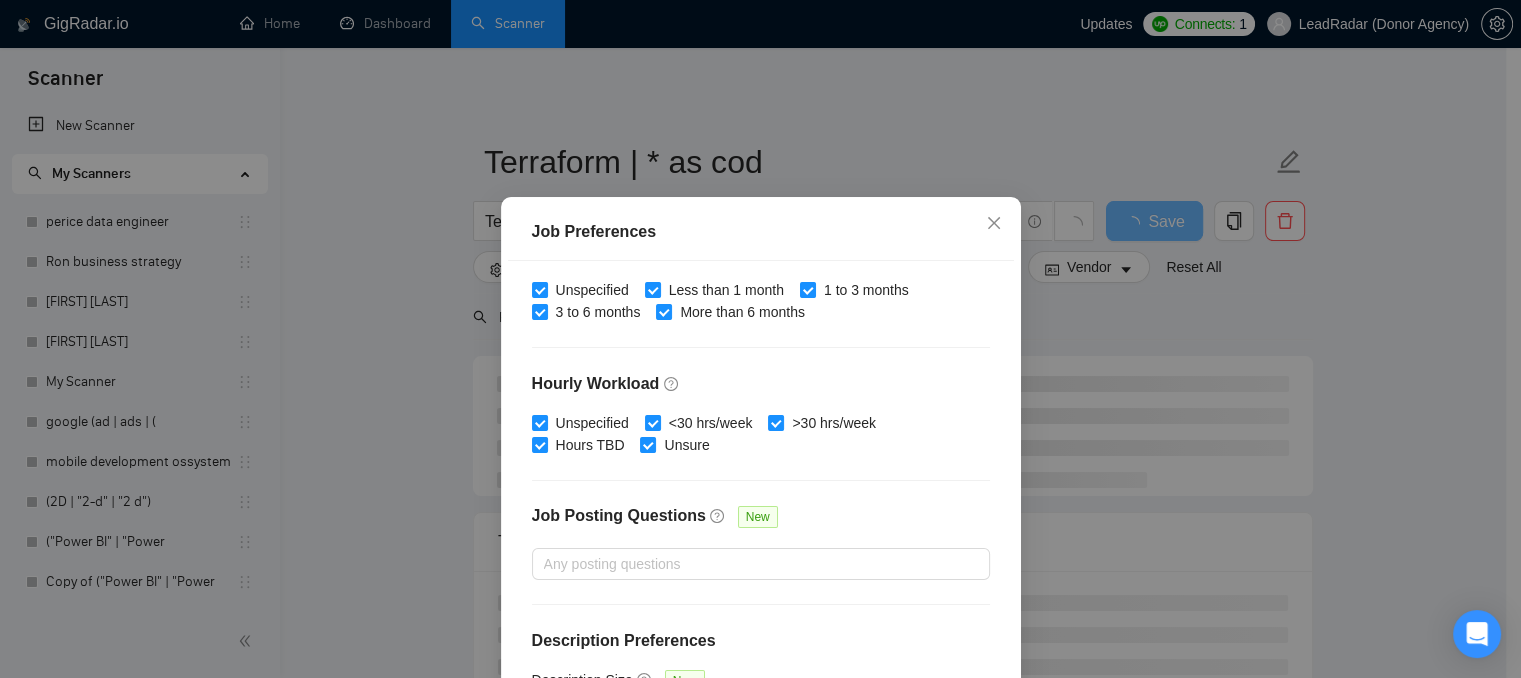 scroll, scrollTop: 519, scrollLeft: 0, axis: vertical 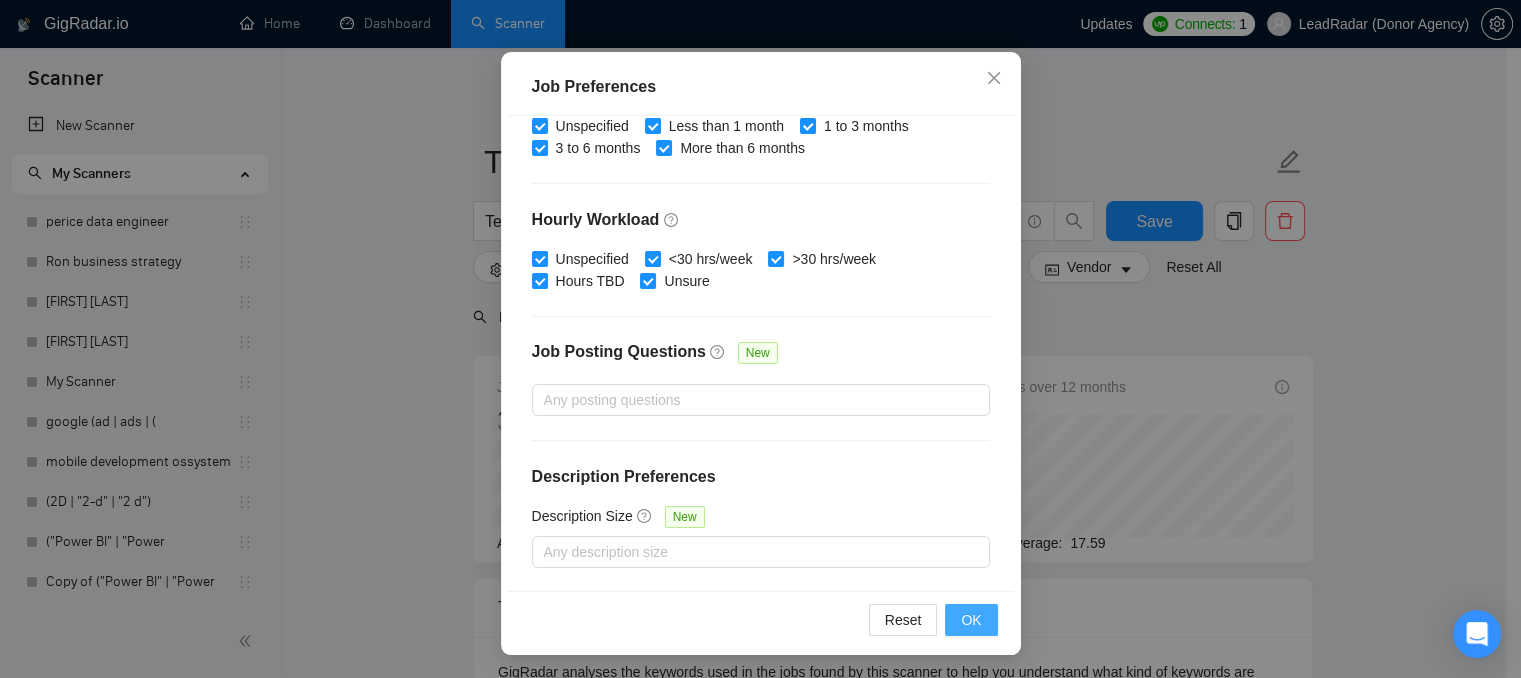click on "OK" at bounding box center [971, 620] 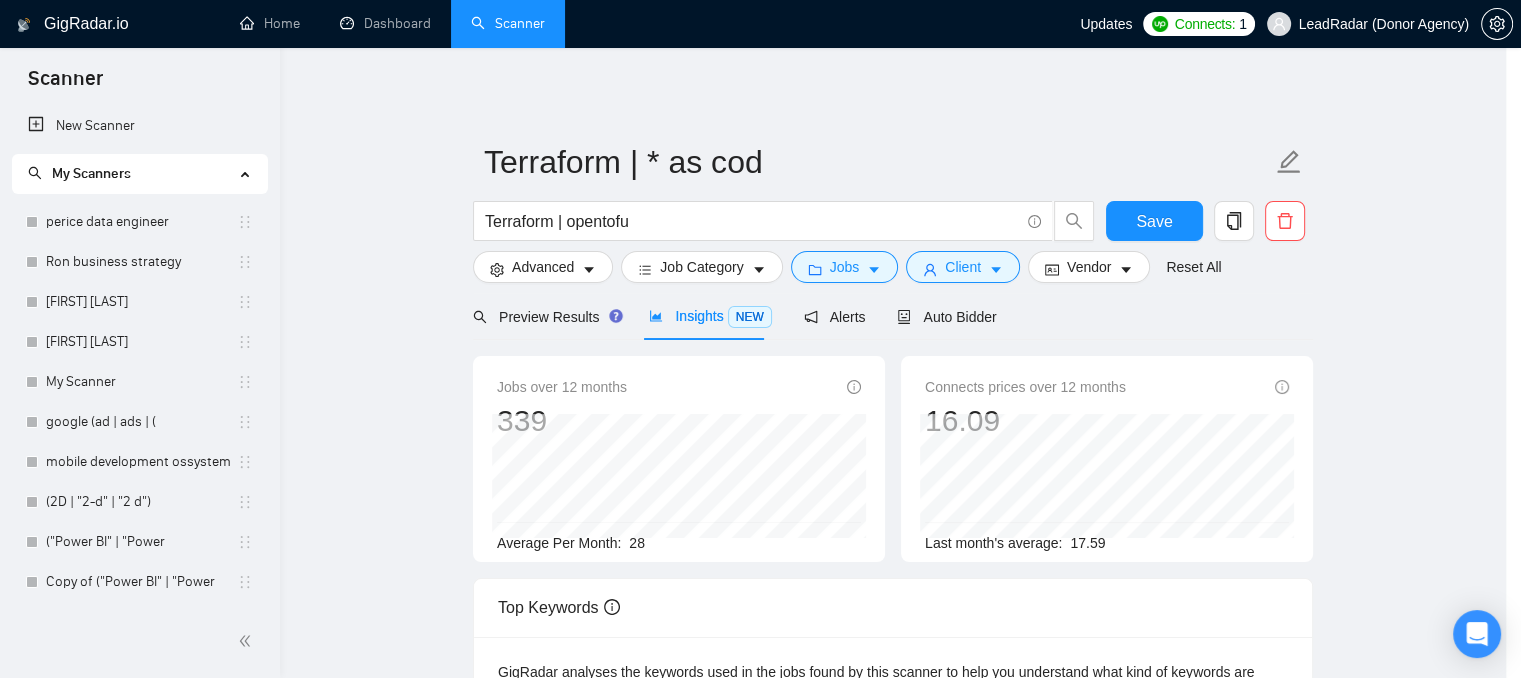 scroll, scrollTop: 68, scrollLeft: 0, axis: vertical 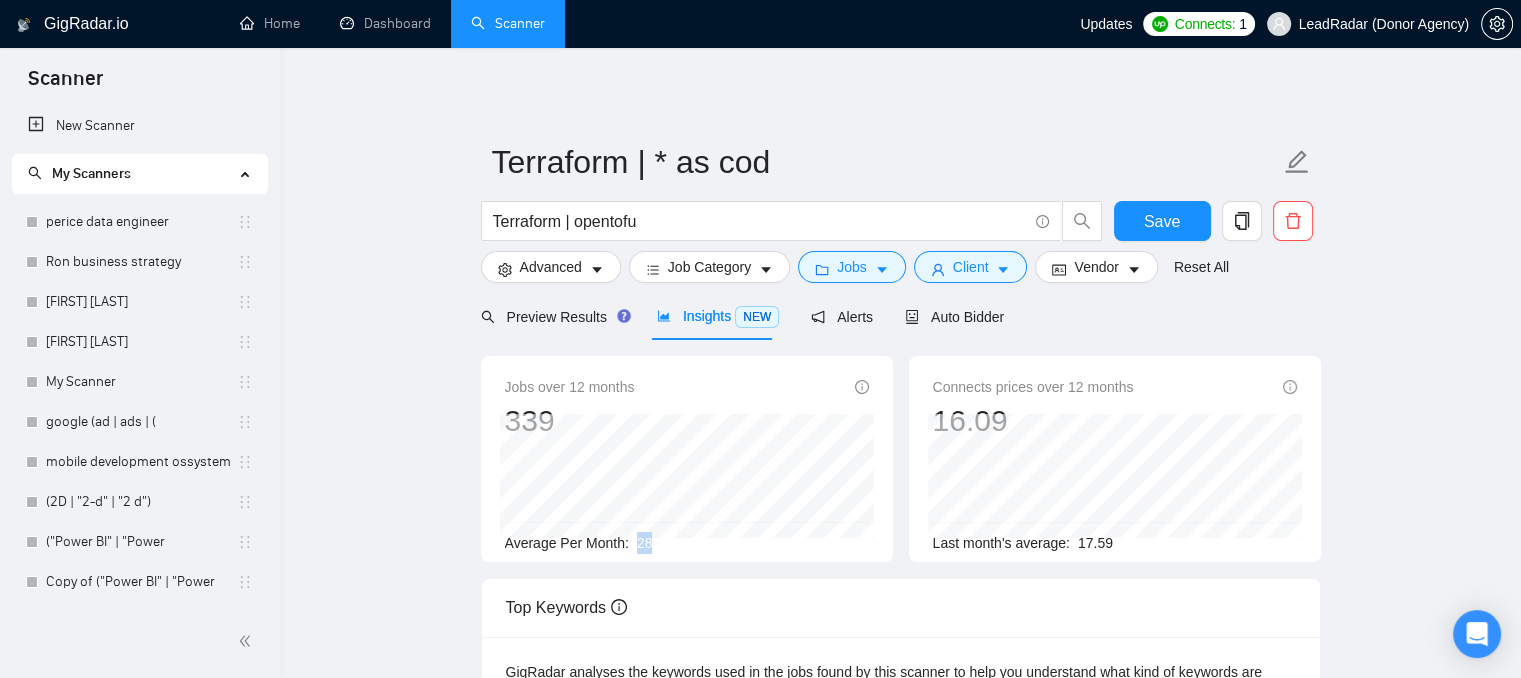drag, startPoint x: 656, startPoint y: 541, endPoint x: 628, endPoint y: 543, distance: 28.071337 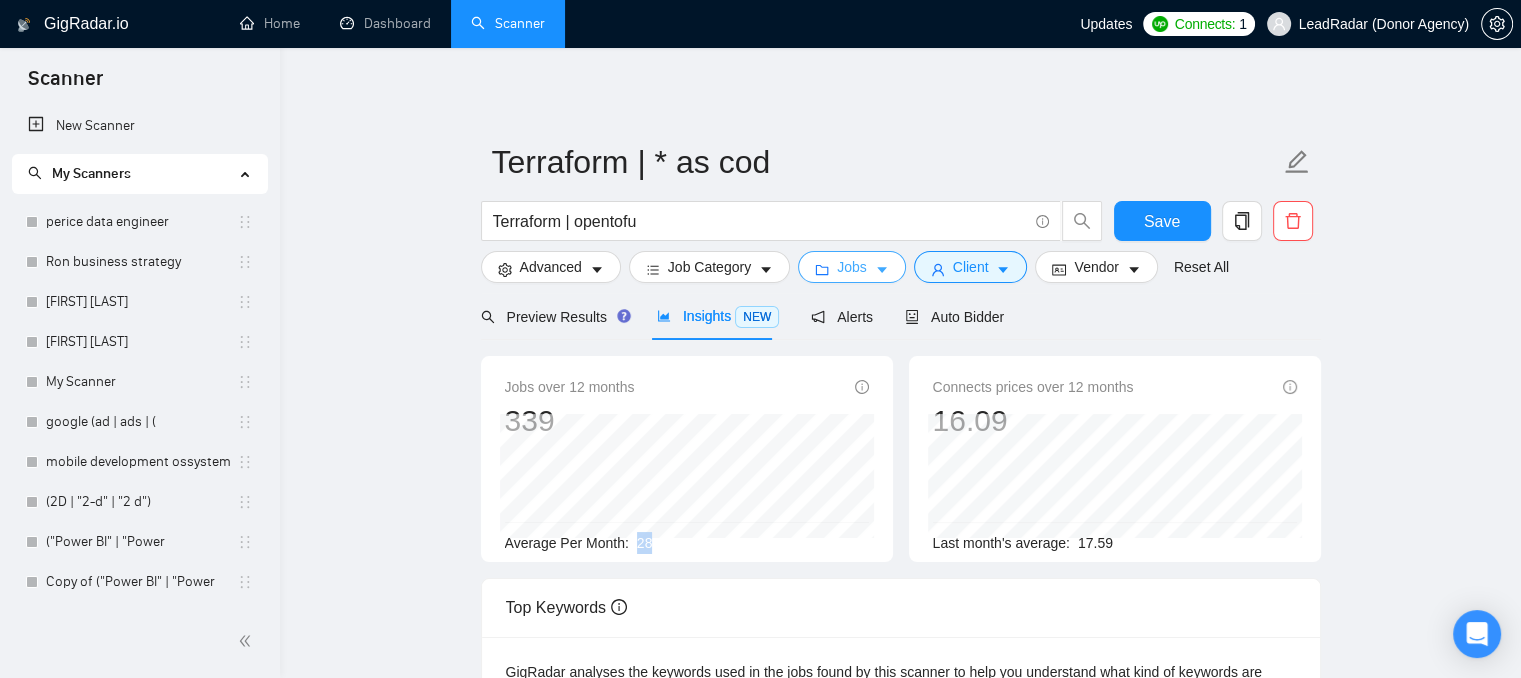 click on "Jobs" at bounding box center (852, 267) 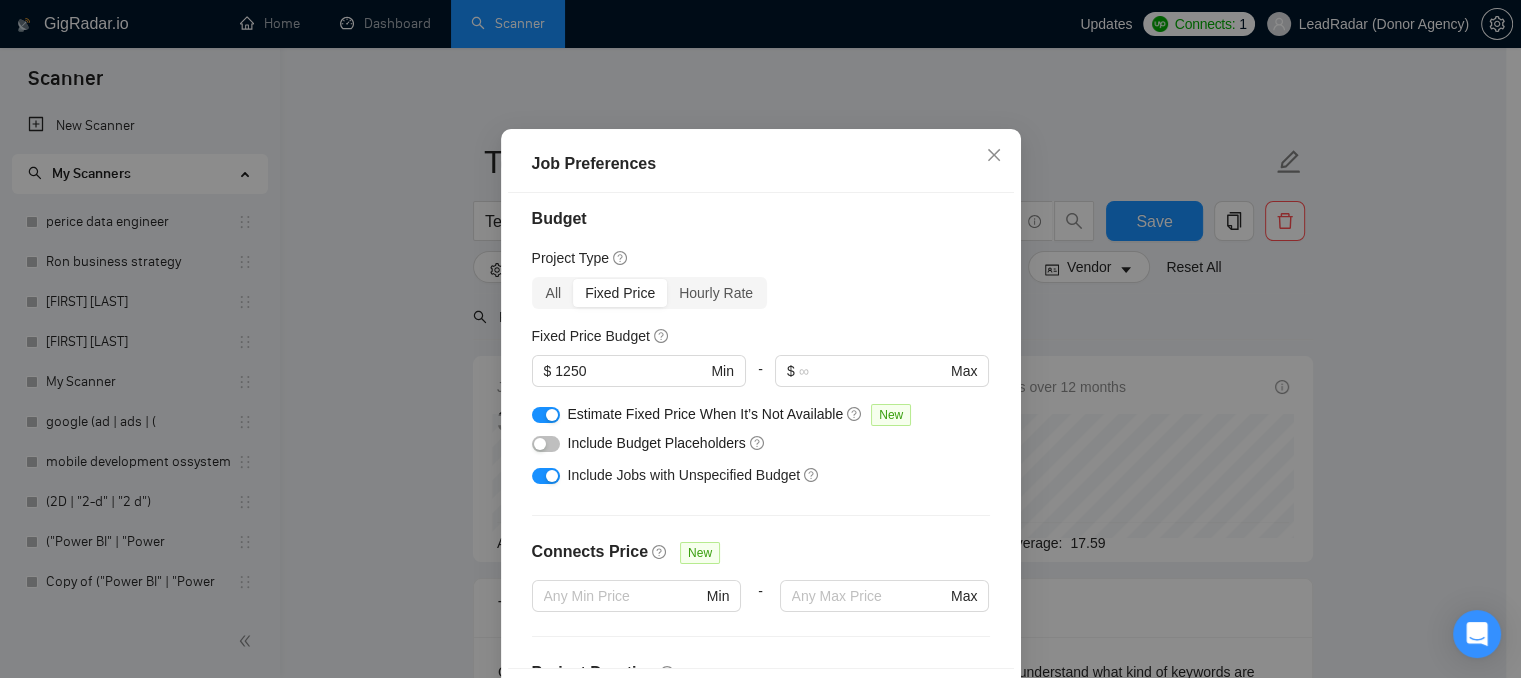scroll, scrollTop: 0, scrollLeft: 0, axis: both 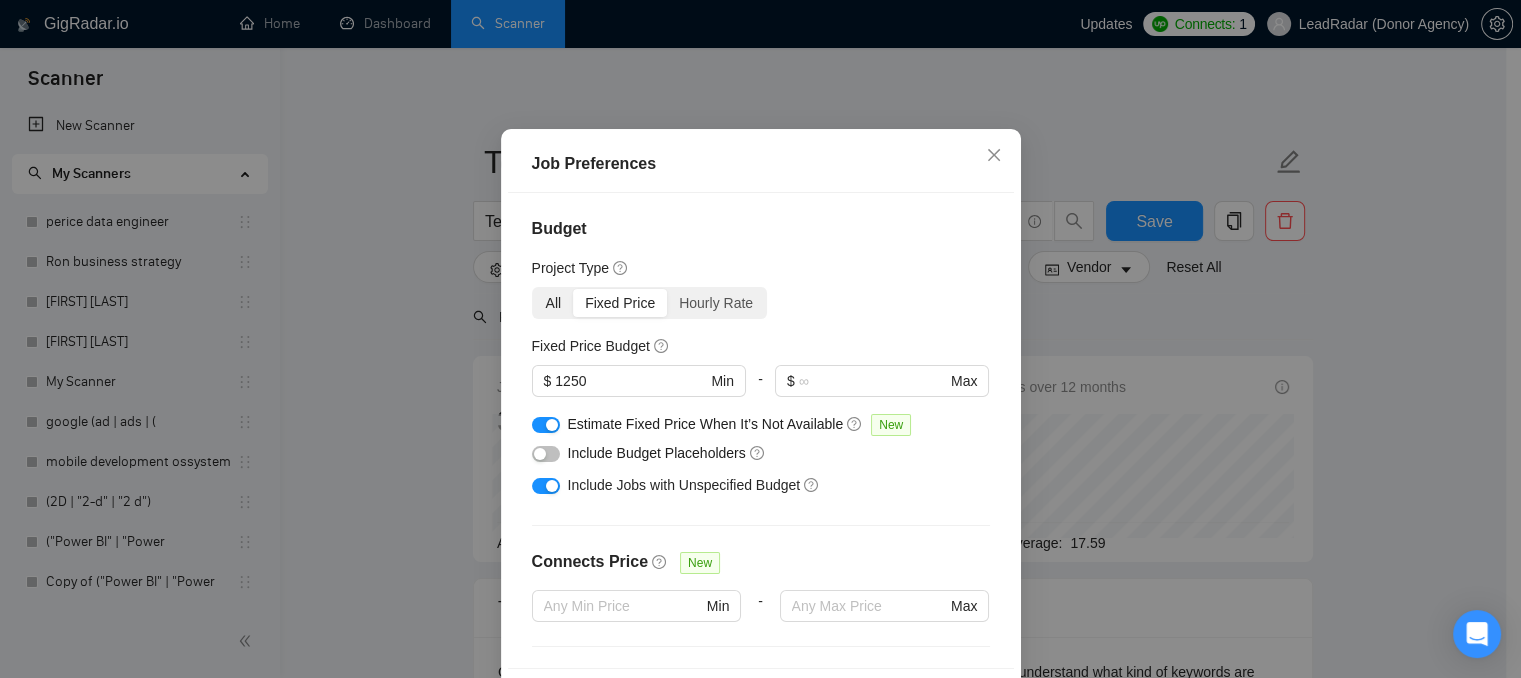 click on "All" at bounding box center (554, 303) 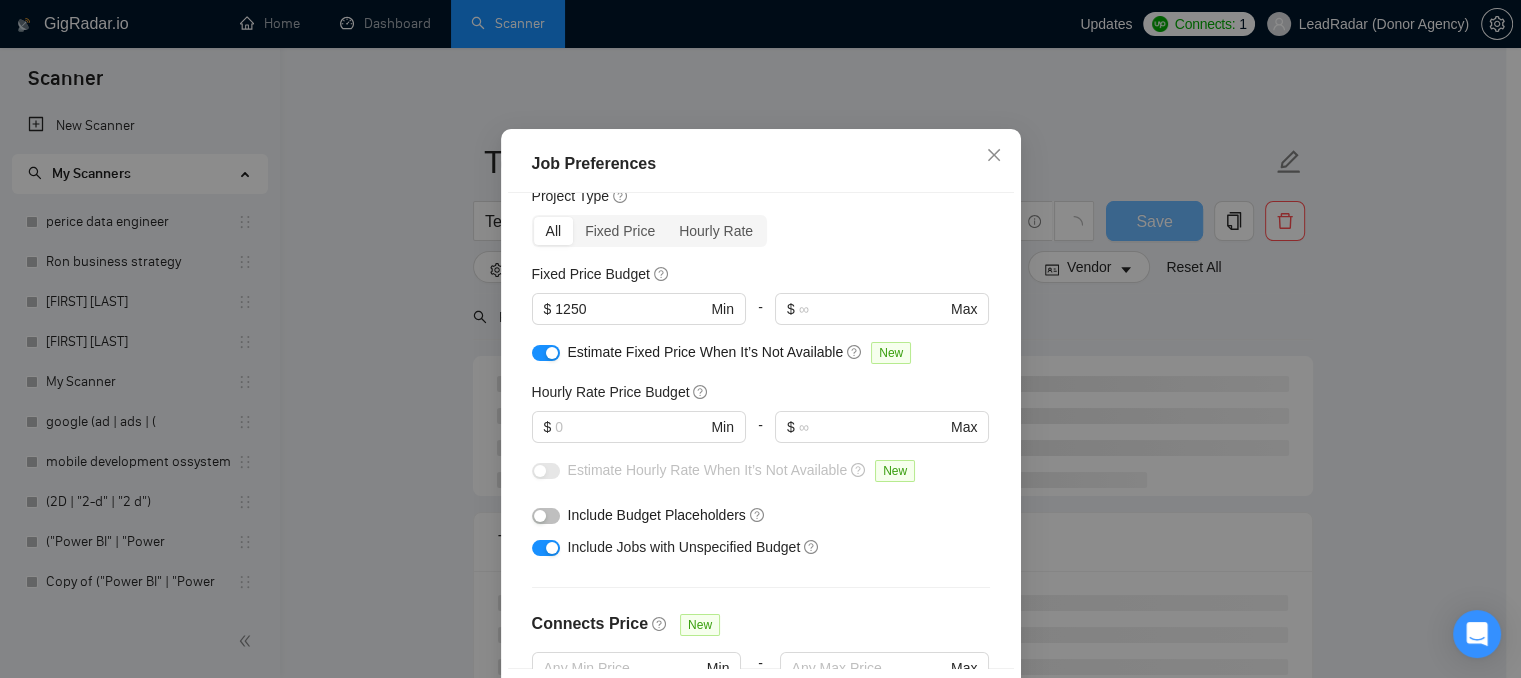 scroll, scrollTop: 200, scrollLeft: 0, axis: vertical 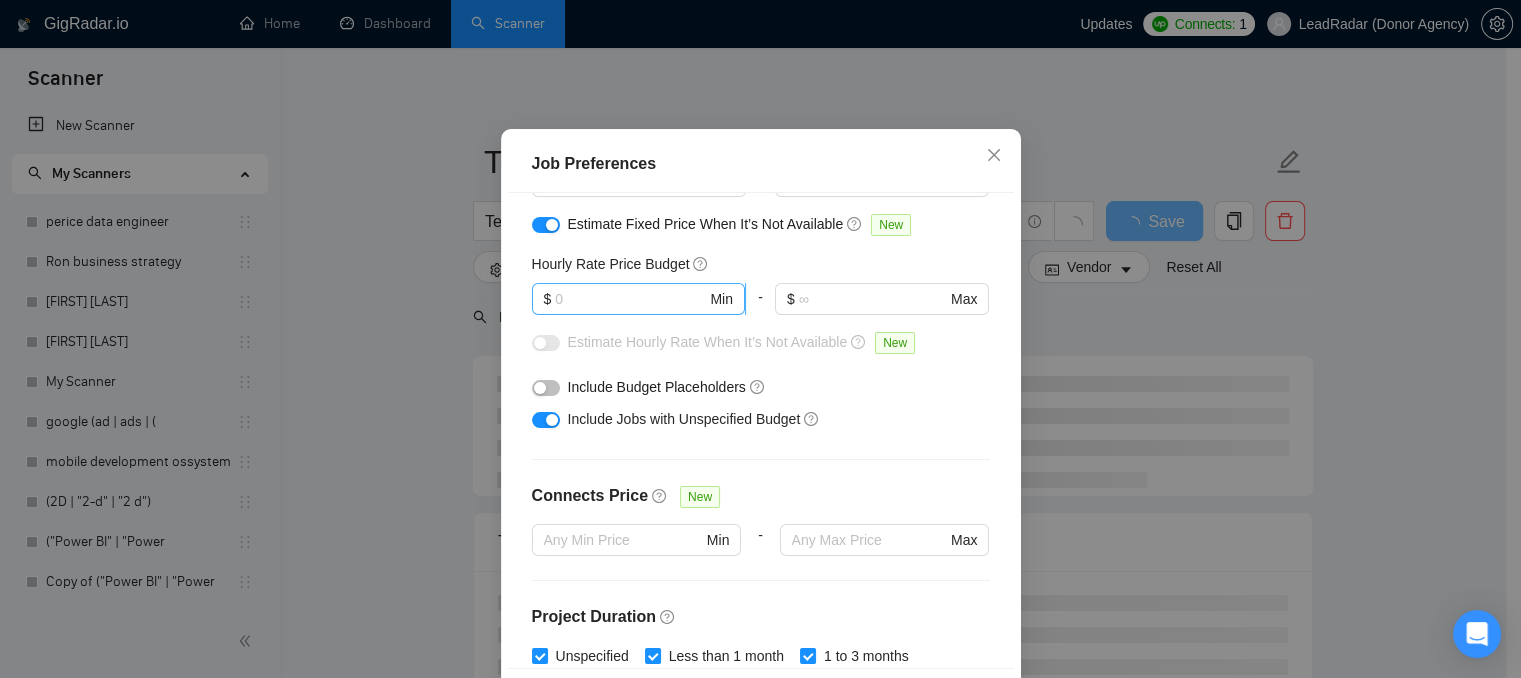 click at bounding box center (630, 299) 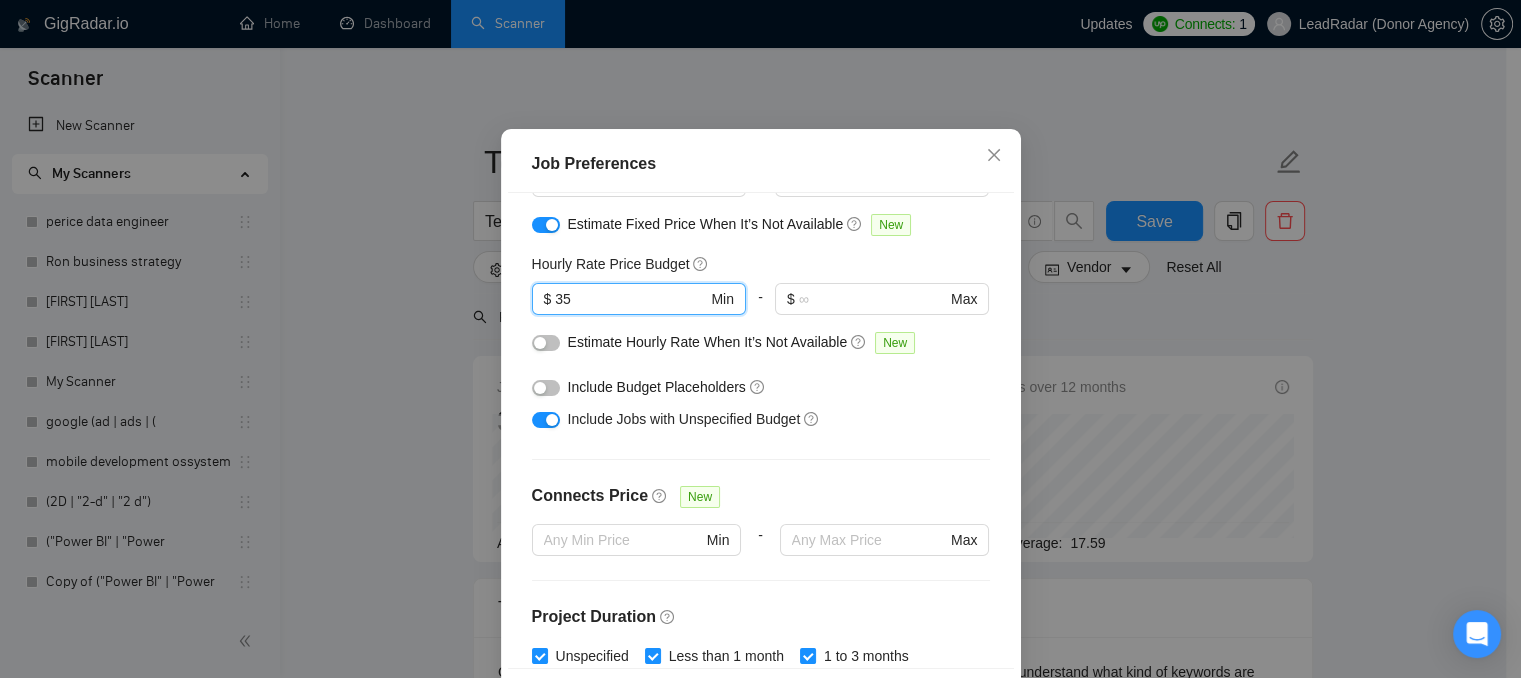 type on "35" 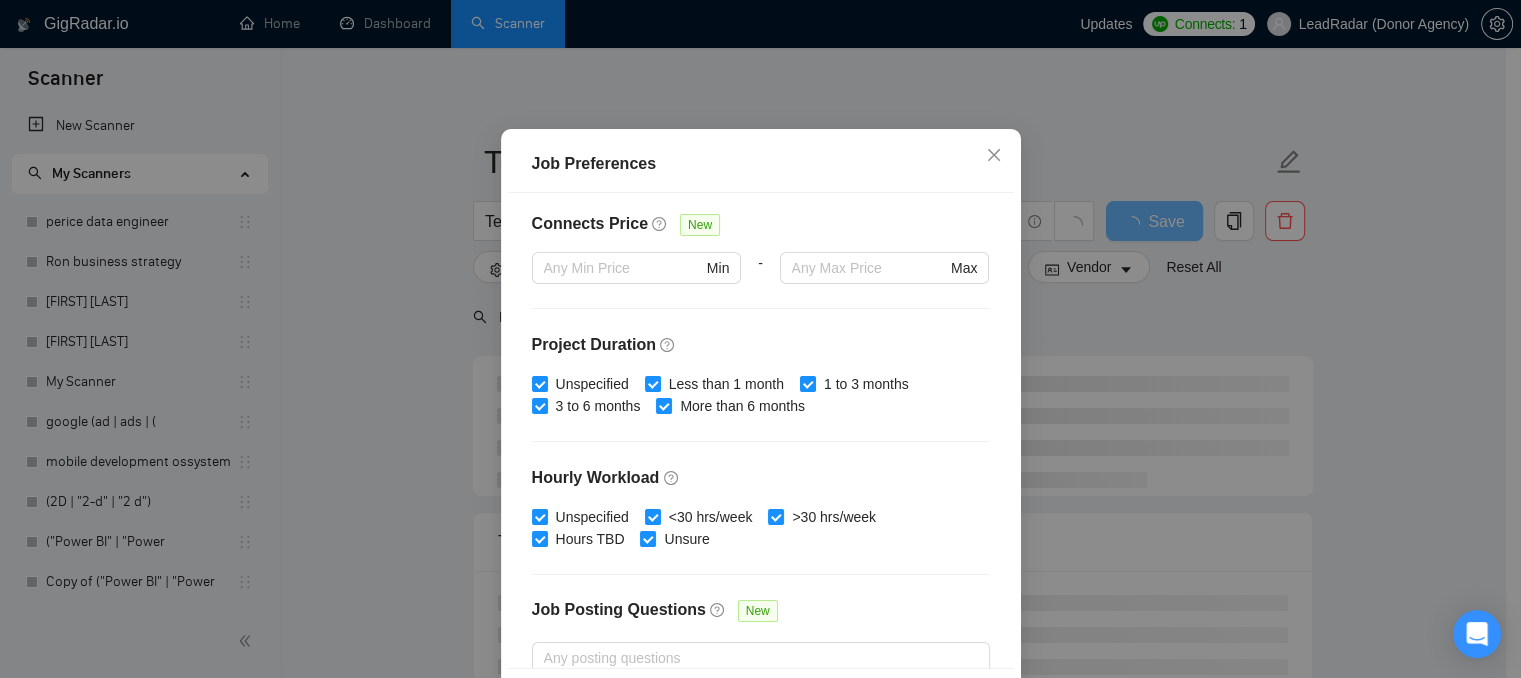 scroll, scrollTop: 653, scrollLeft: 0, axis: vertical 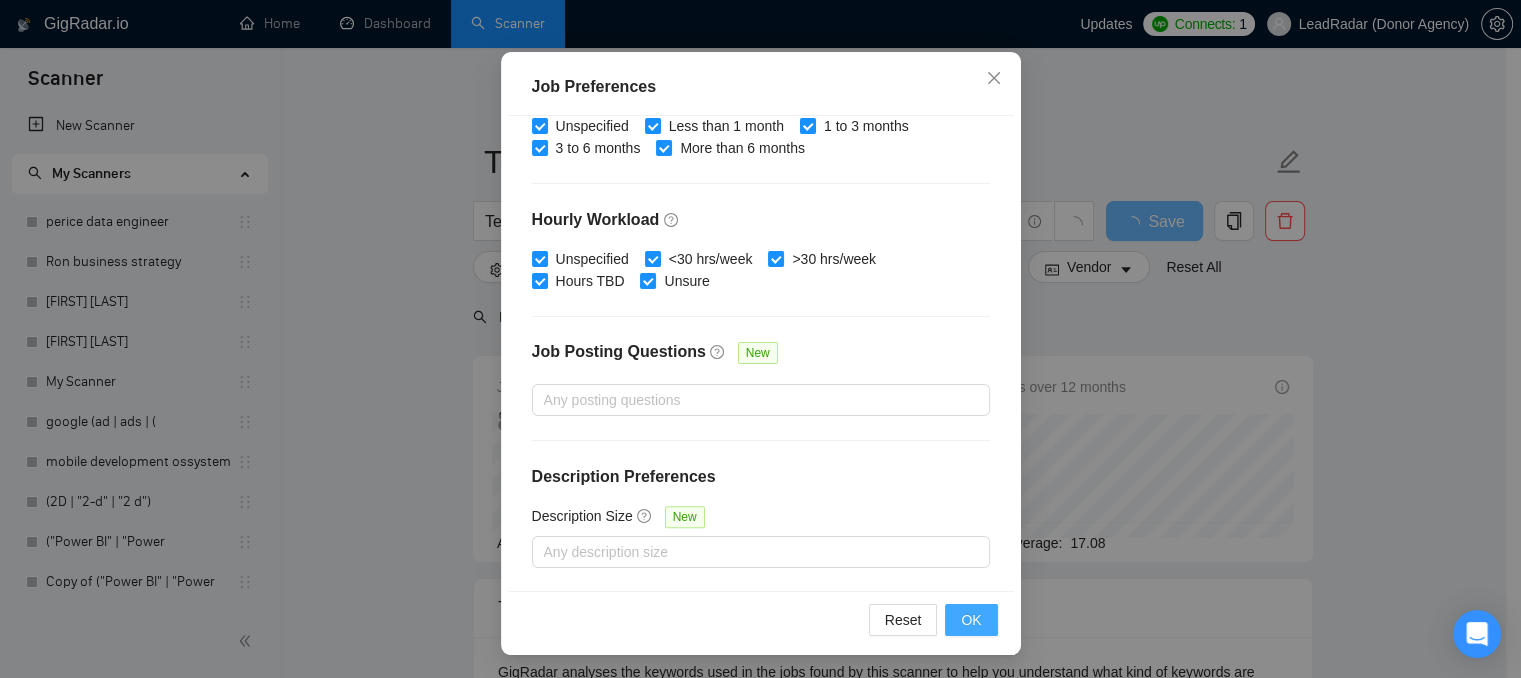 click on "OK" at bounding box center [971, 620] 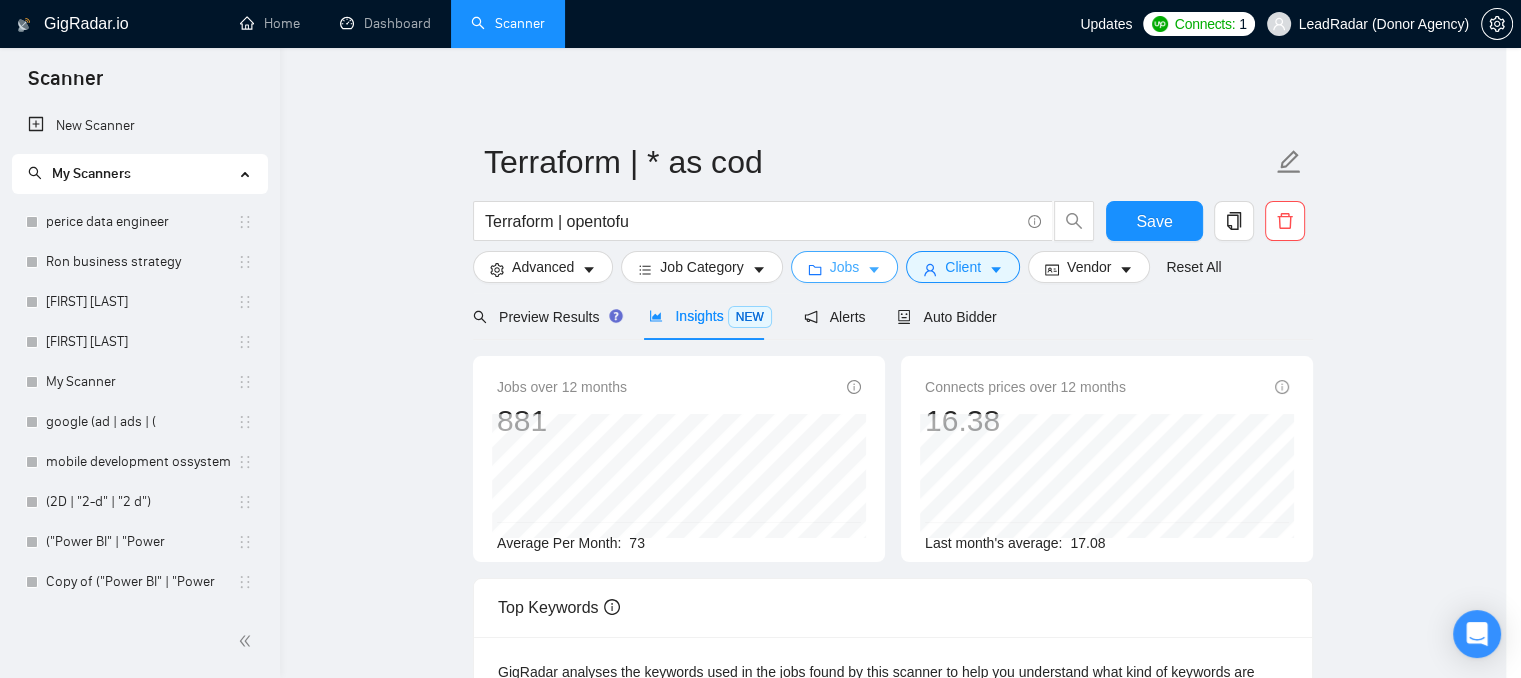 scroll, scrollTop: 0, scrollLeft: 0, axis: both 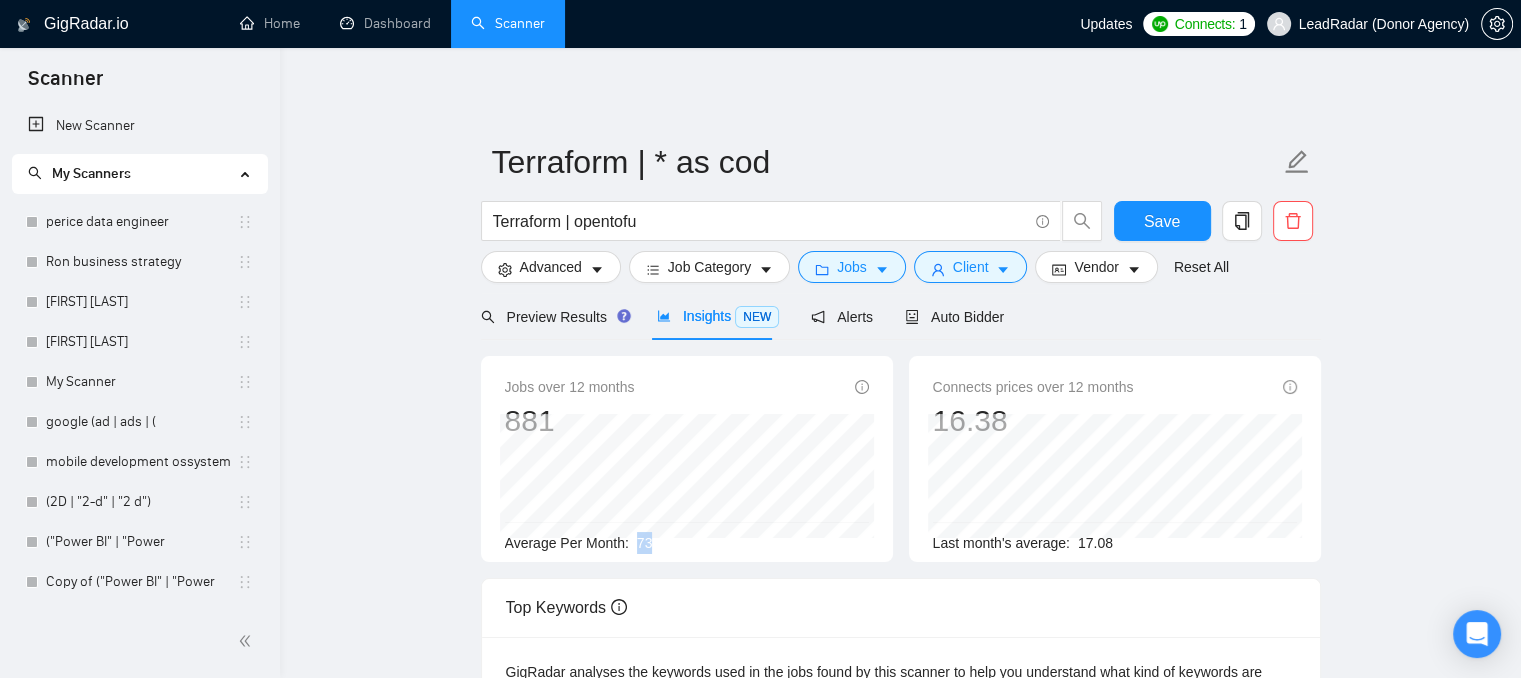 drag, startPoint x: 631, startPoint y: 543, endPoint x: 649, endPoint y: 543, distance: 18 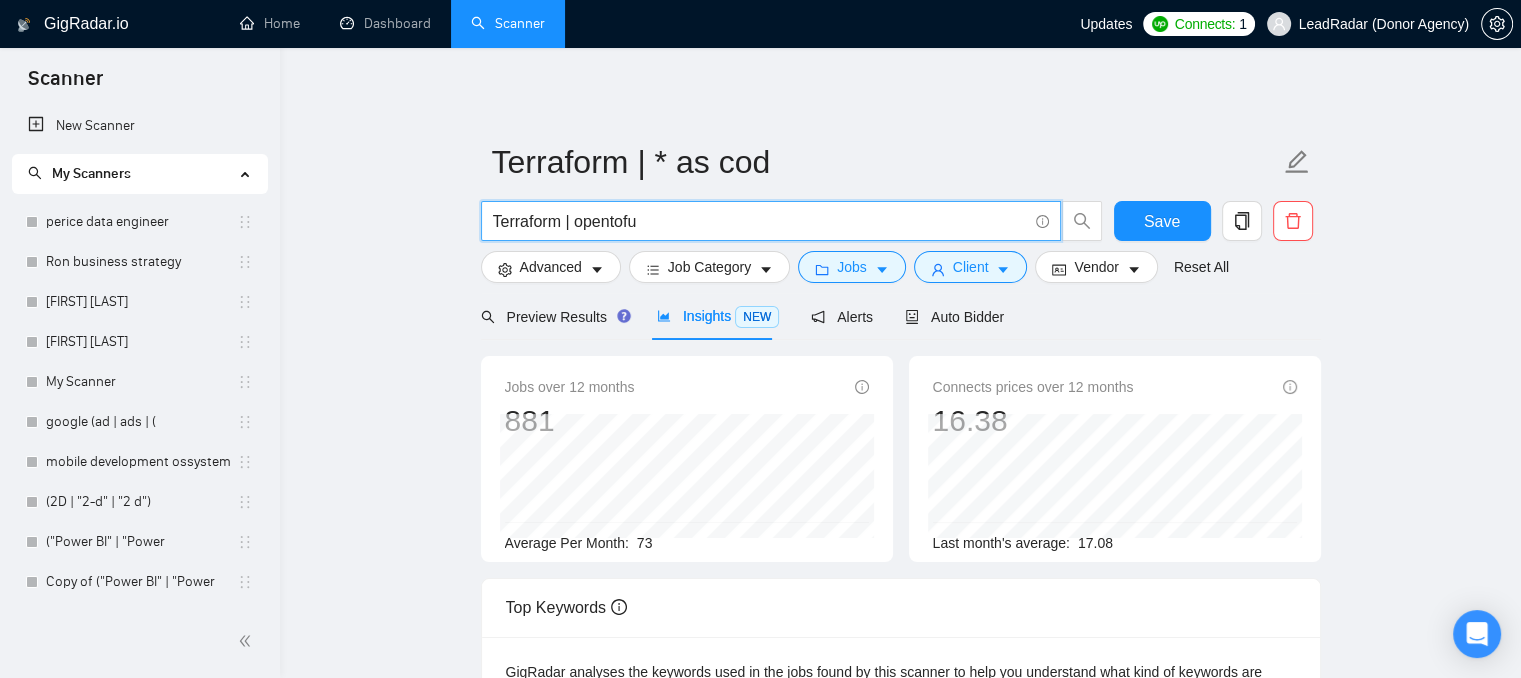 click on "Terraform | opentofu" at bounding box center (760, 221) 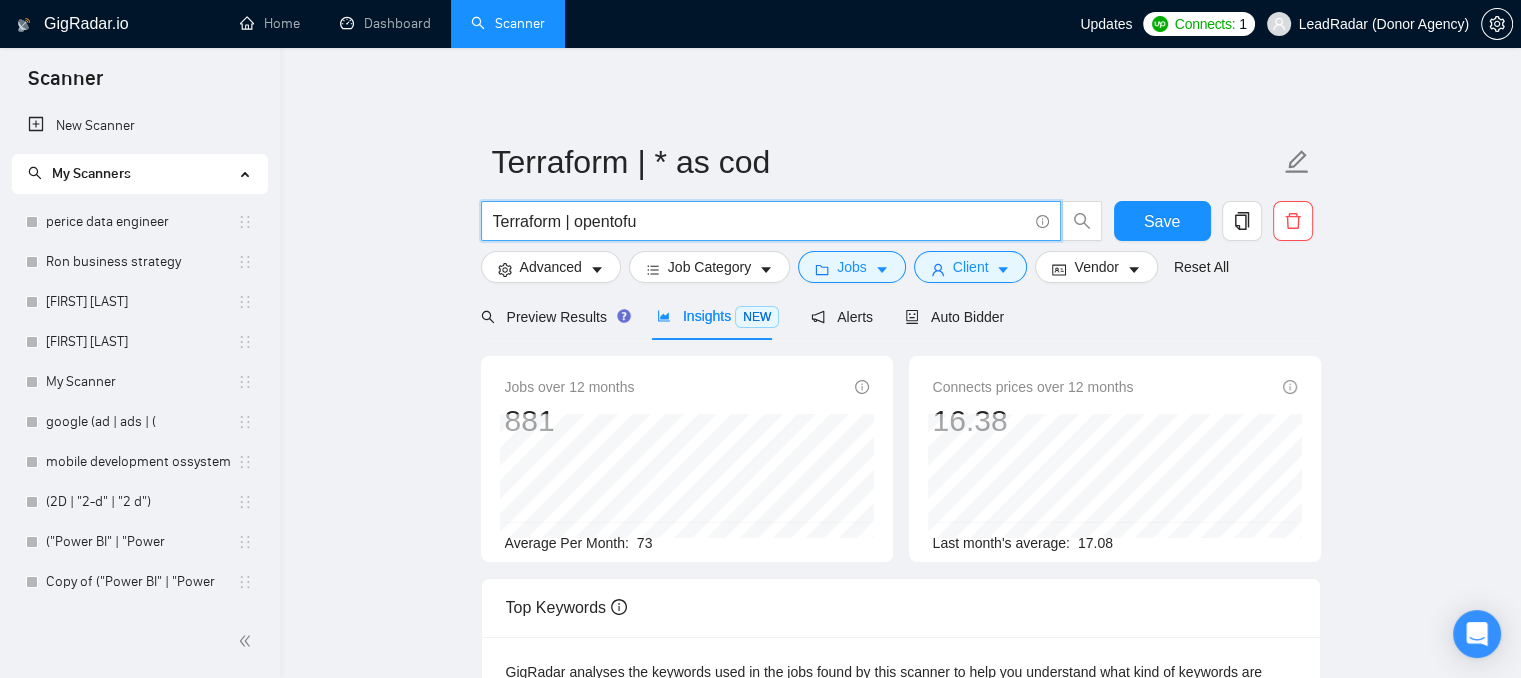 drag, startPoint x: 649, startPoint y: 223, endPoint x: 484, endPoint y: 218, distance: 165.07574 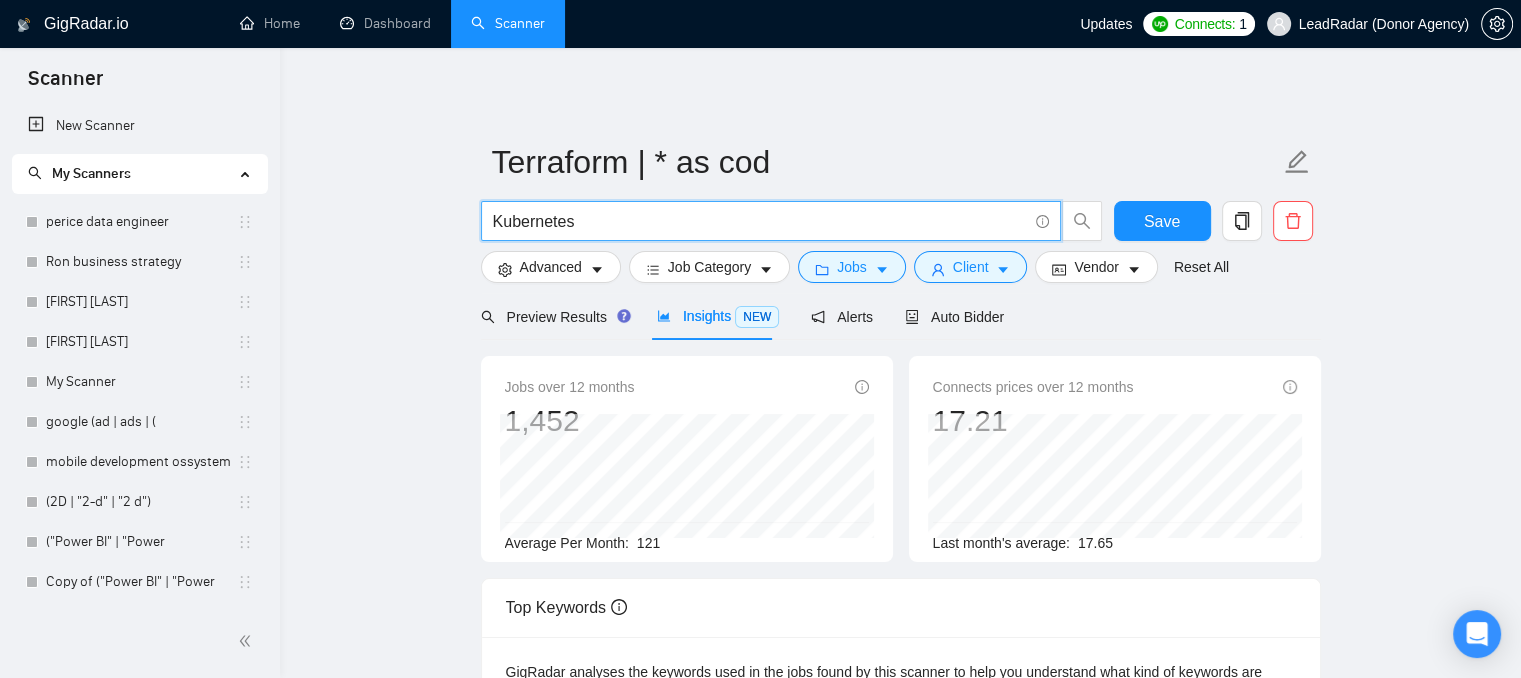 type on "Kubernetes" 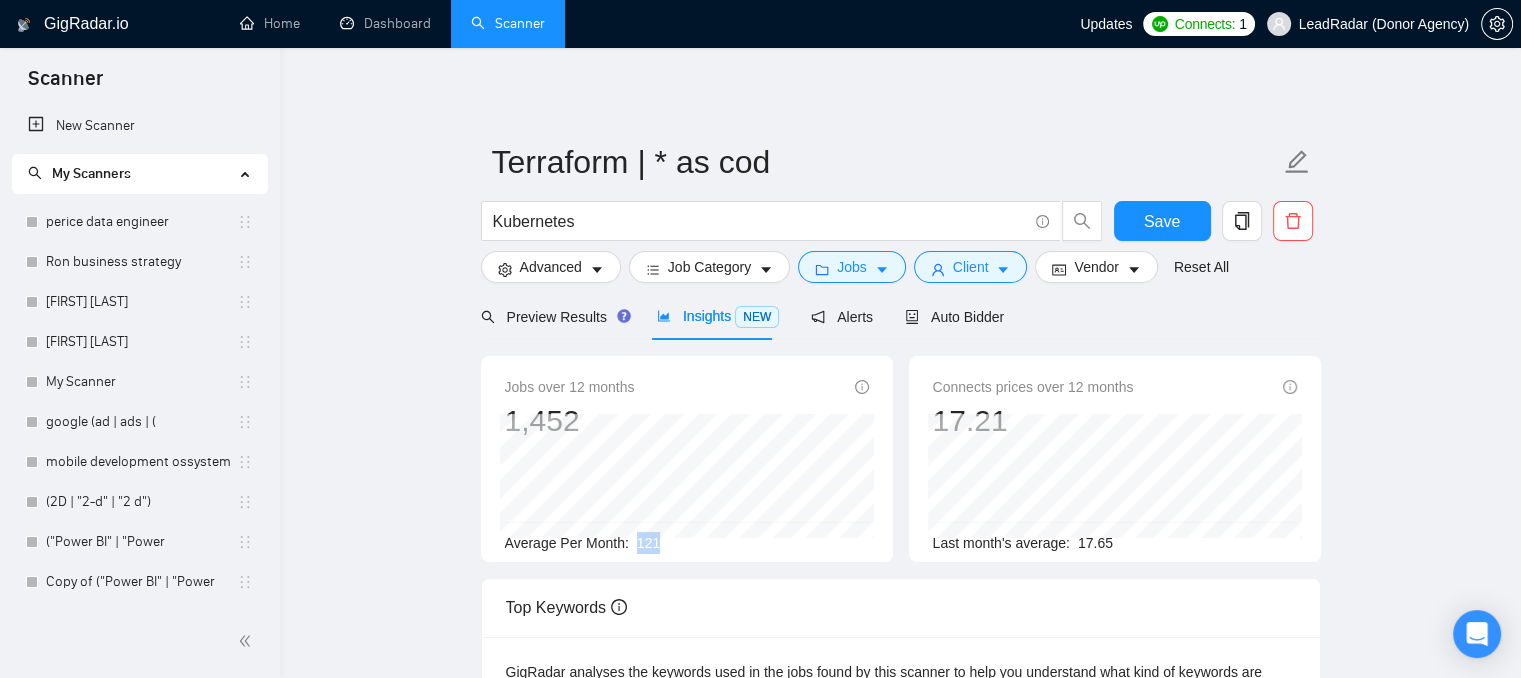 drag, startPoint x: 632, startPoint y: 545, endPoint x: 657, endPoint y: 549, distance: 25.317978 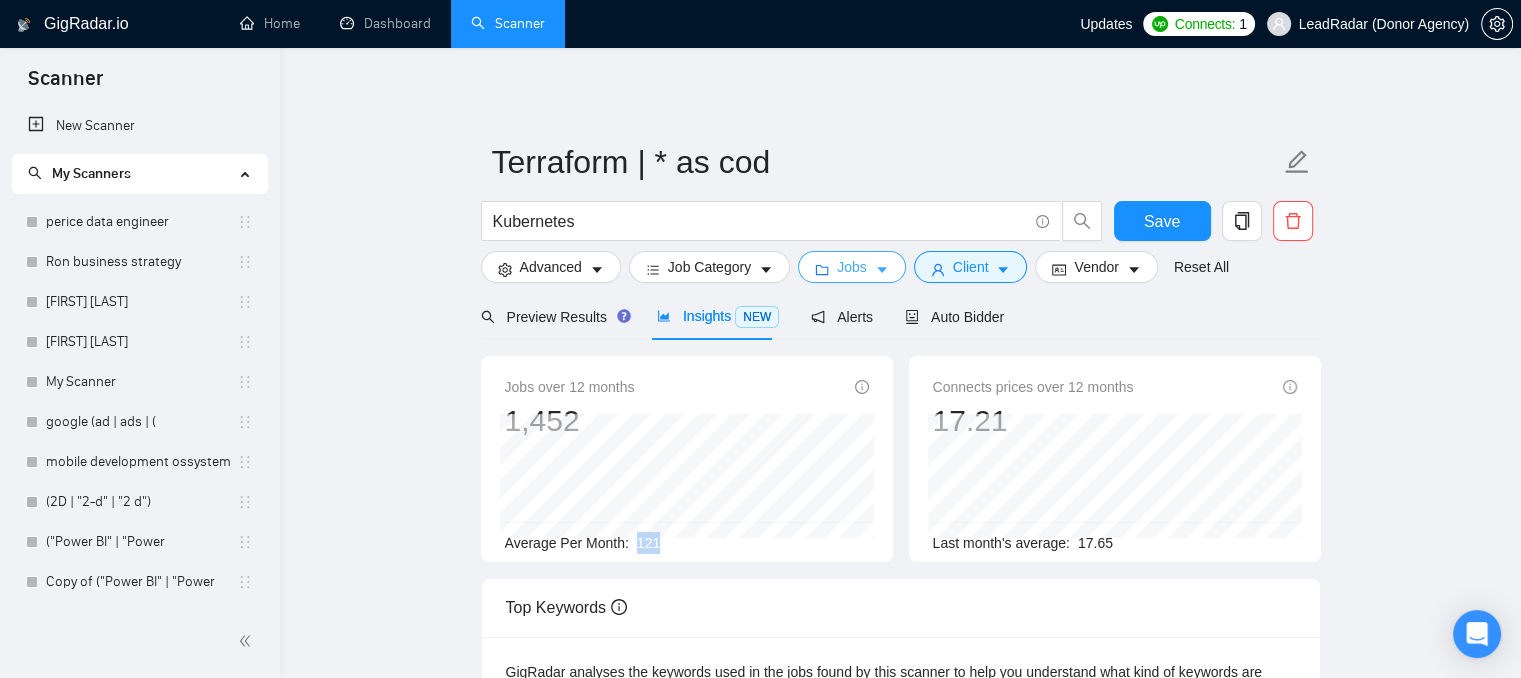 click 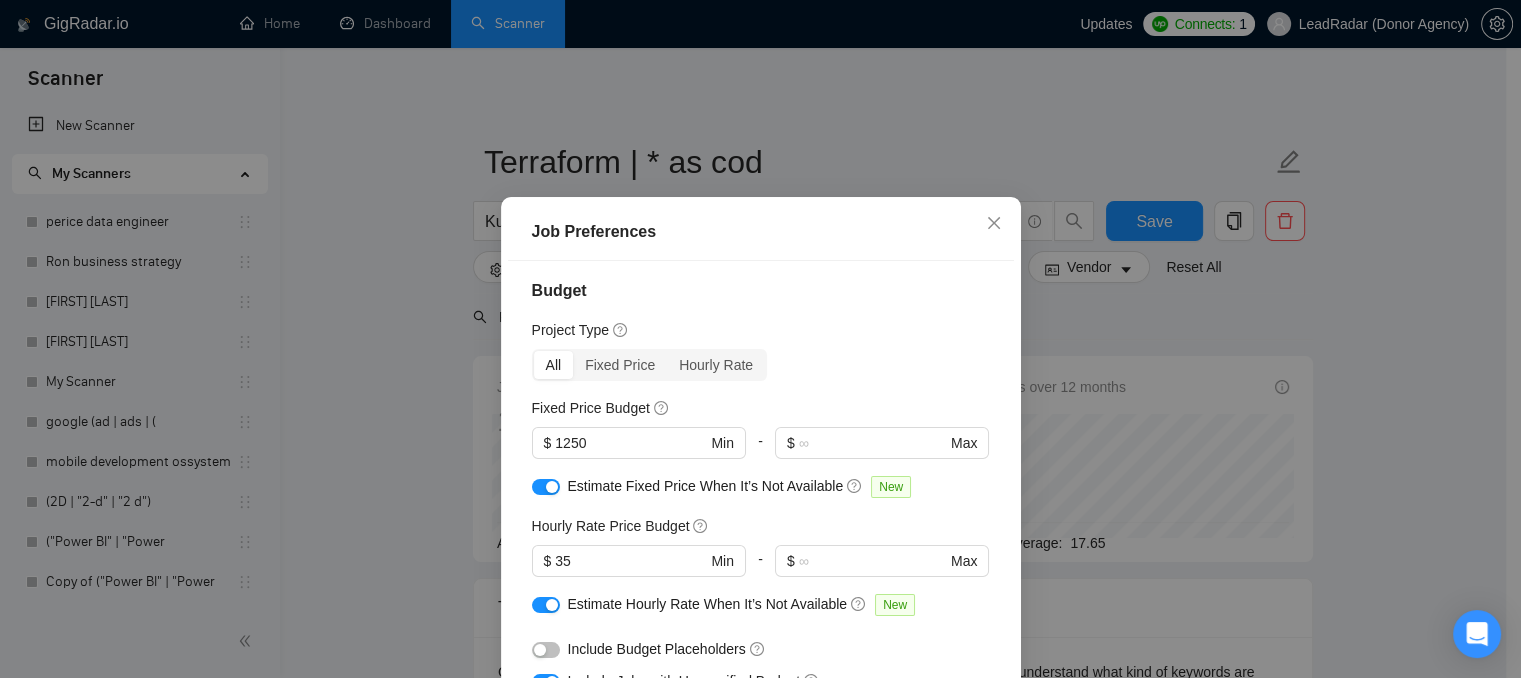 scroll, scrollTop: 0, scrollLeft: 0, axis: both 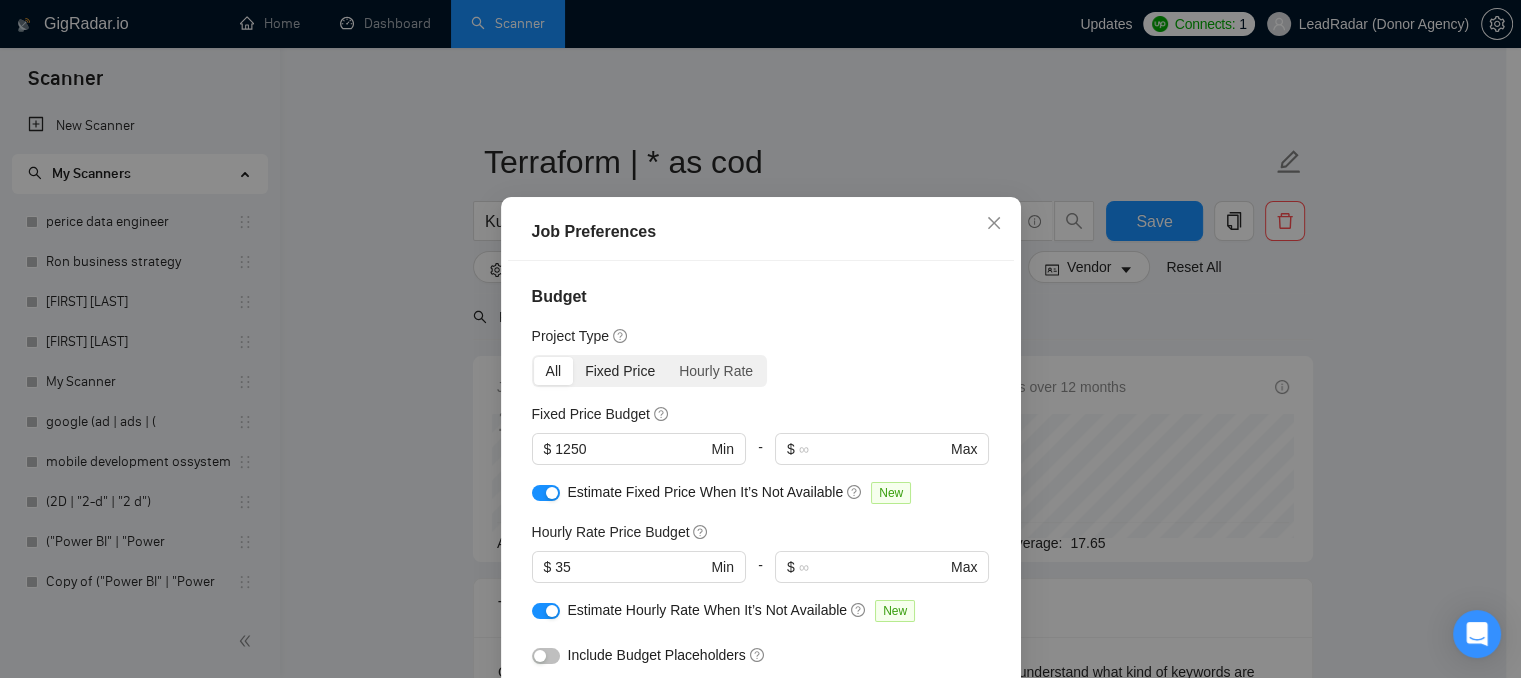 click on "Fixed Price" at bounding box center (620, 371) 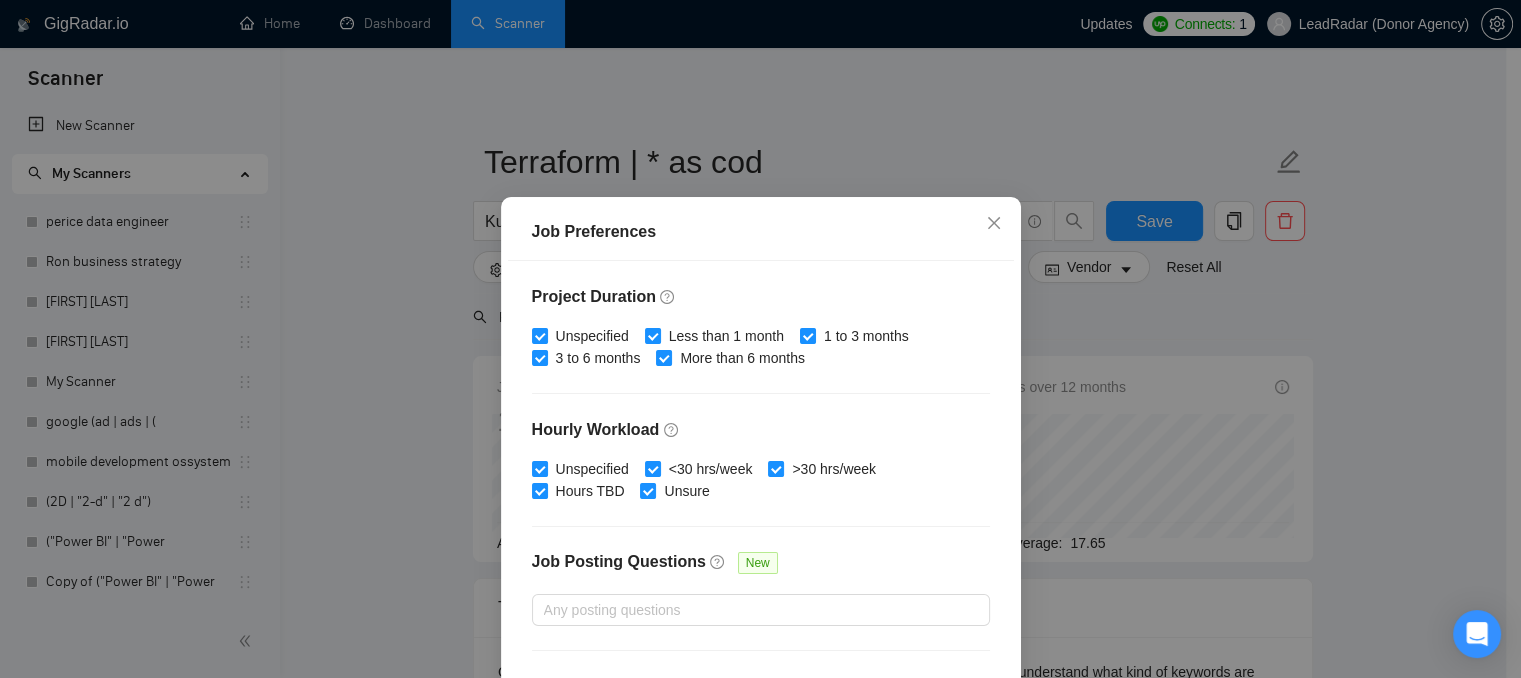 scroll, scrollTop: 519, scrollLeft: 0, axis: vertical 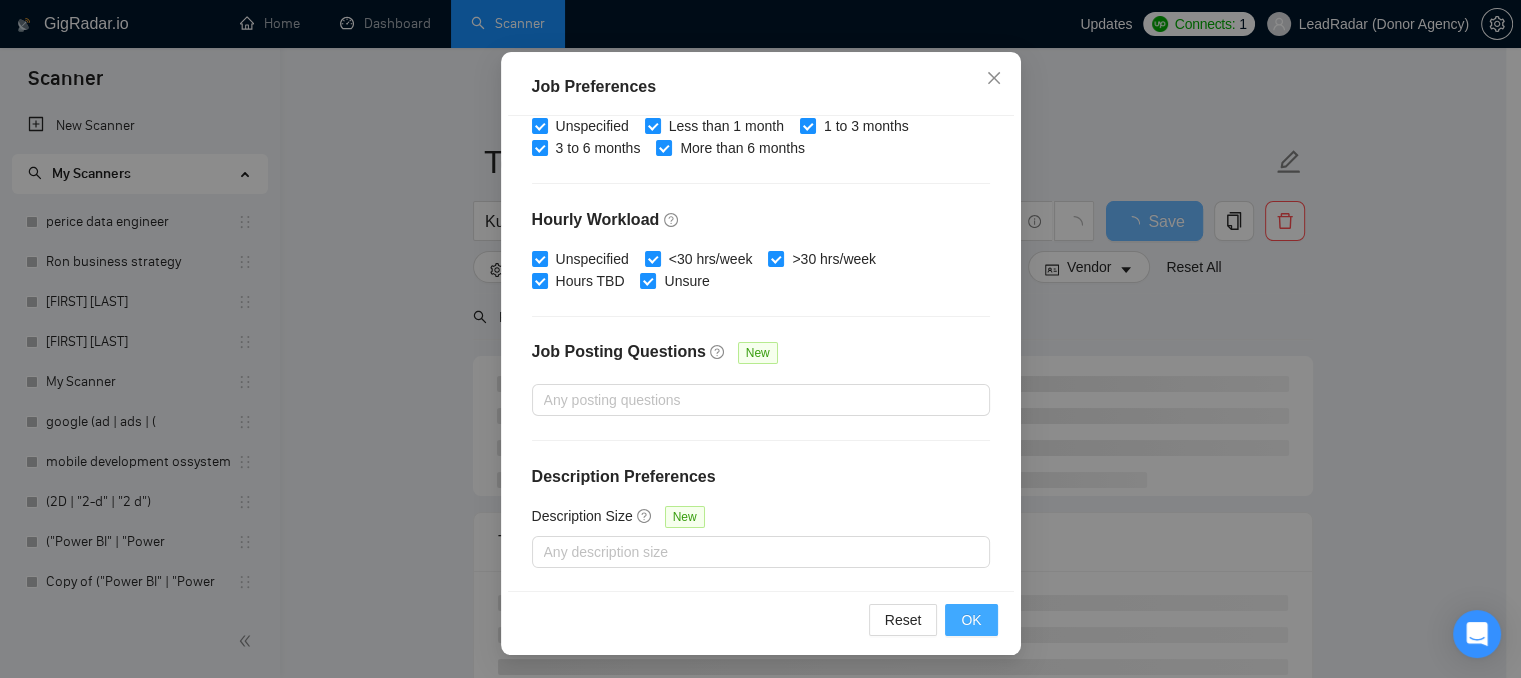 click on "OK" at bounding box center (971, 620) 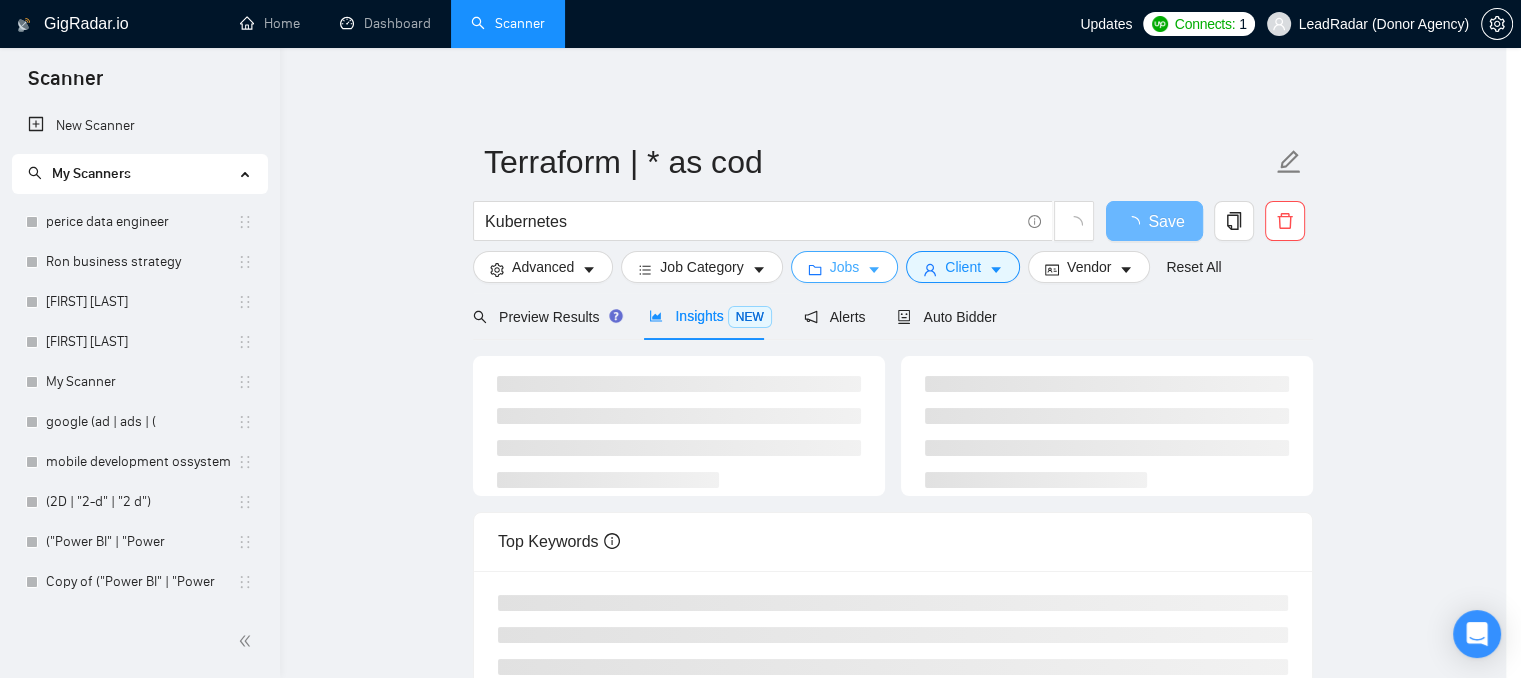 scroll, scrollTop: 0, scrollLeft: 0, axis: both 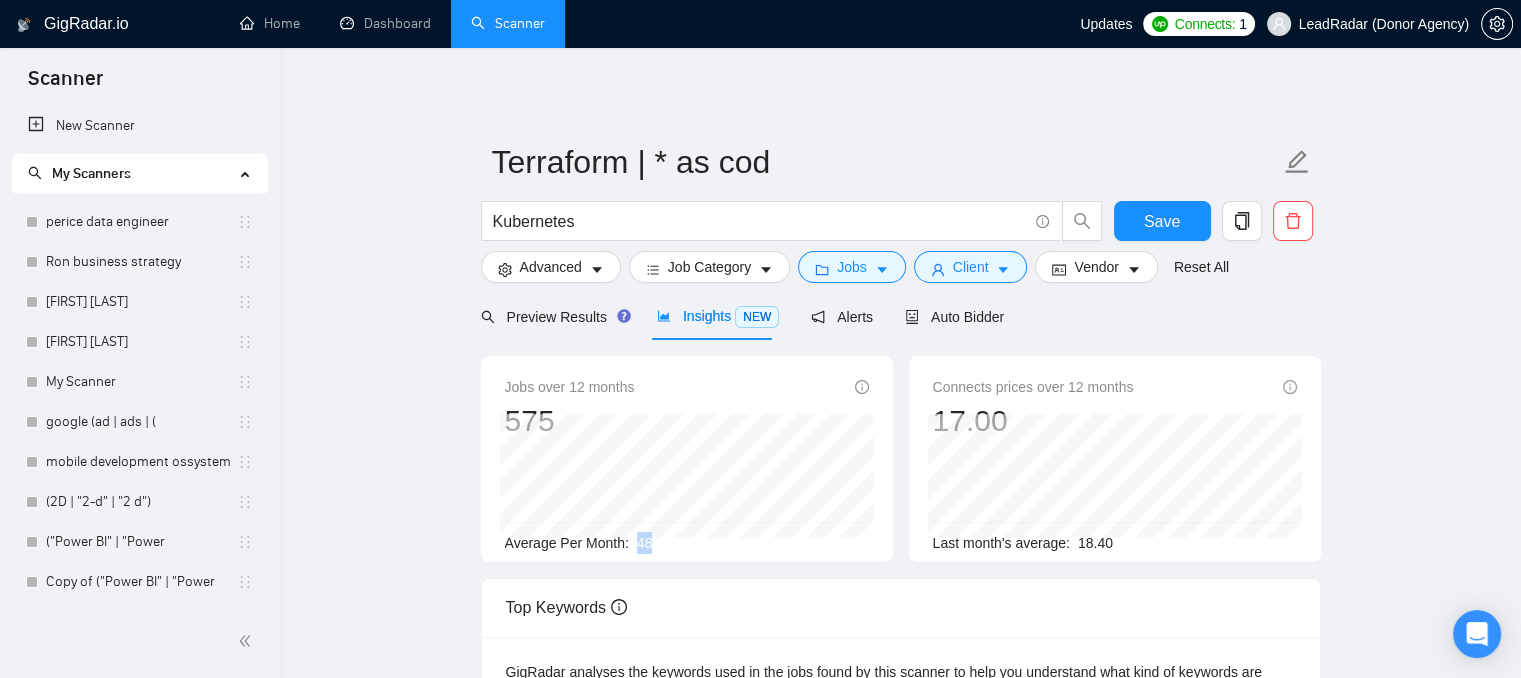 drag, startPoint x: 633, startPoint y: 545, endPoint x: 648, endPoint y: 544, distance: 15.033297 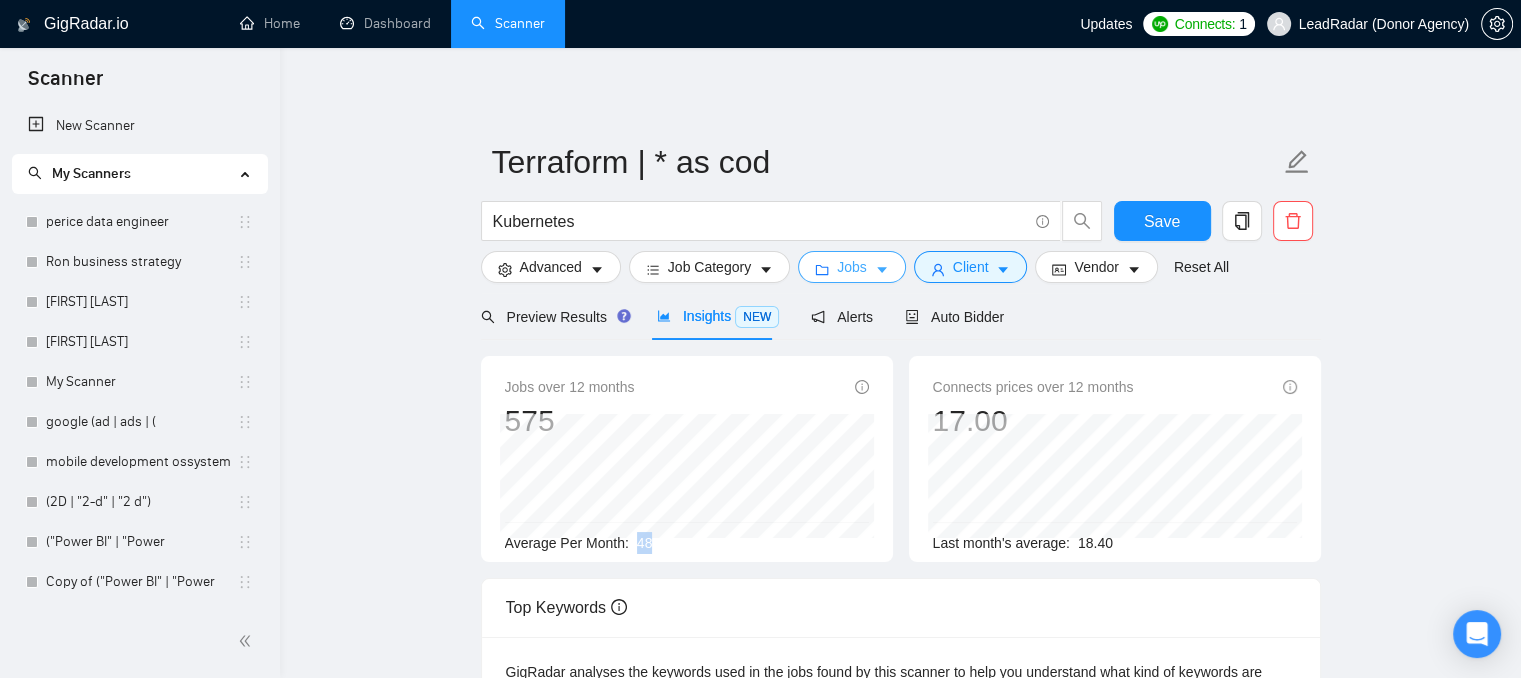click on "Jobs" at bounding box center (852, 267) 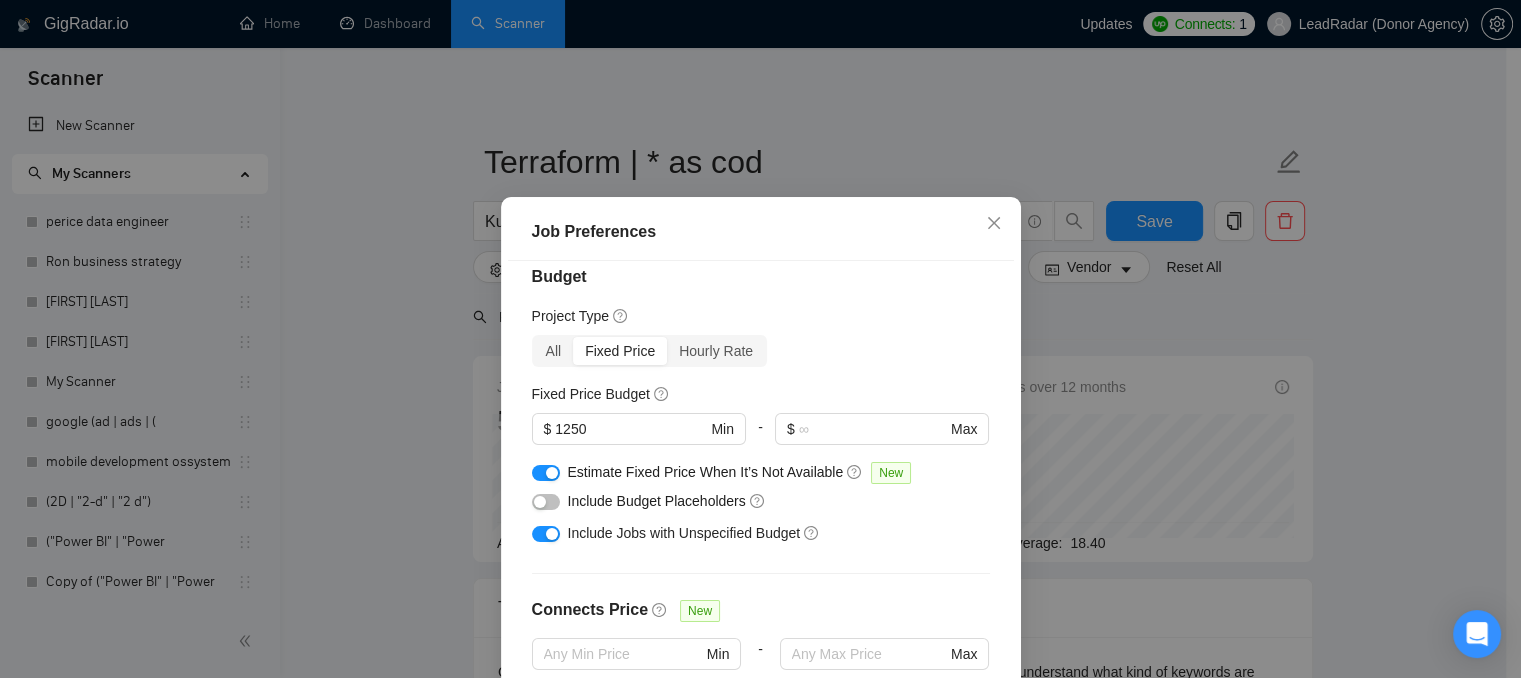 scroll, scrollTop: 0, scrollLeft: 0, axis: both 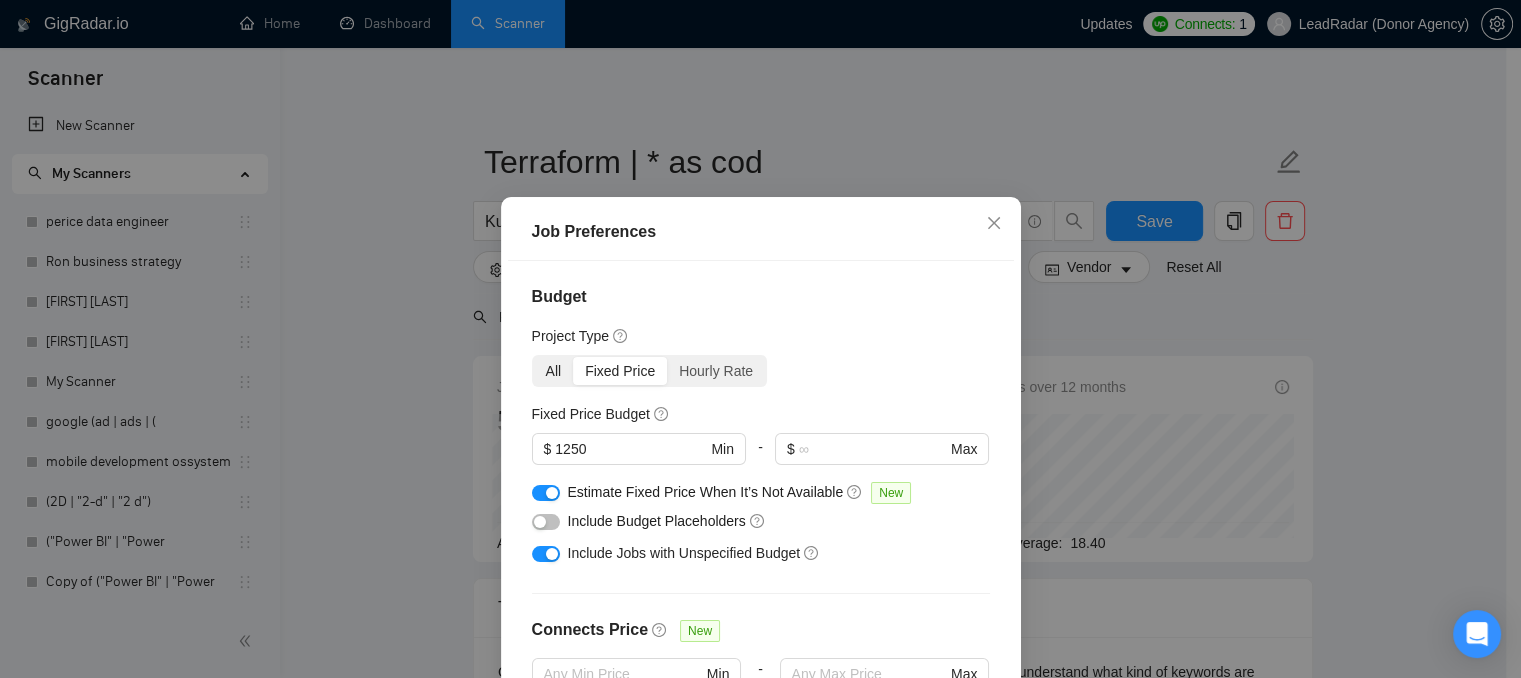 click on "All" at bounding box center (554, 371) 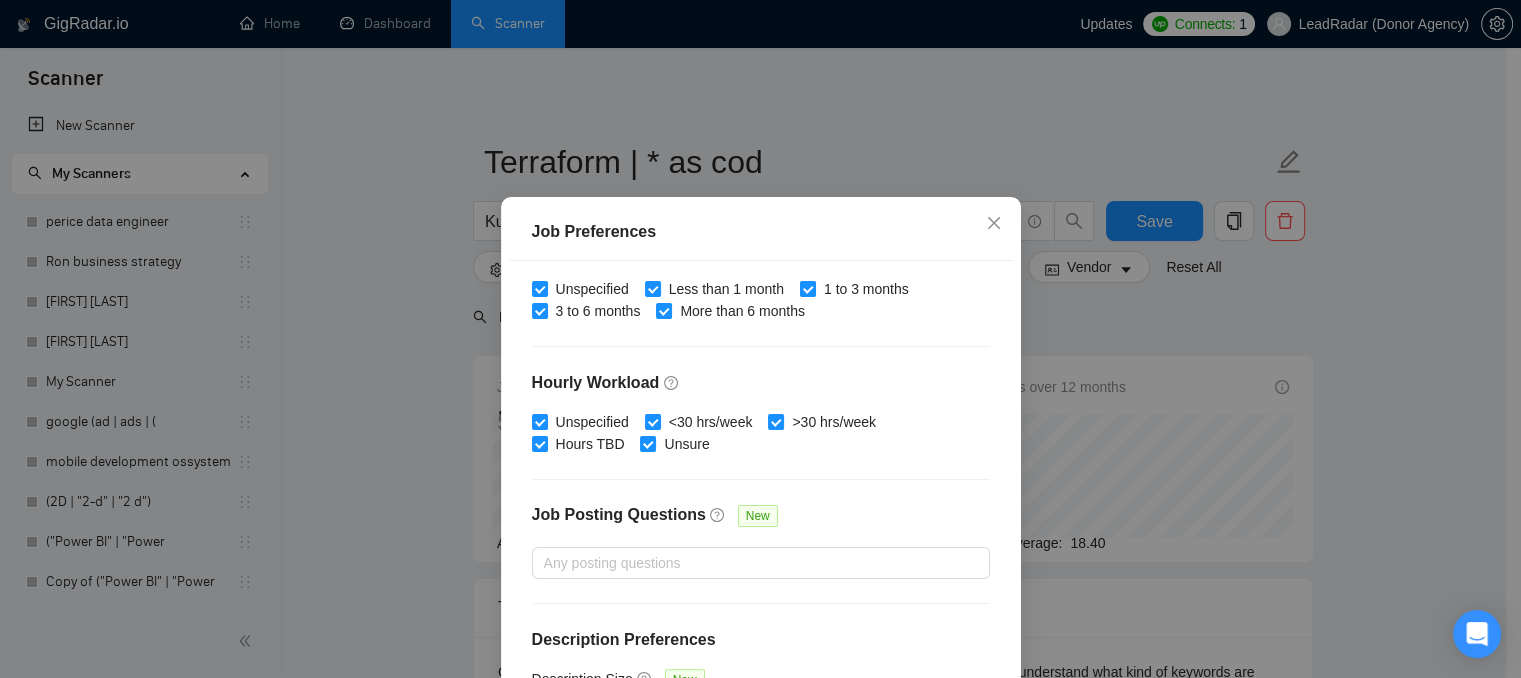 scroll, scrollTop: 653, scrollLeft: 0, axis: vertical 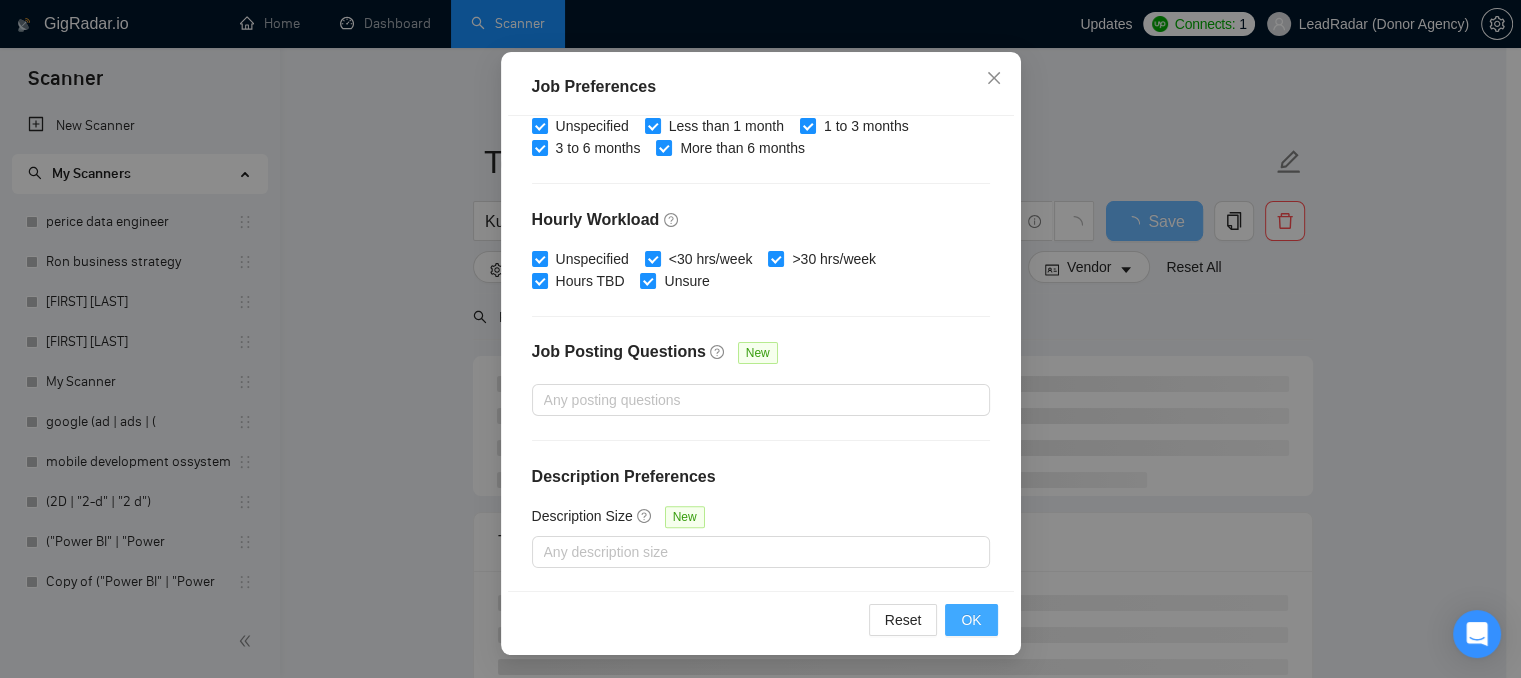 click on "OK" at bounding box center (971, 620) 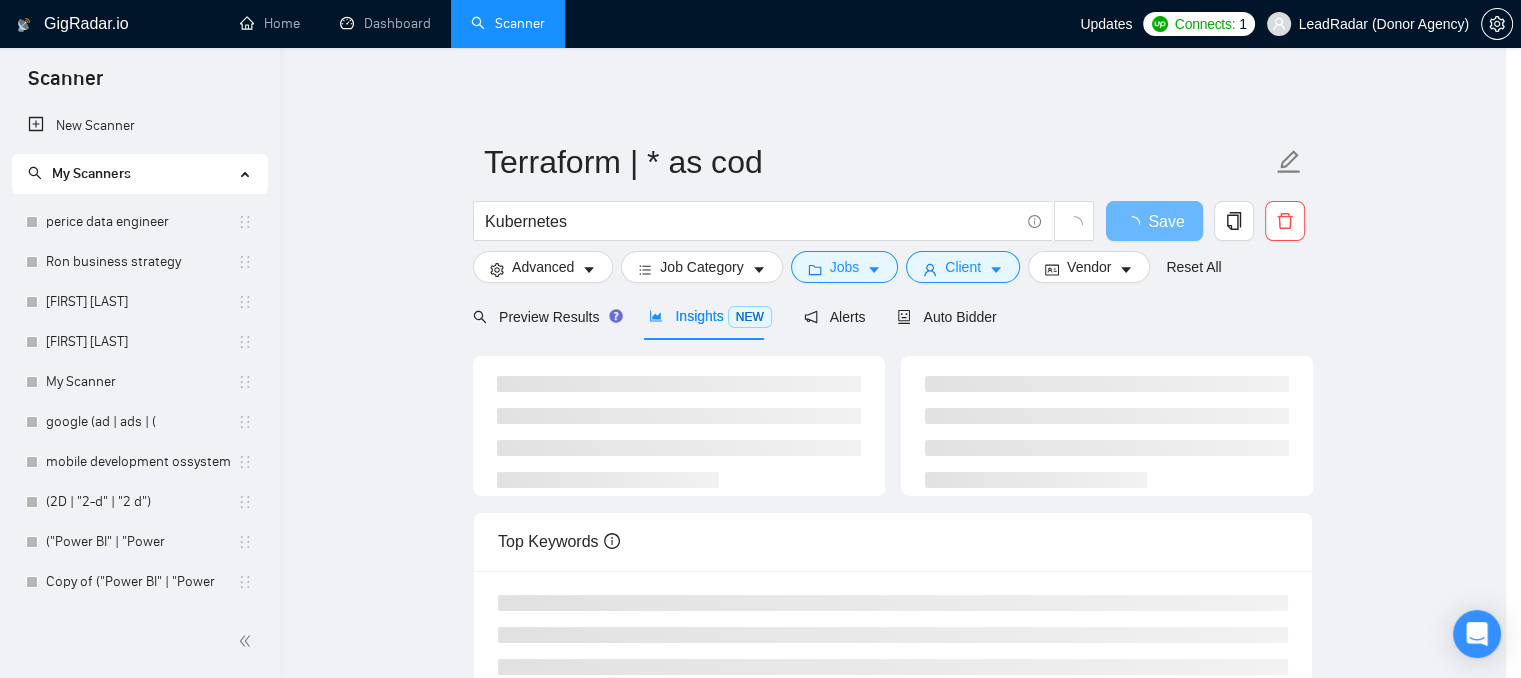 scroll, scrollTop: 68, scrollLeft: 0, axis: vertical 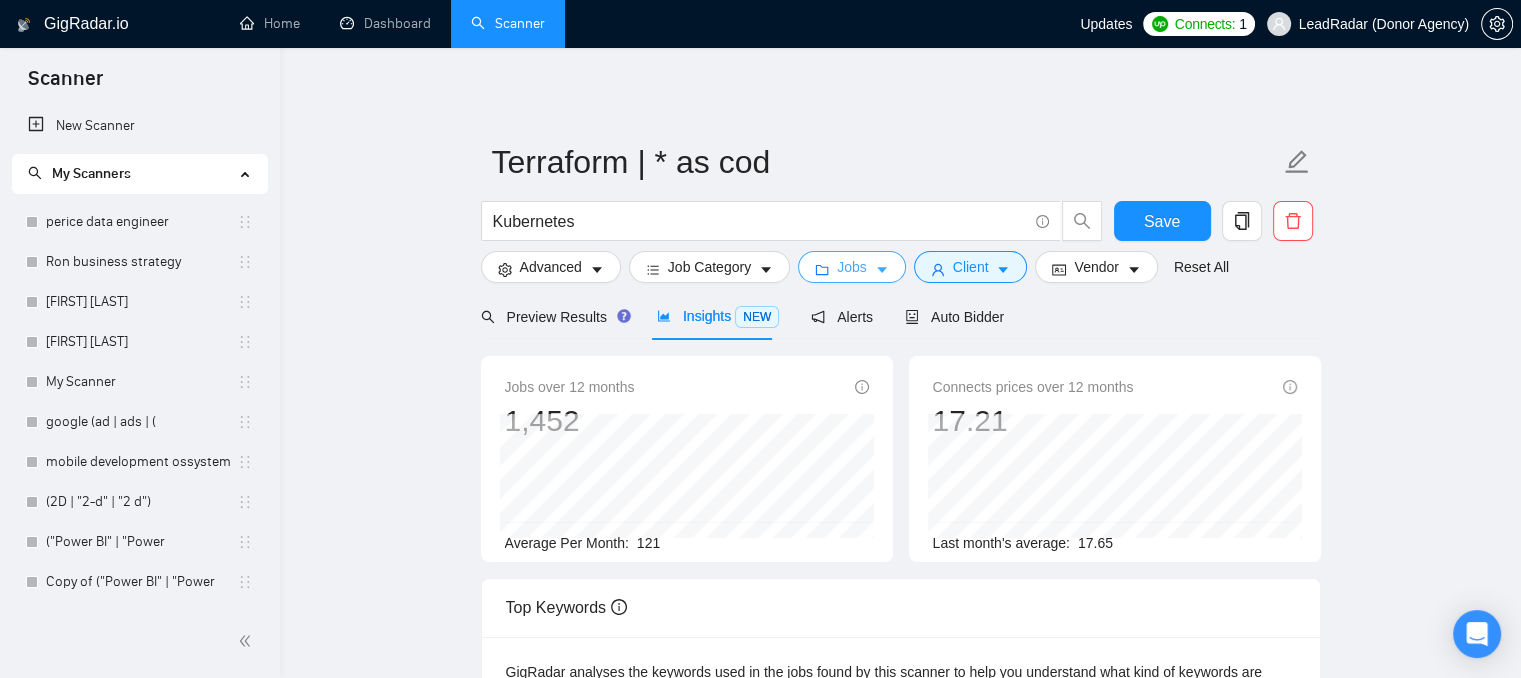 click on "Jobs" at bounding box center (852, 267) 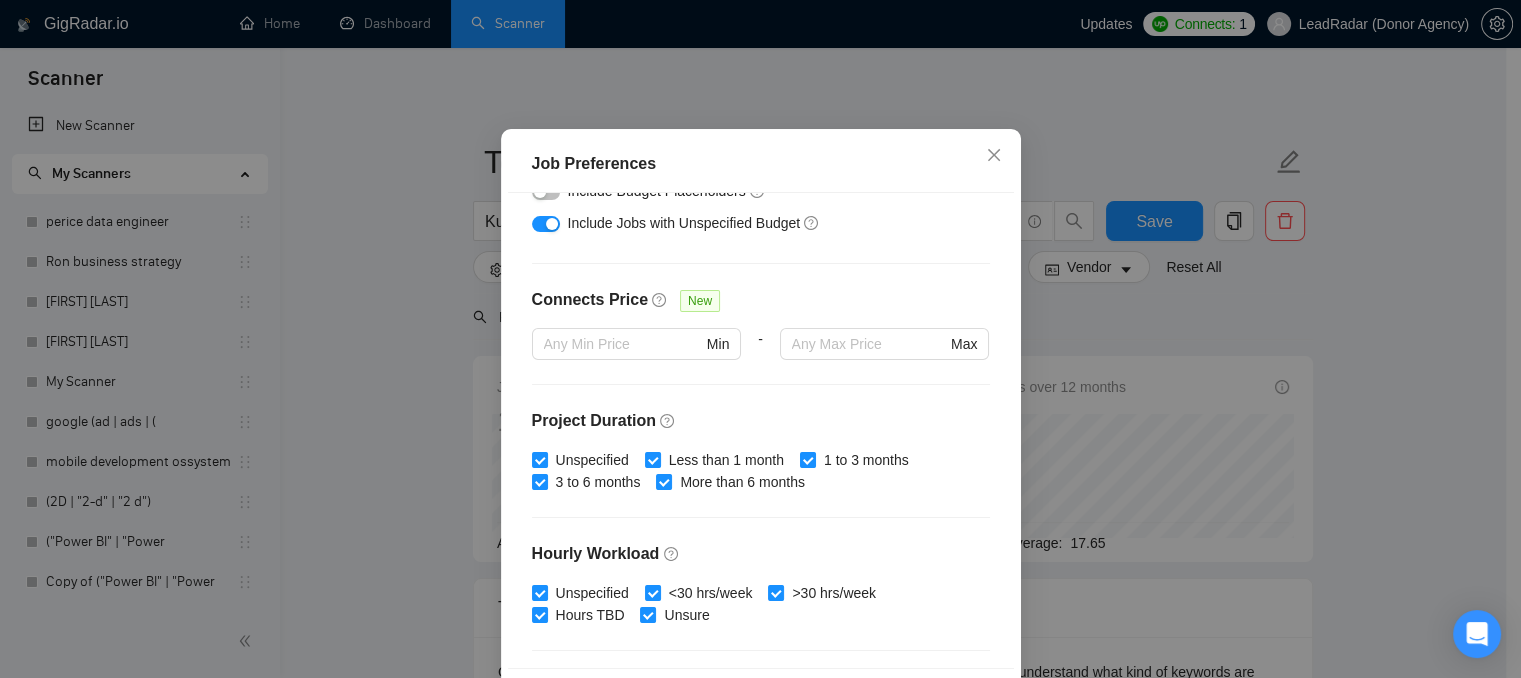 scroll, scrollTop: 53, scrollLeft: 0, axis: vertical 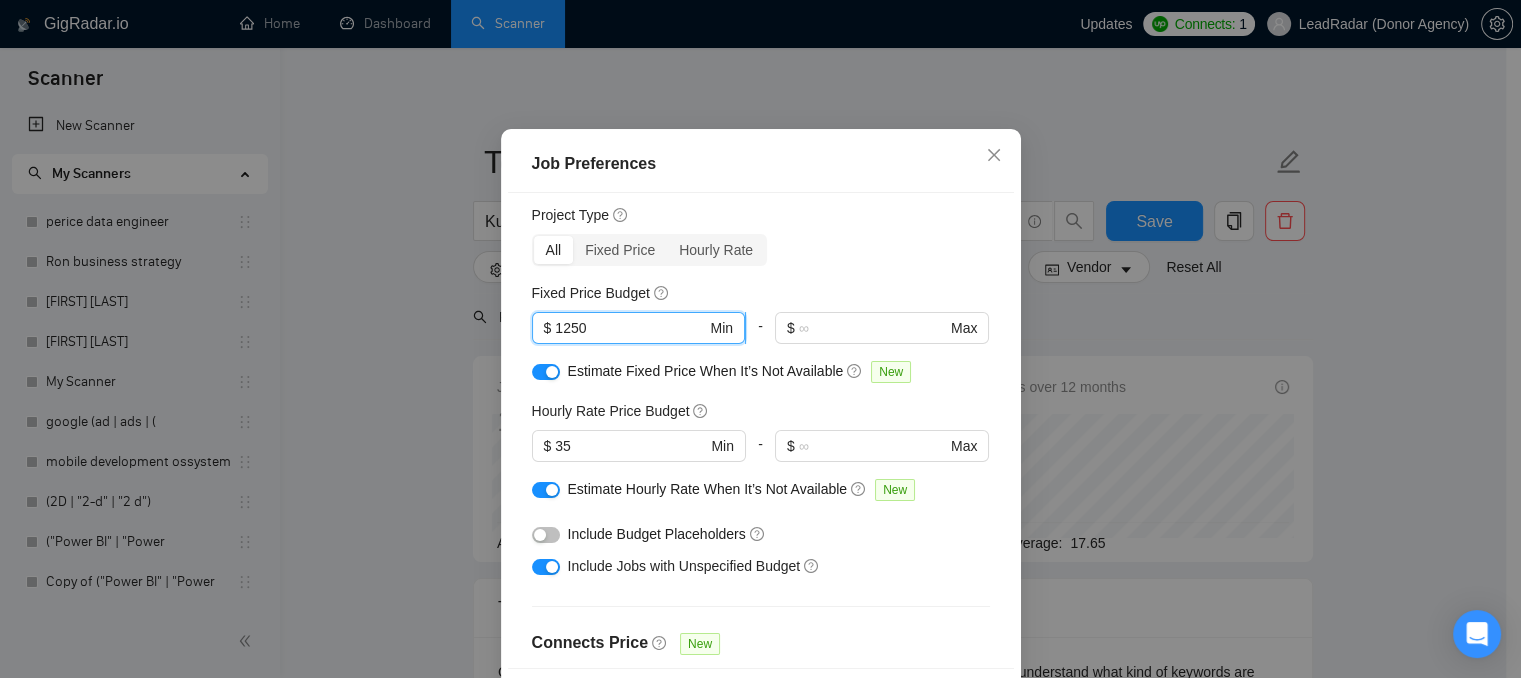 drag, startPoint x: 588, startPoint y: 397, endPoint x: 548, endPoint y: 399, distance: 40.04997 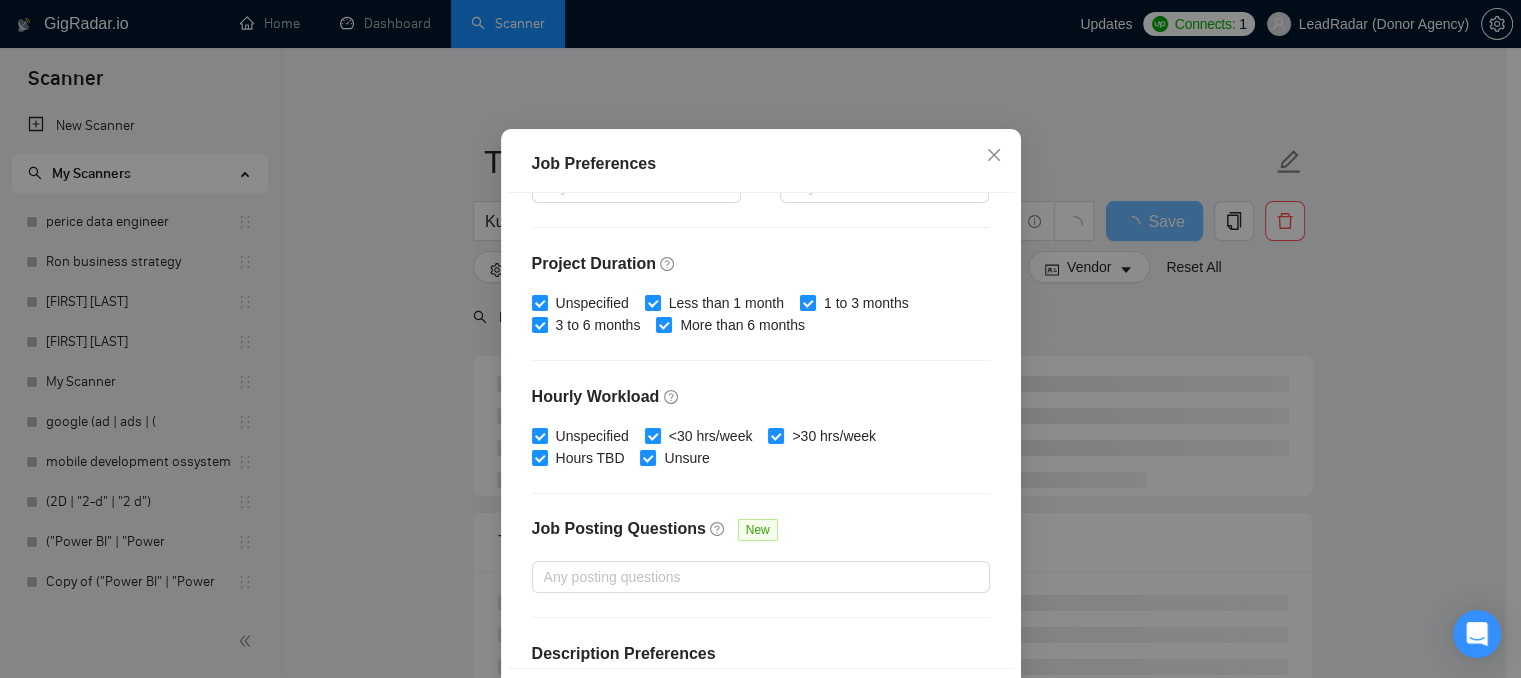 scroll, scrollTop: 653, scrollLeft: 0, axis: vertical 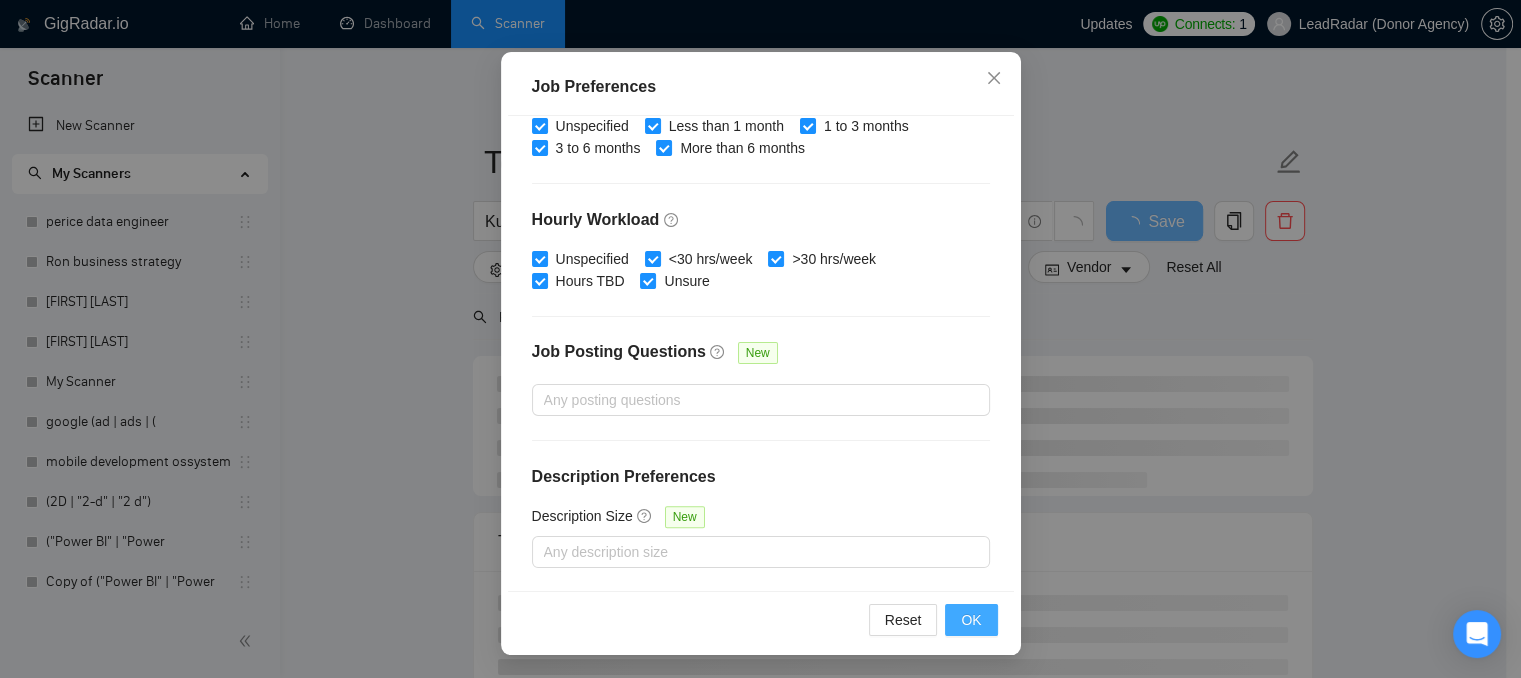 click on "OK" at bounding box center (971, 620) 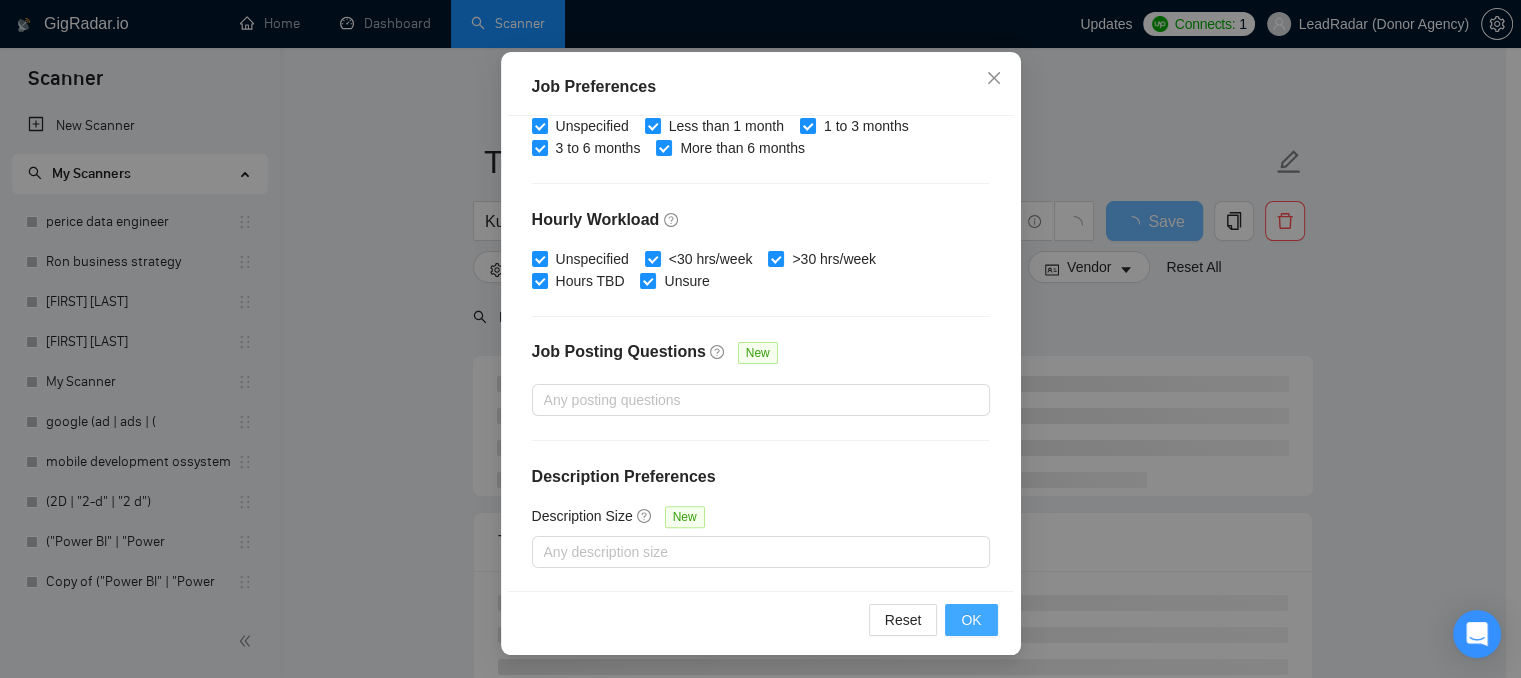 scroll, scrollTop: 0, scrollLeft: 0, axis: both 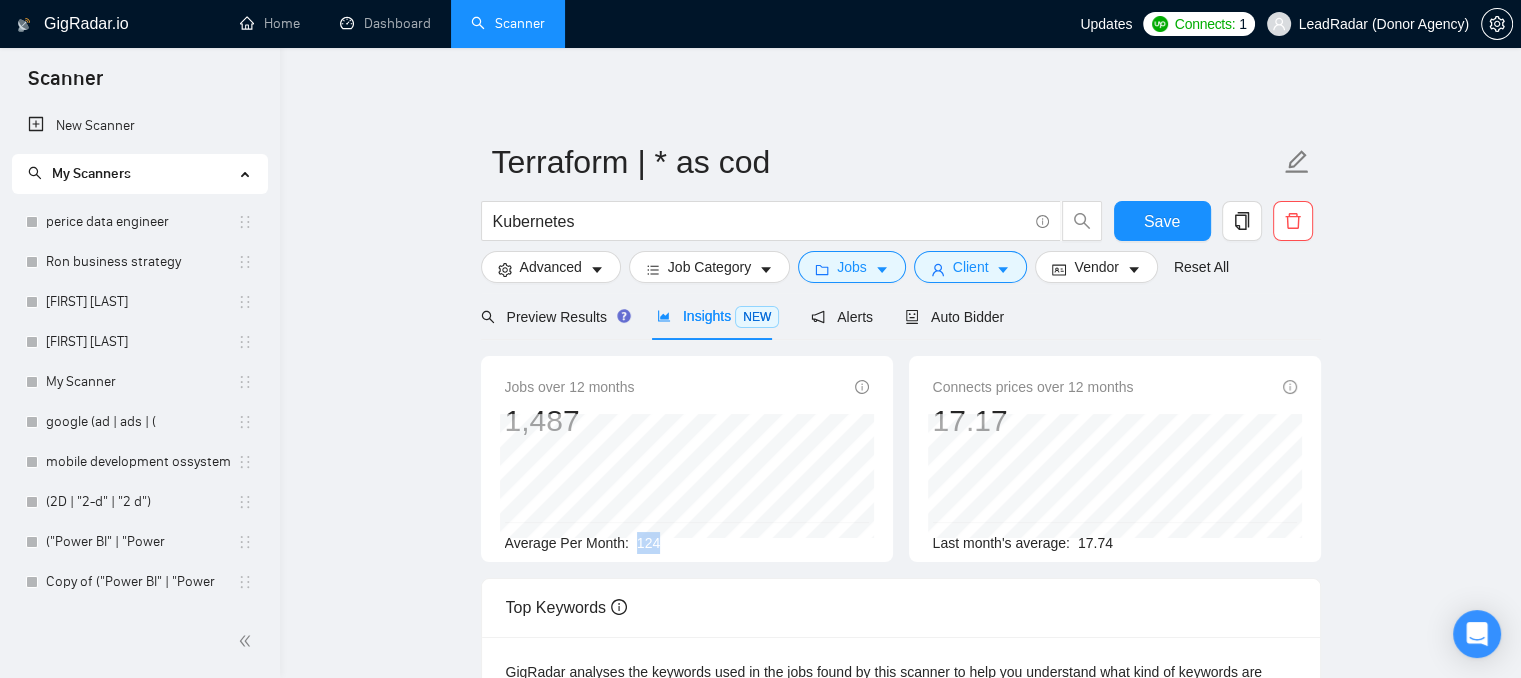 drag, startPoint x: 664, startPoint y: 549, endPoint x: 633, endPoint y: 555, distance: 31.575306 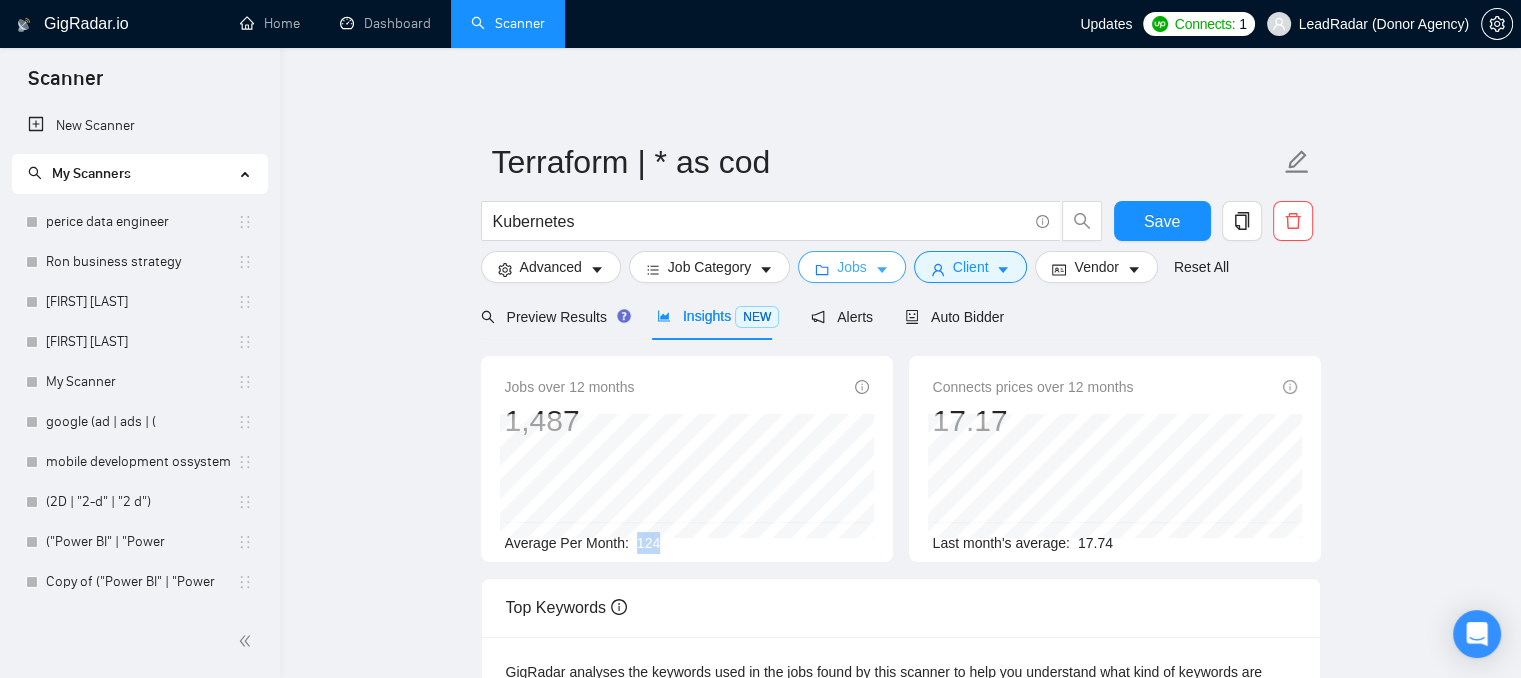 click on "Jobs" at bounding box center (852, 267) 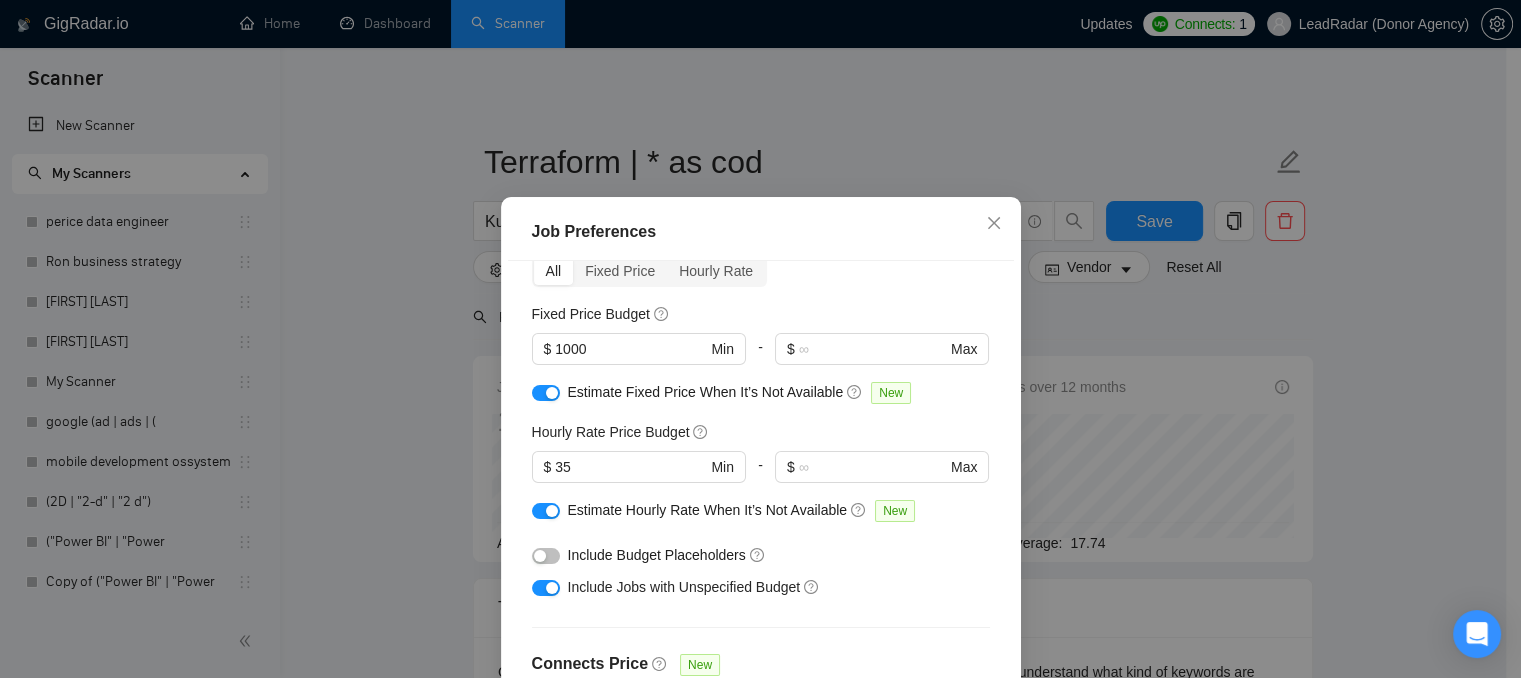 scroll, scrollTop: 53, scrollLeft: 0, axis: vertical 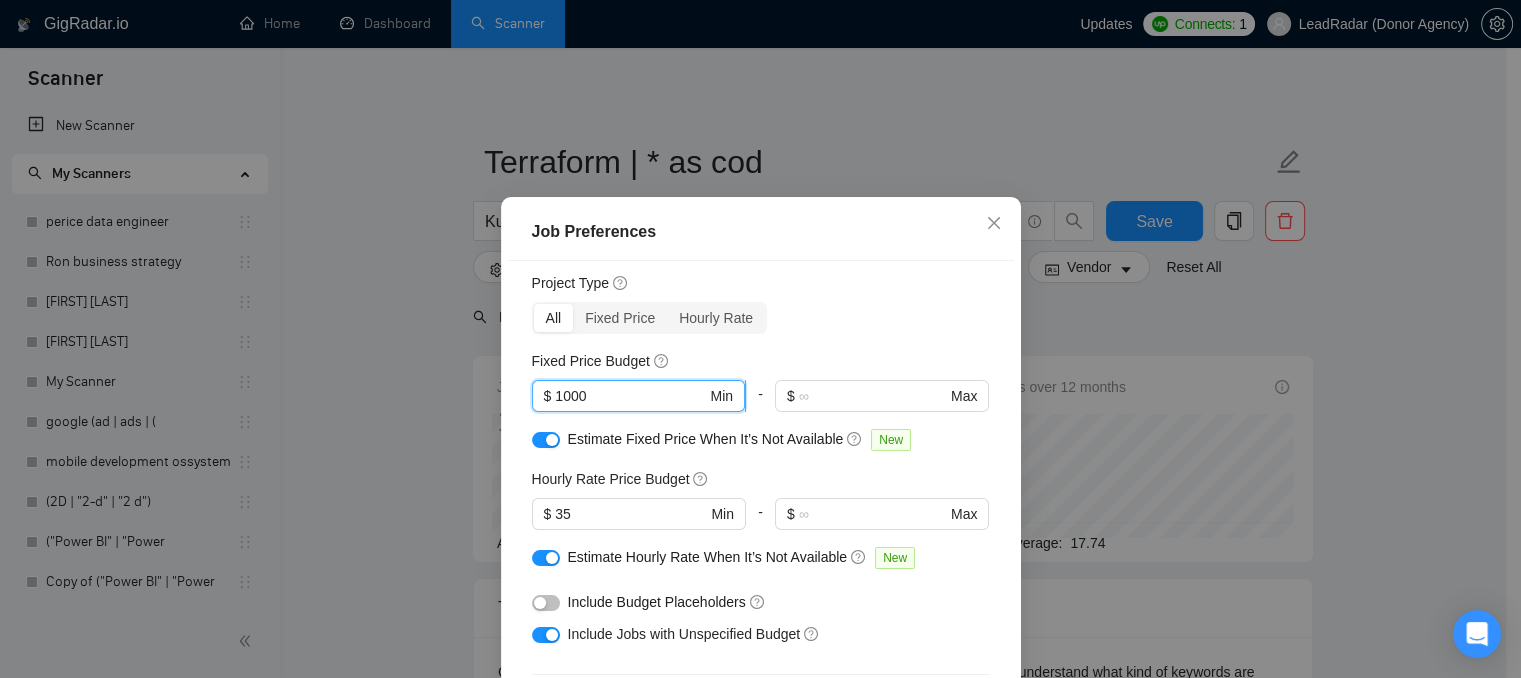 drag, startPoint x: 552, startPoint y: 393, endPoint x: 568, endPoint y: 393, distance: 16 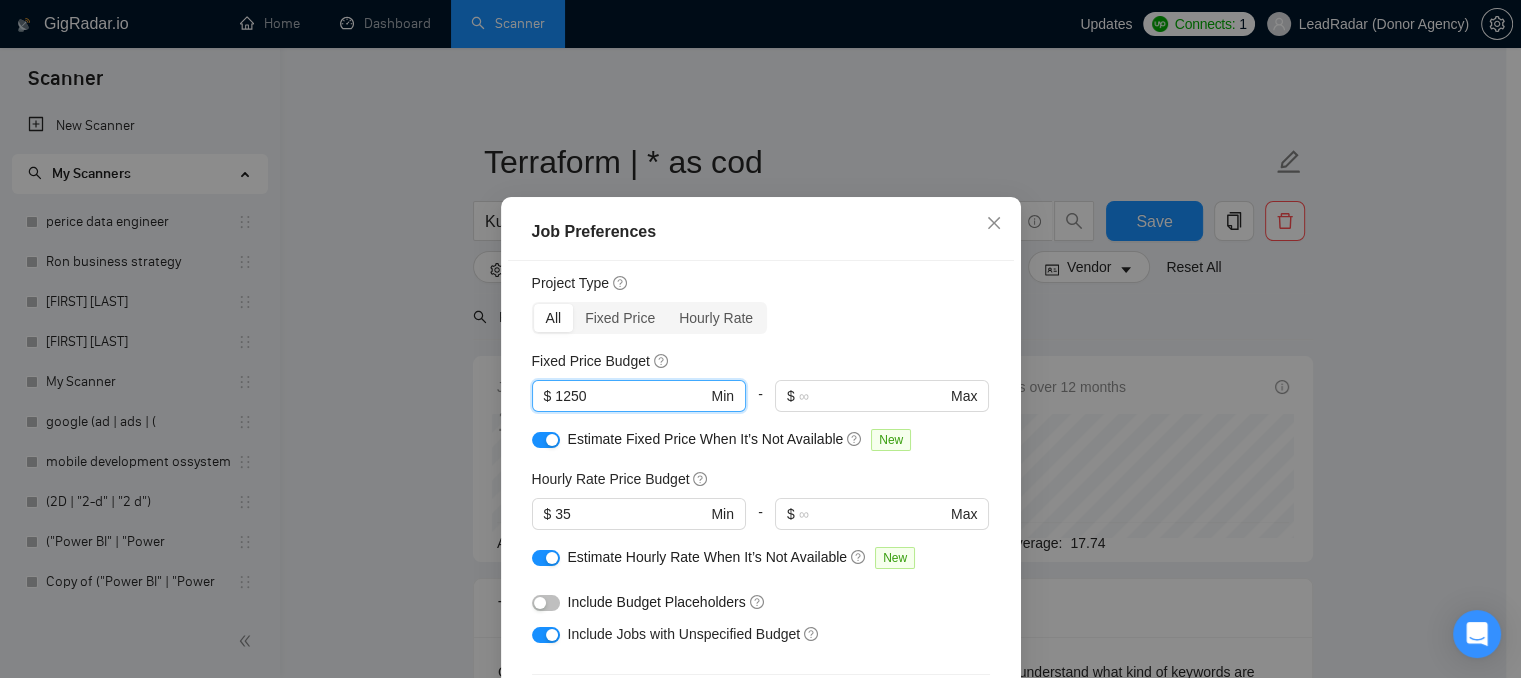 type on "1250" 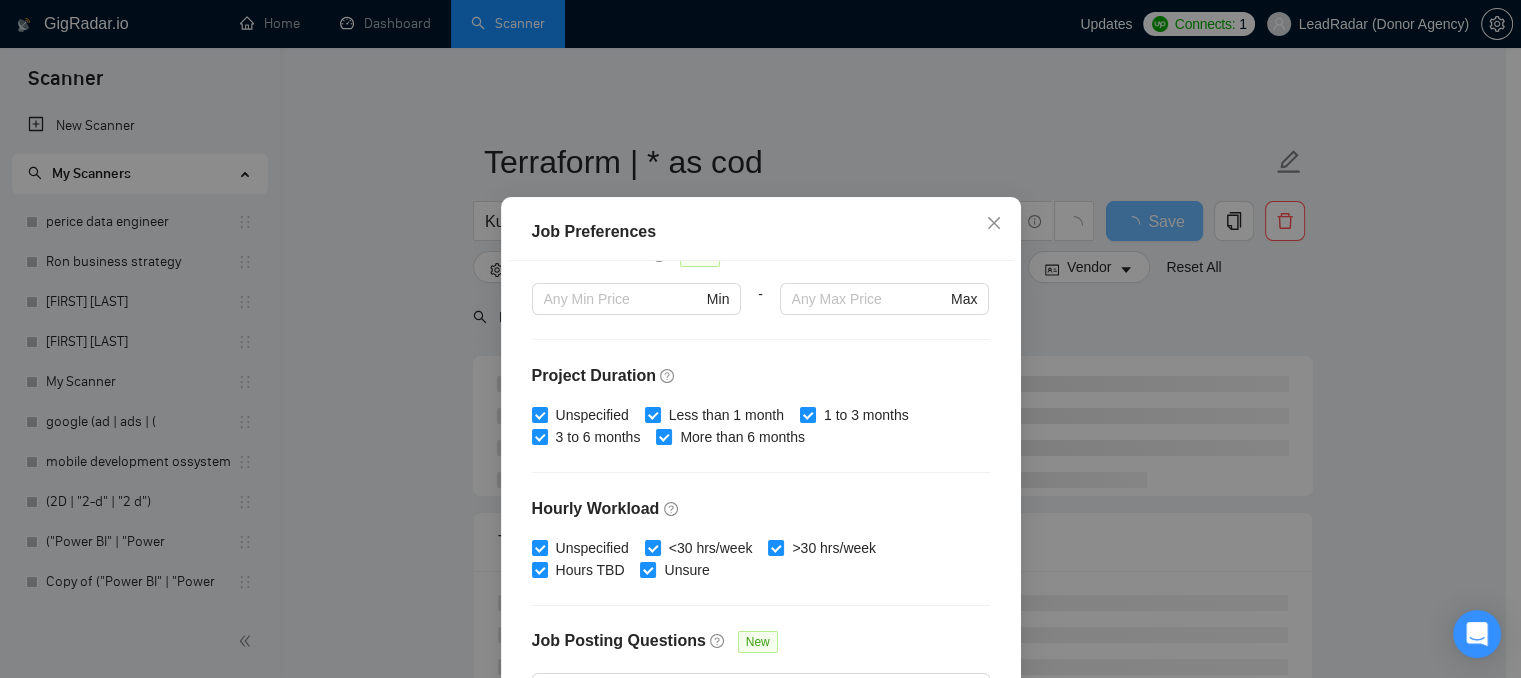 scroll, scrollTop: 653, scrollLeft: 0, axis: vertical 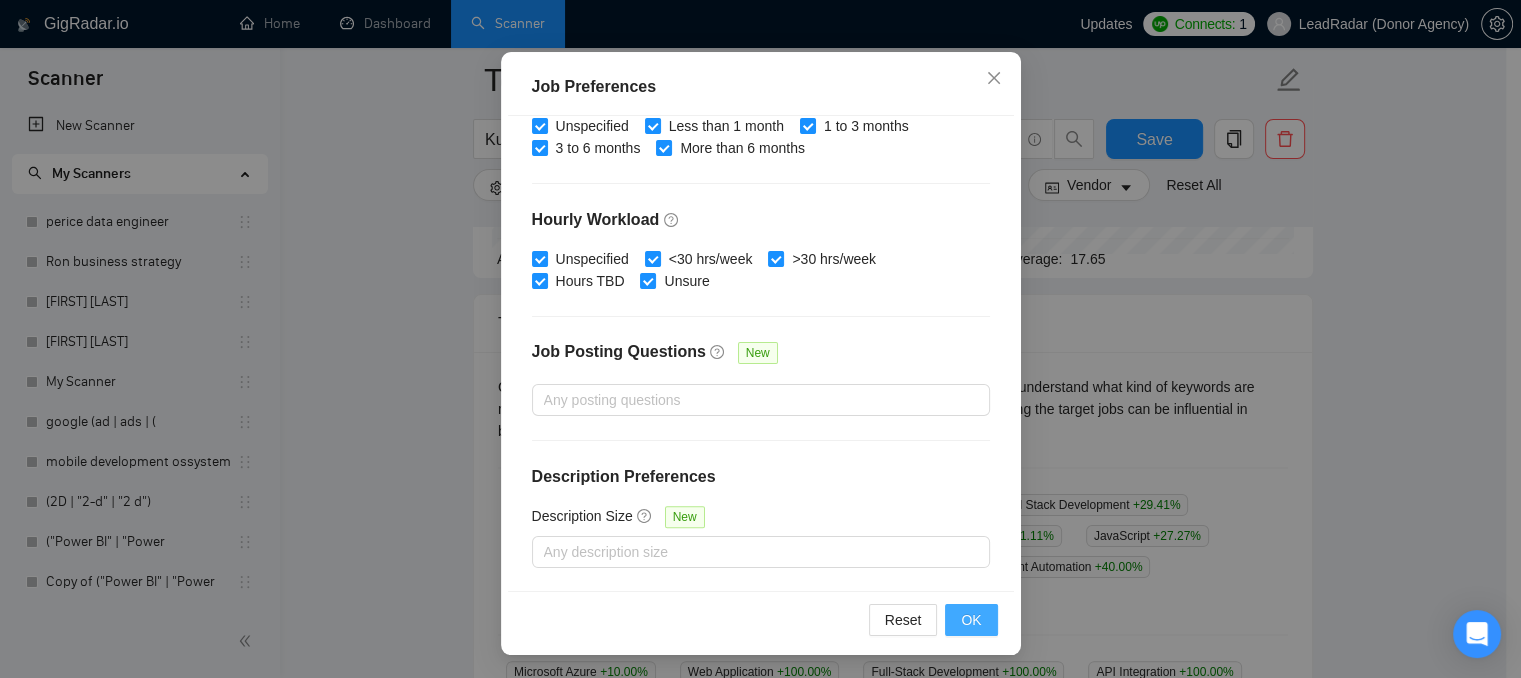 click on "OK" at bounding box center [971, 620] 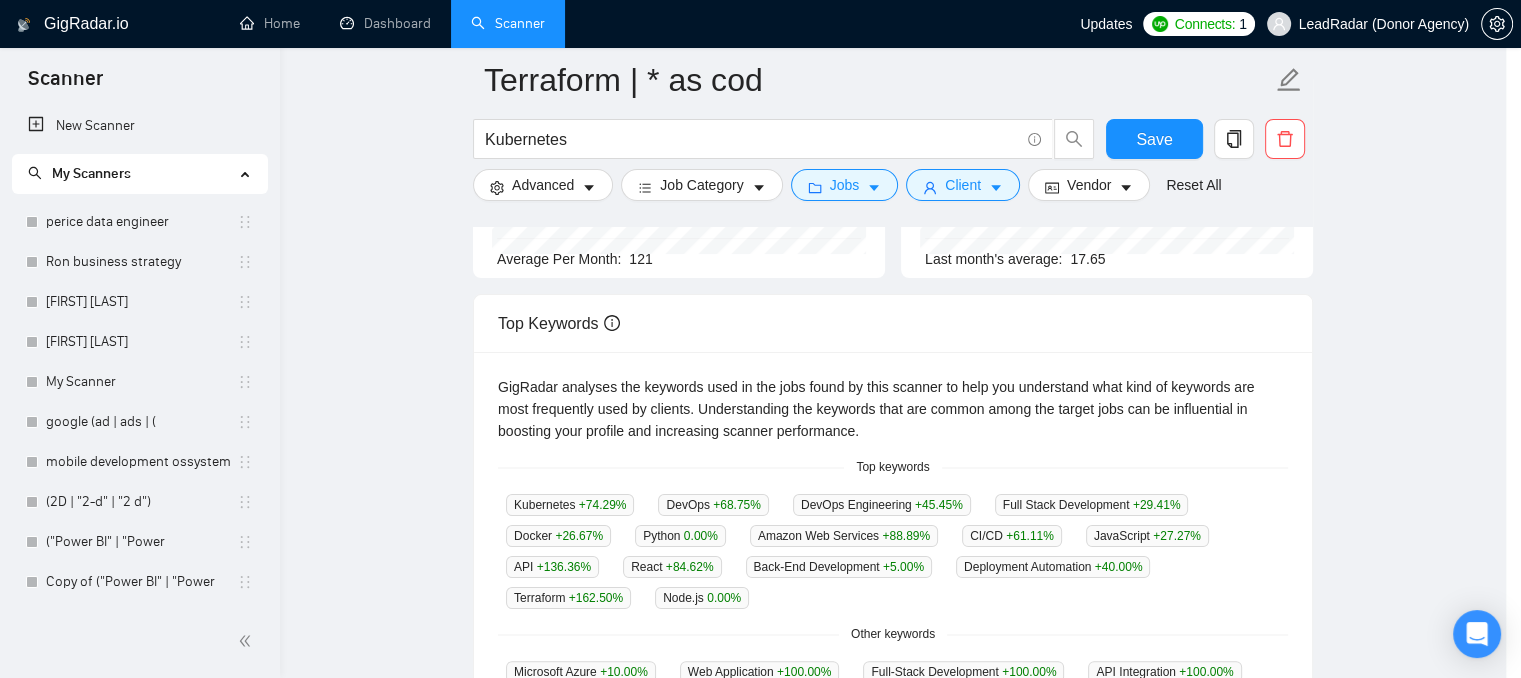 scroll, scrollTop: 68, scrollLeft: 0, axis: vertical 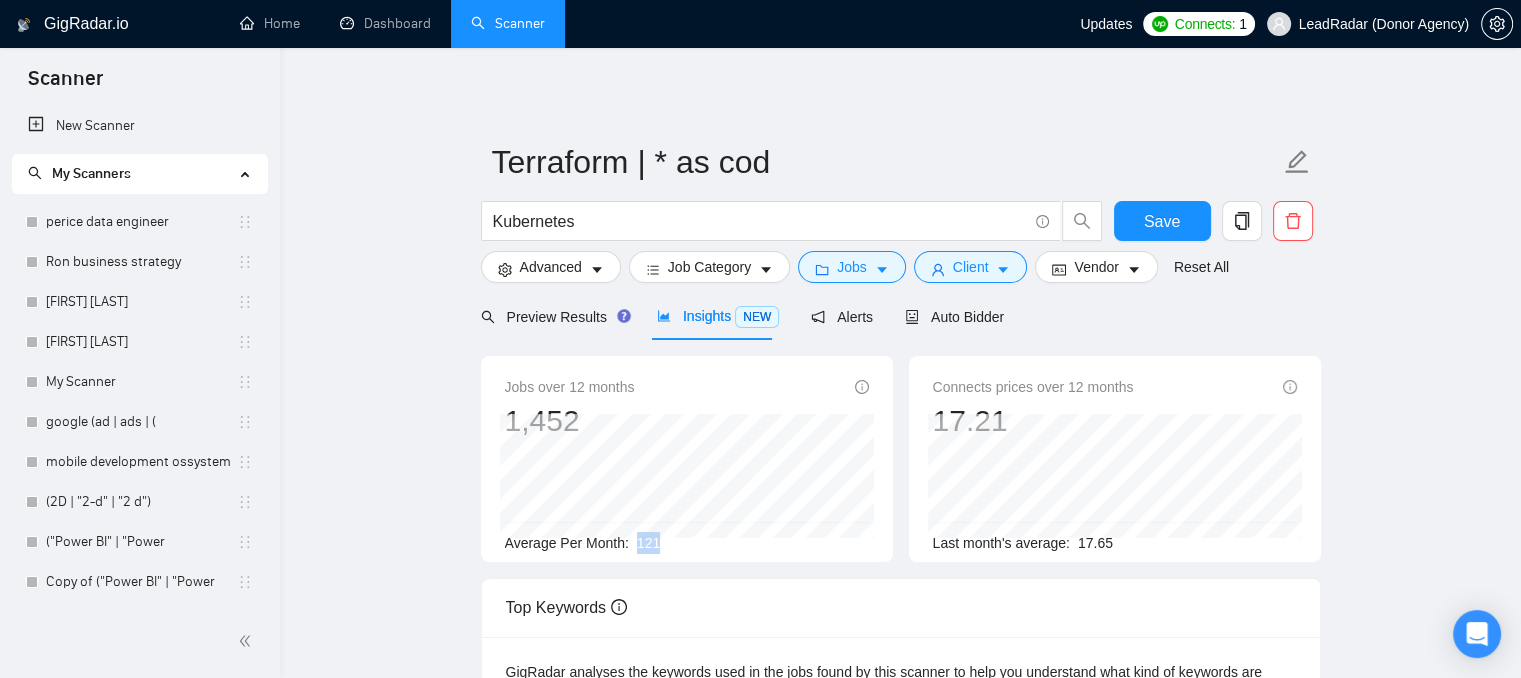 drag, startPoint x: 634, startPoint y: 543, endPoint x: 663, endPoint y: 545, distance: 29.068884 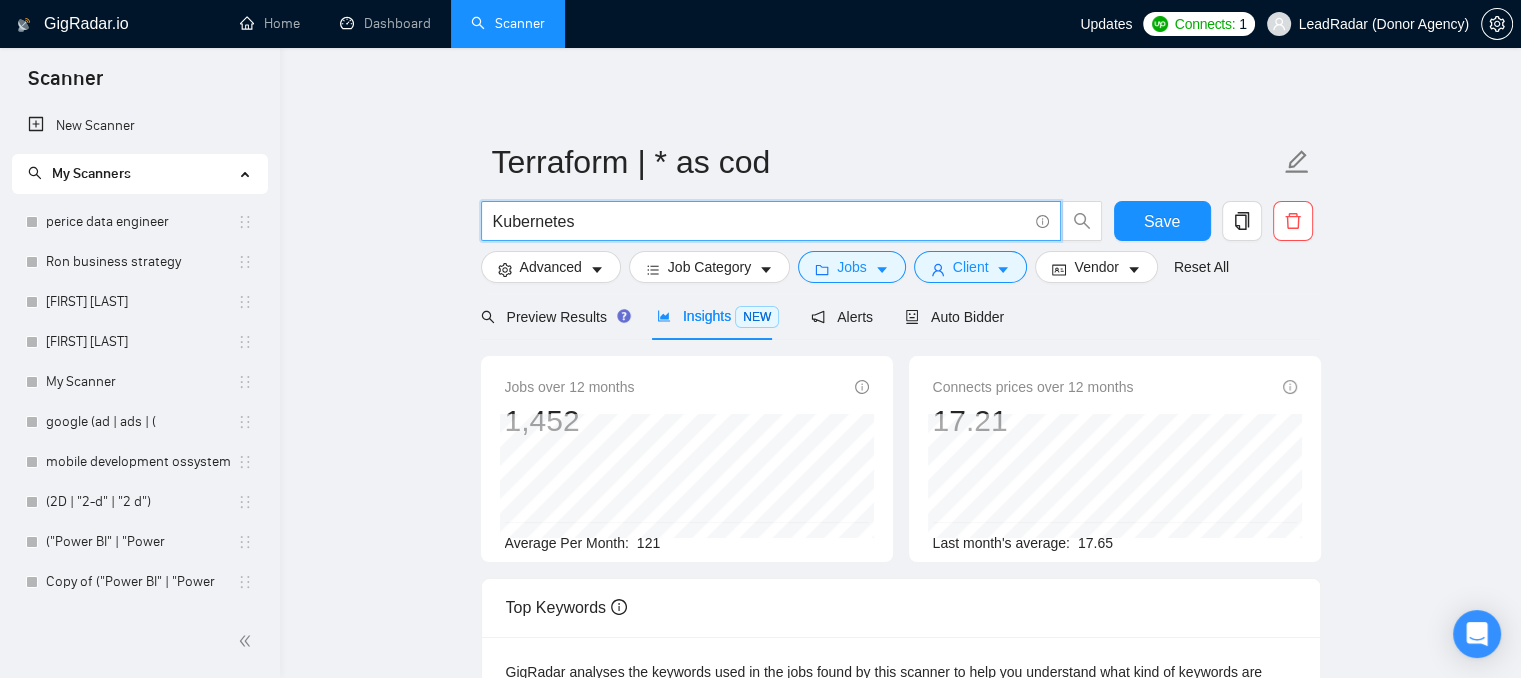 drag, startPoint x: 604, startPoint y: 228, endPoint x: 400, endPoint y: 196, distance: 206.49455 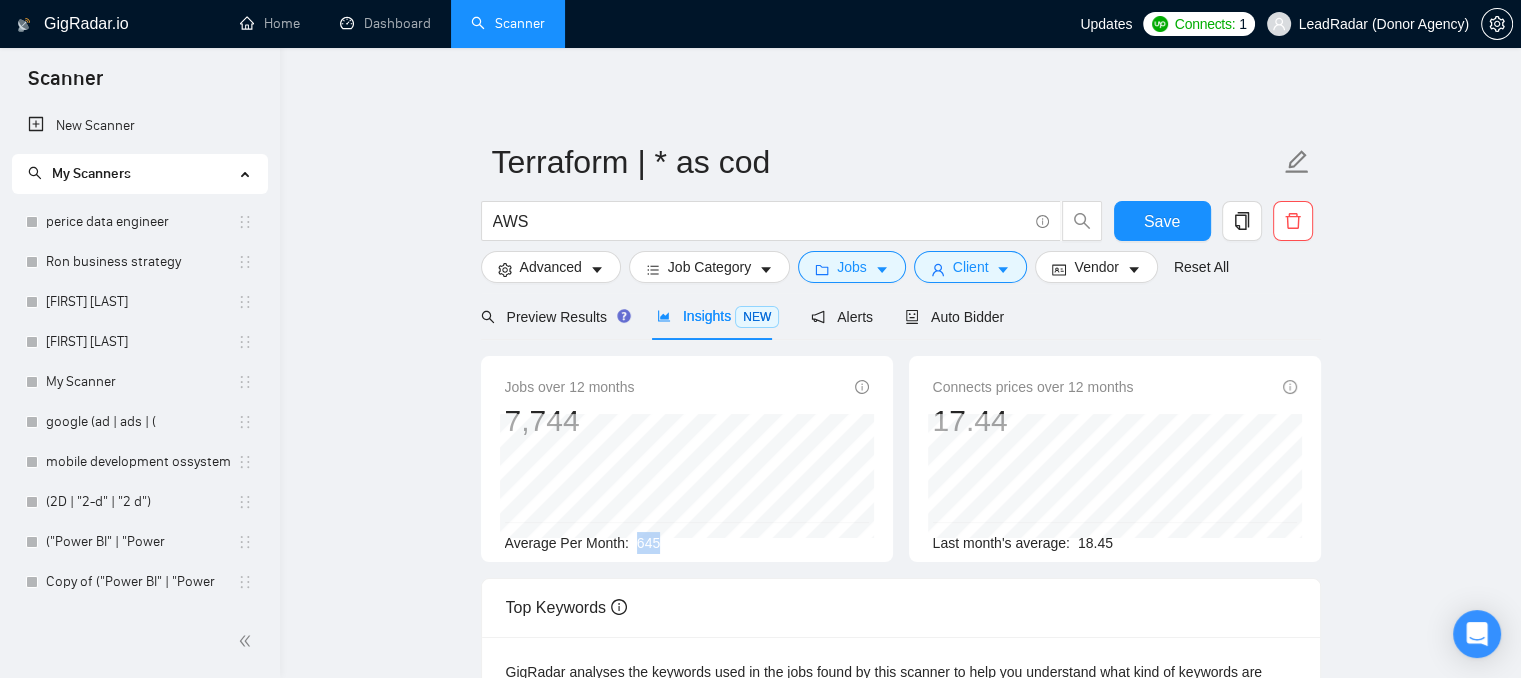 drag, startPoint x: 659, startPoint y: 542, endPoint x: 631, endPoint y: 544, distance: 28.071337 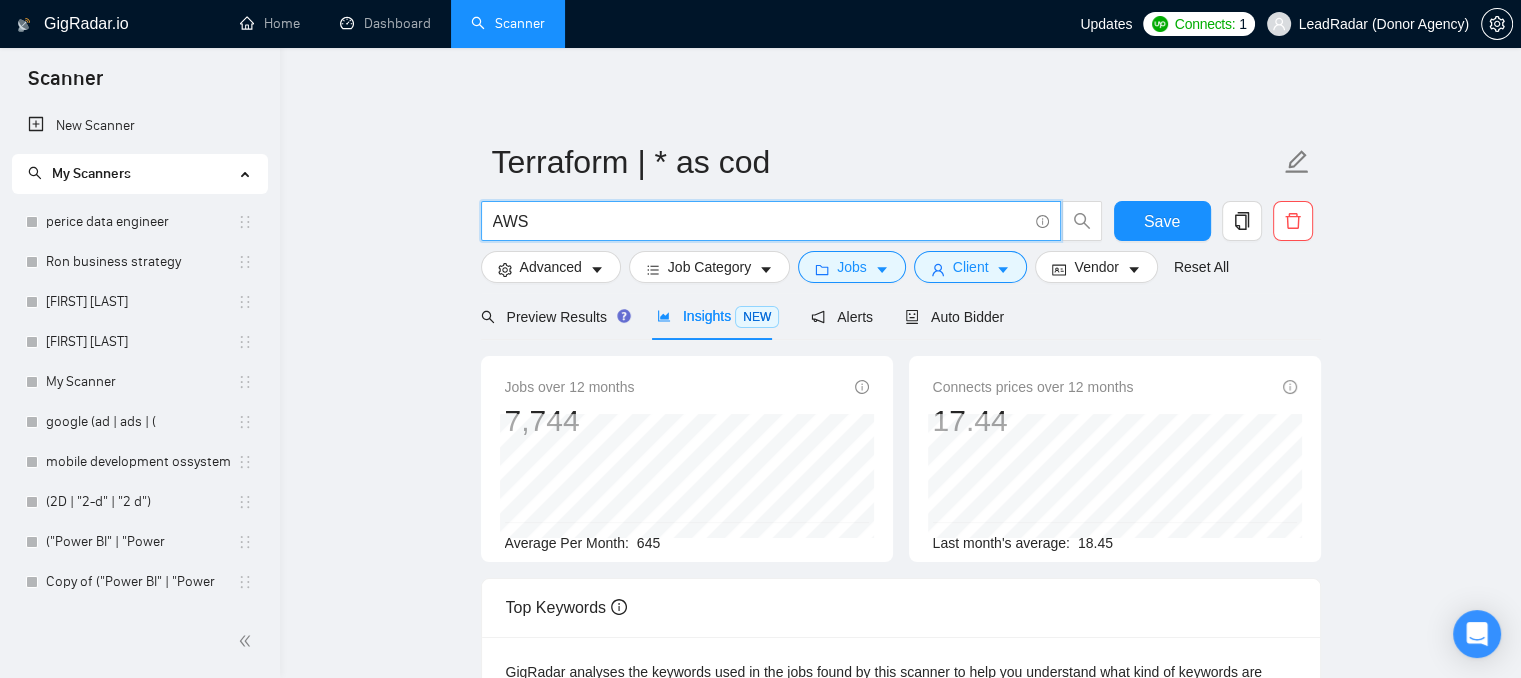 drag, startPoint x: 556, startPoint y: 224, endPoint x: 412, endPoint y: 208, distance: 144.88617 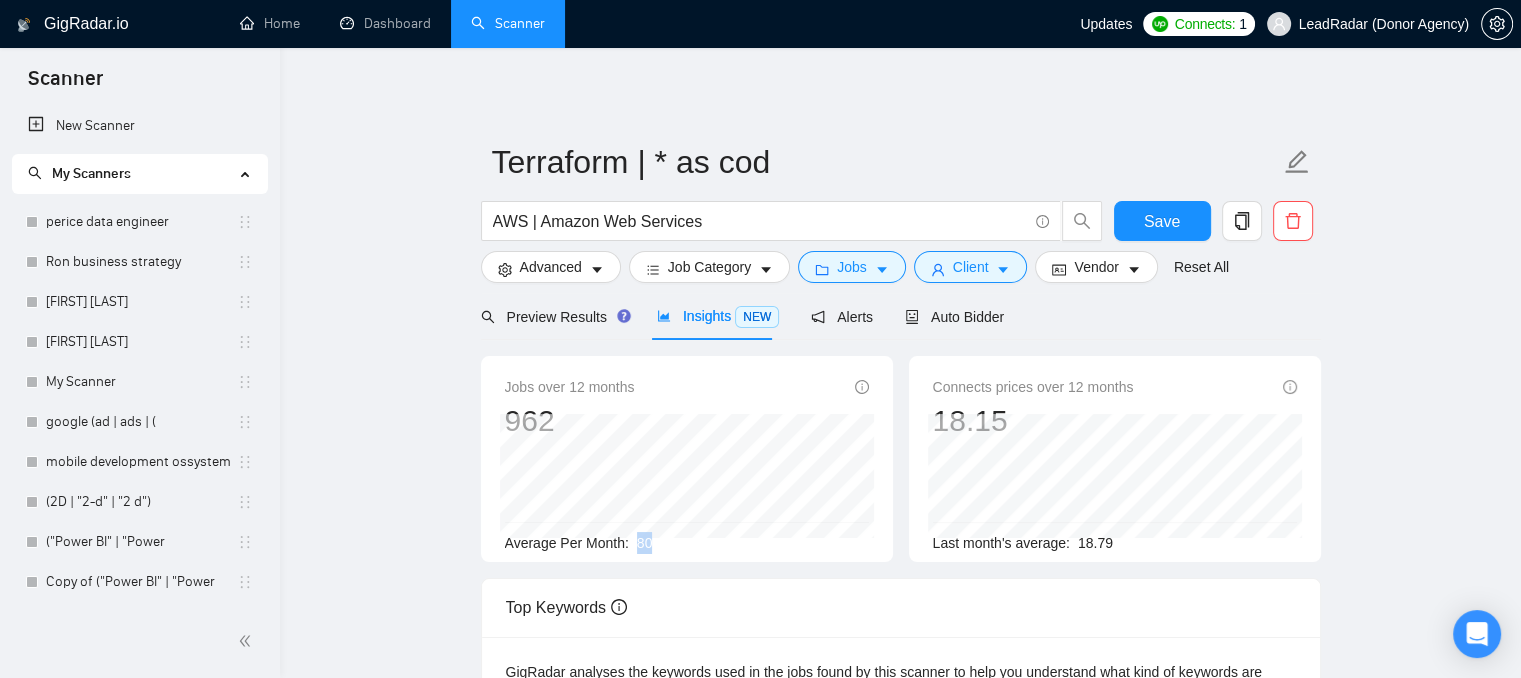 drag, startPoint x: 634, startPoint y: 541, endPoint x: 663, endPoint y: 542, distance: 29.017237 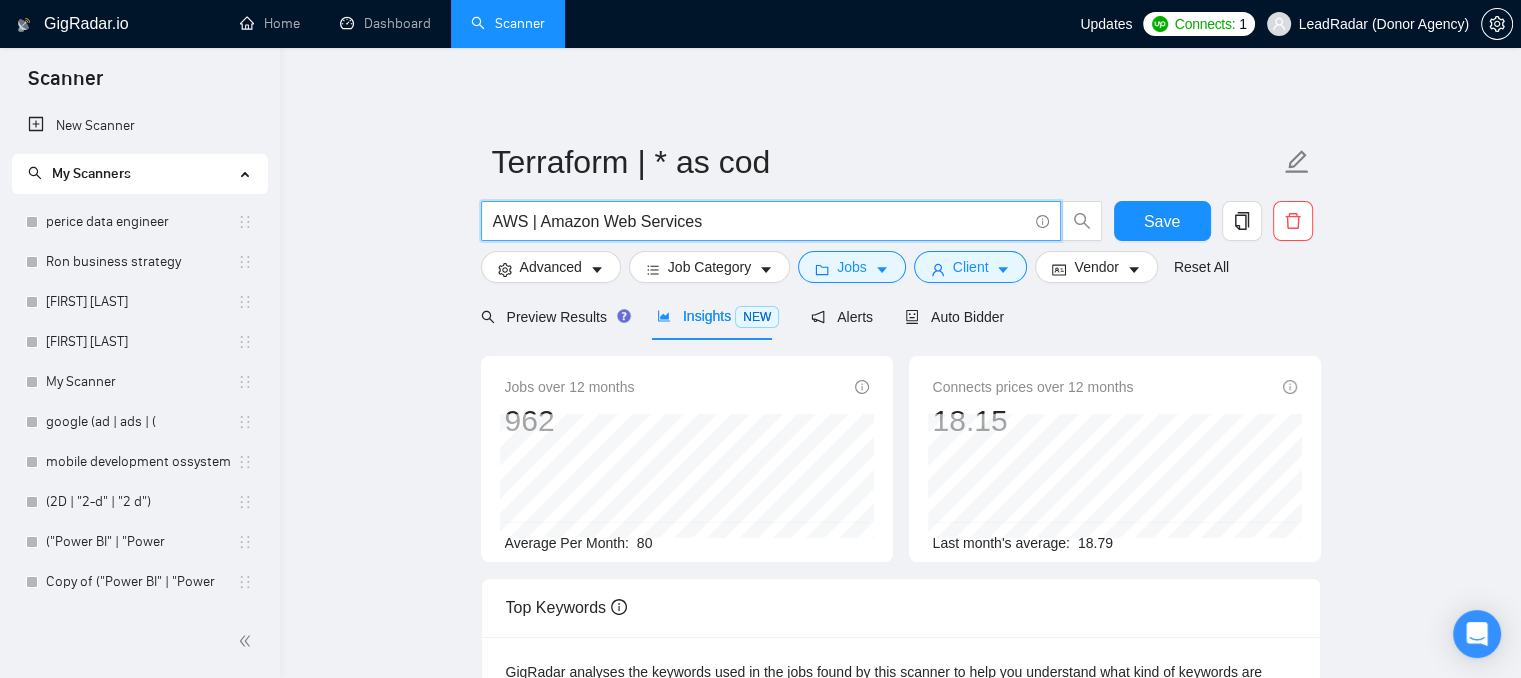 drag, startPoint x: 707, startPoint y: 219, endPoint x: 528, endPoint y: 239, distance: 180.11385 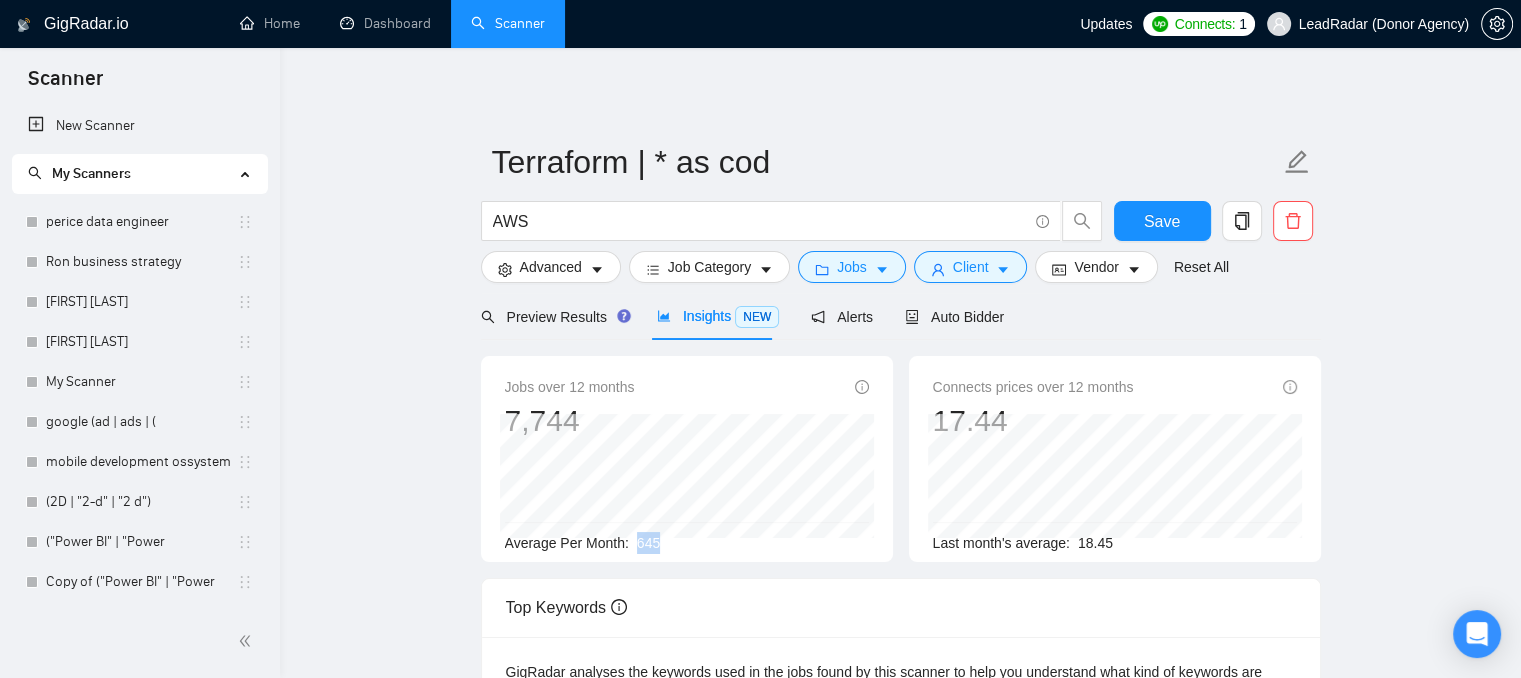 drag, startPoint x: 628, startPoint y: 542, endPoint x: 675, endPoint y: 543, distance: 47.010635 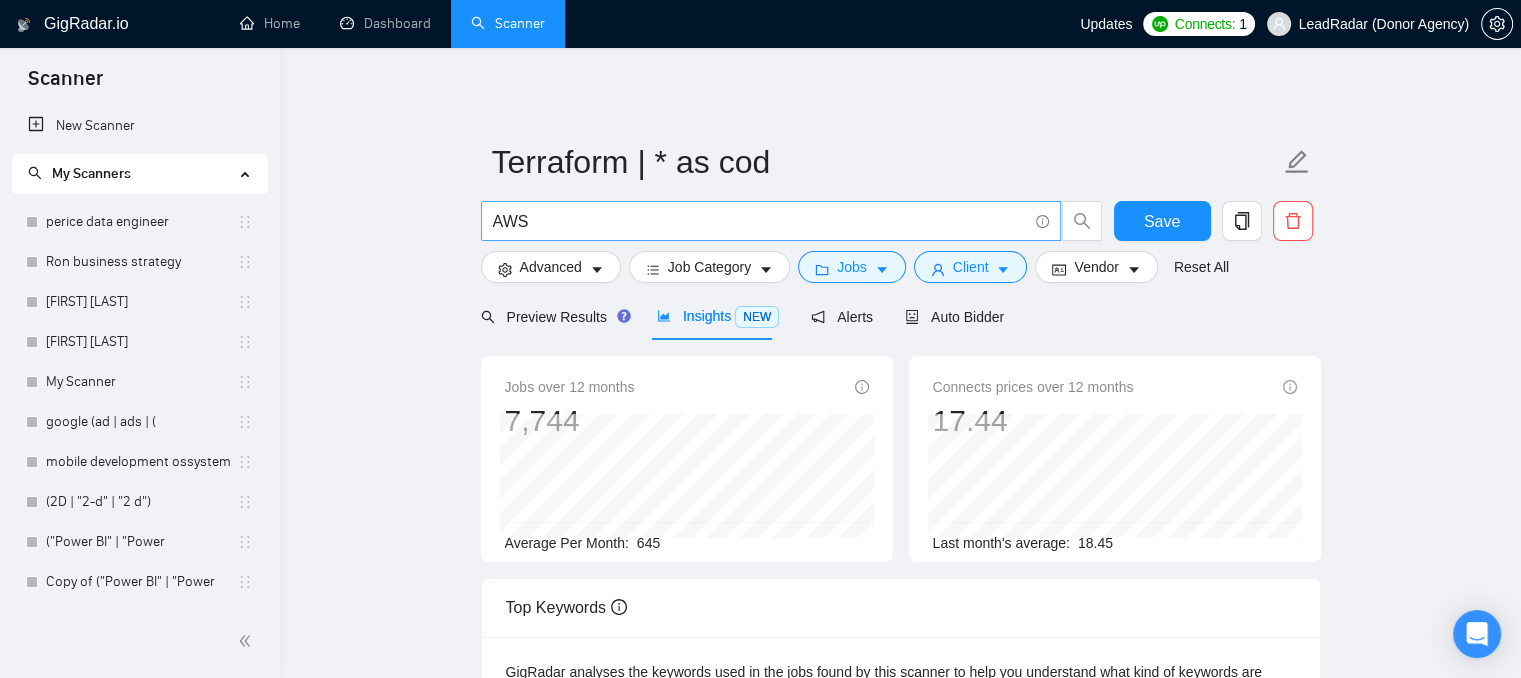 click on "AWS" at bounding box center [760, 221] 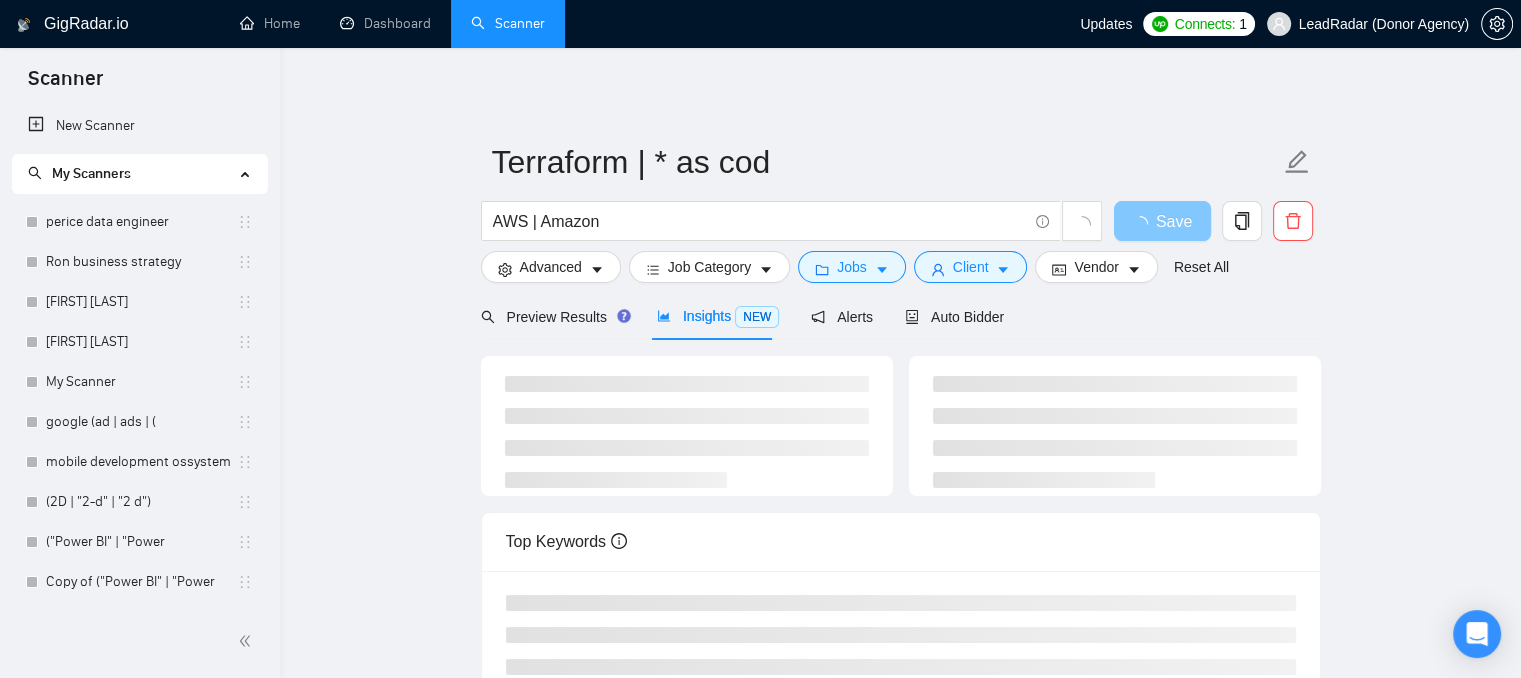 click on "Save" at bounding box center [1162, 221] 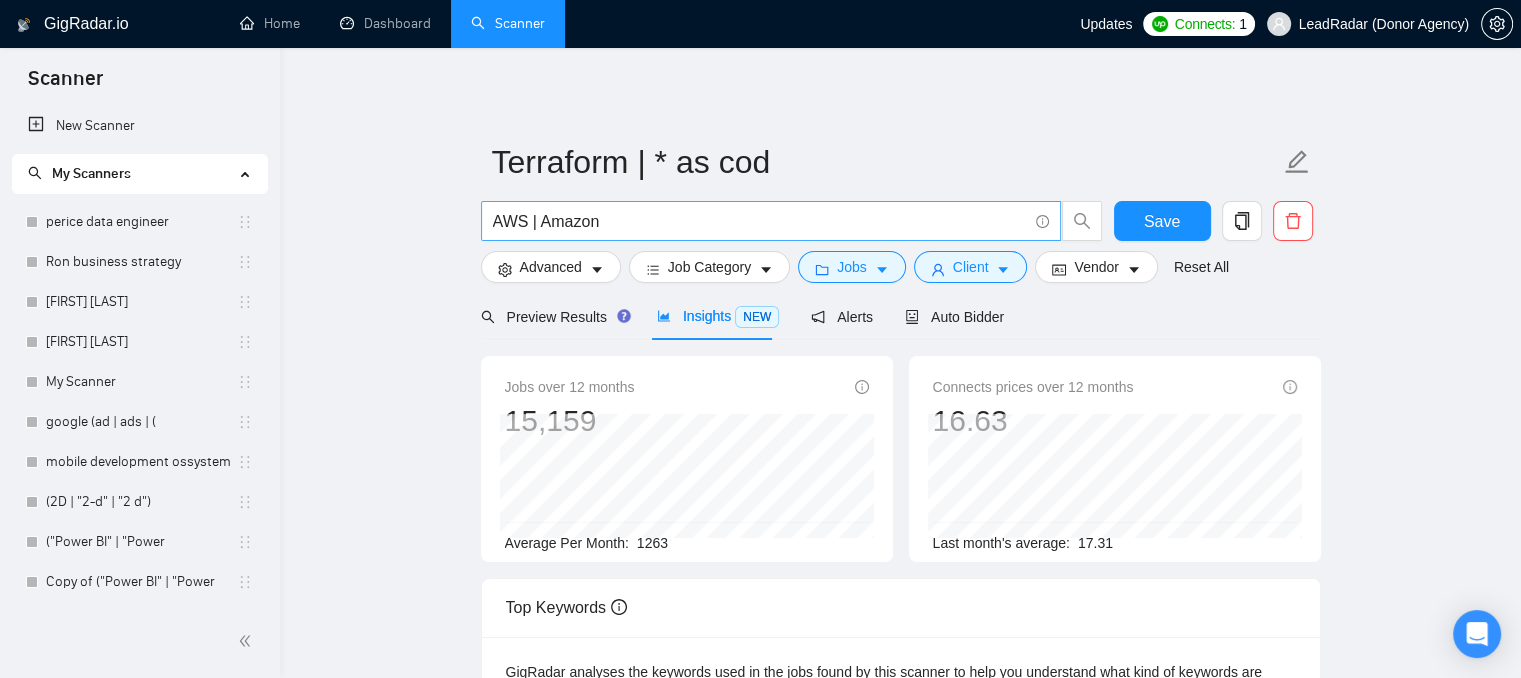 click on "AWS | Amazon" at bounding box center [760, 221] 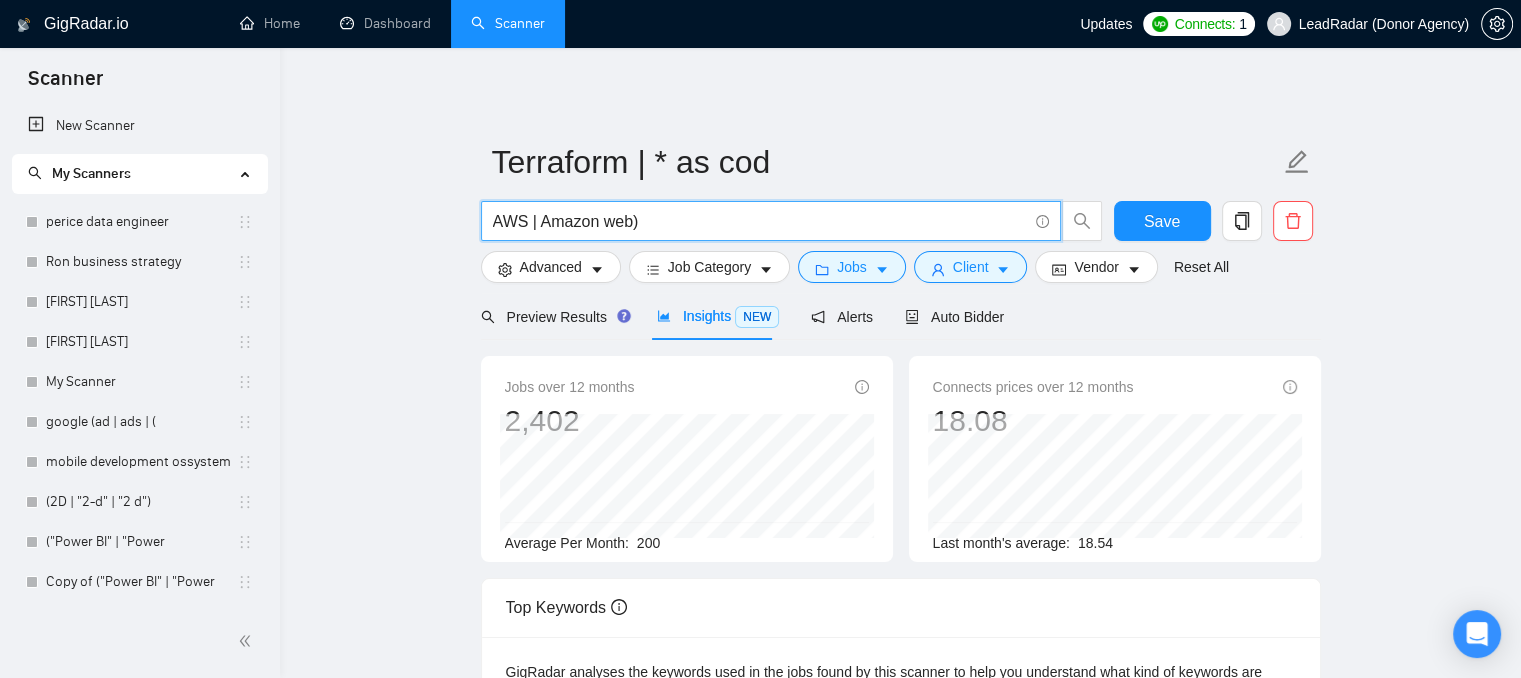 click on "AWS | Amazon web)" at bounding box center [760, 221] 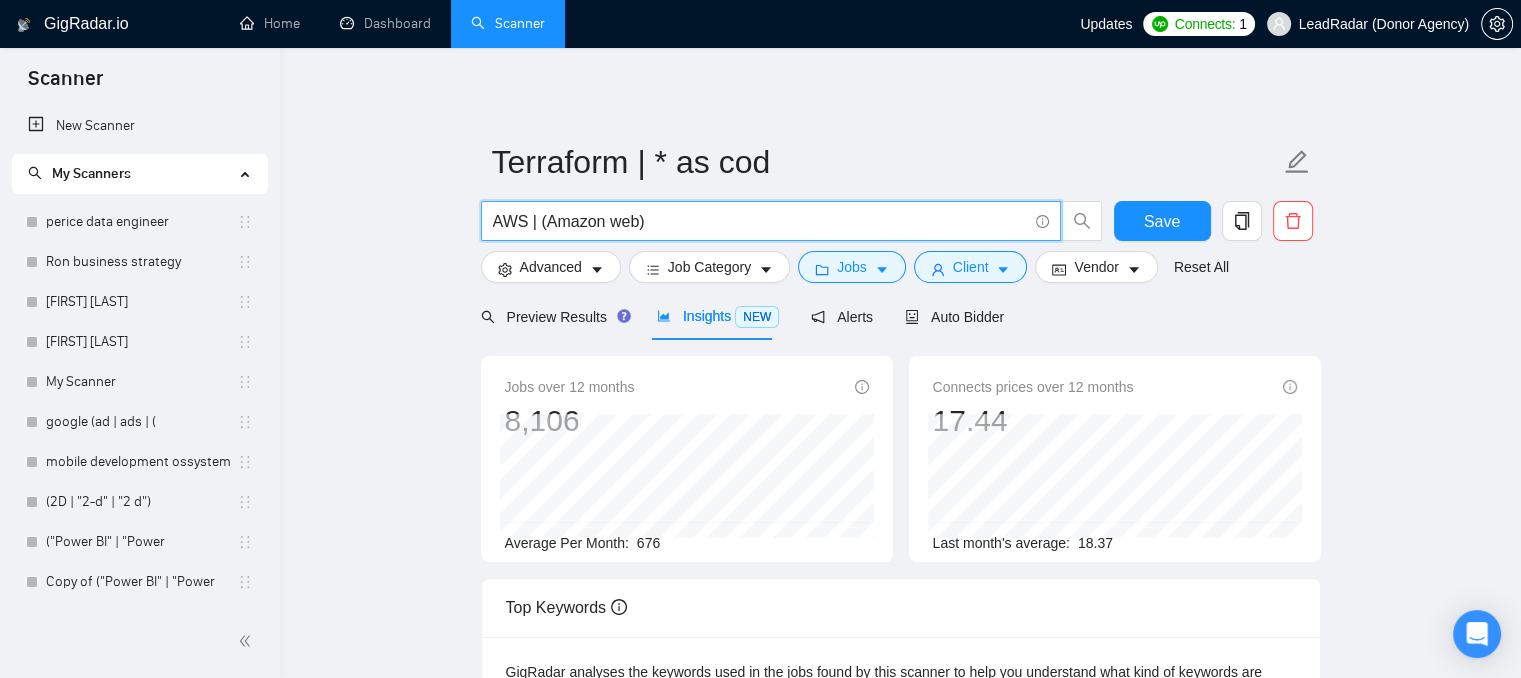 type on "AWS | (Amazon web)" 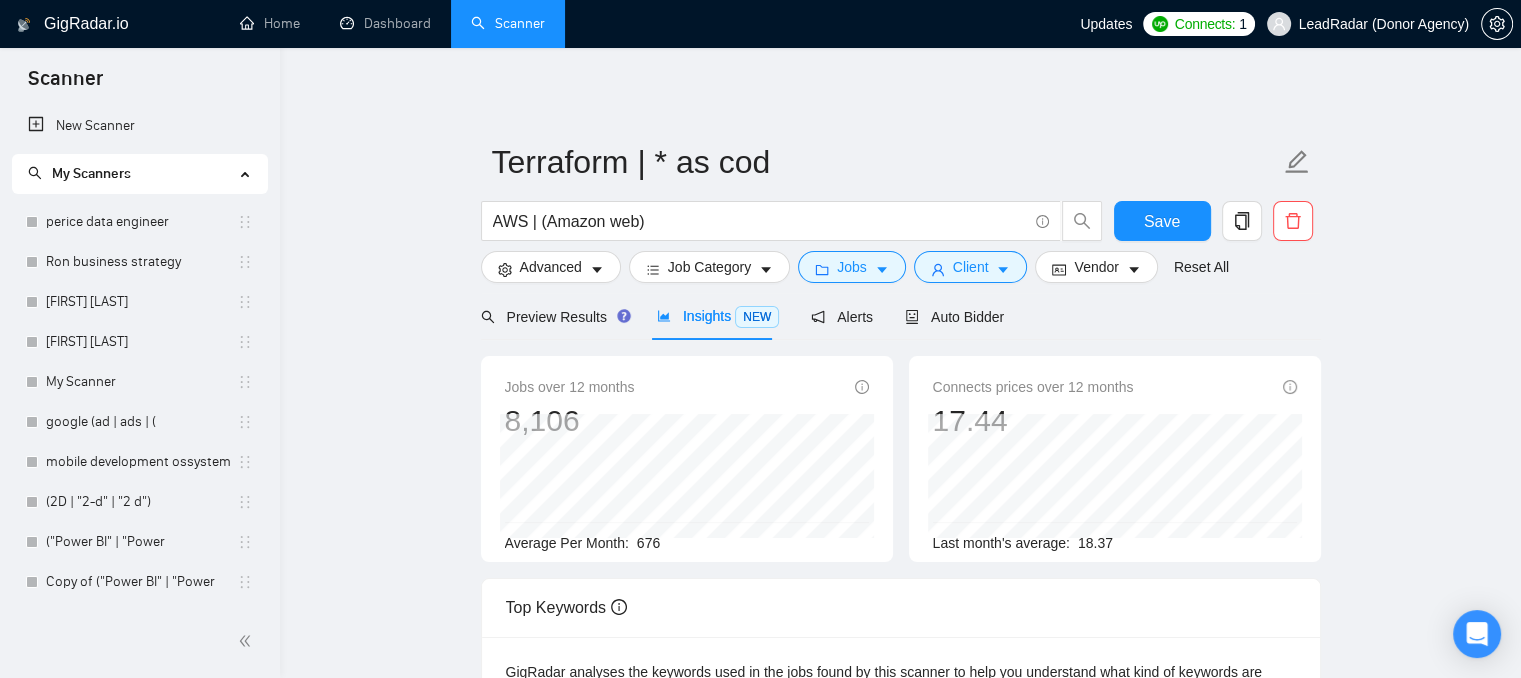 click on "676" at bounding box center [648, 543] 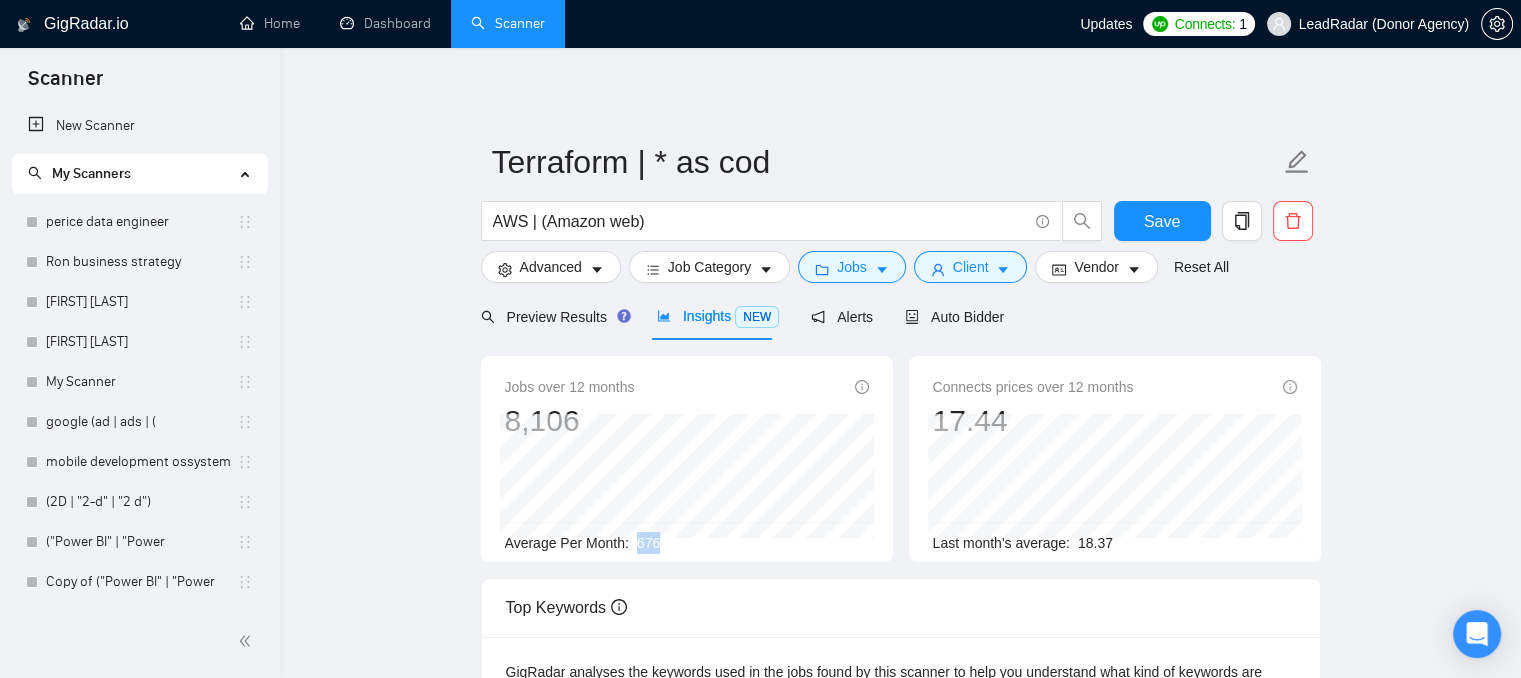 click on "676" at bounding box center (648, 543) 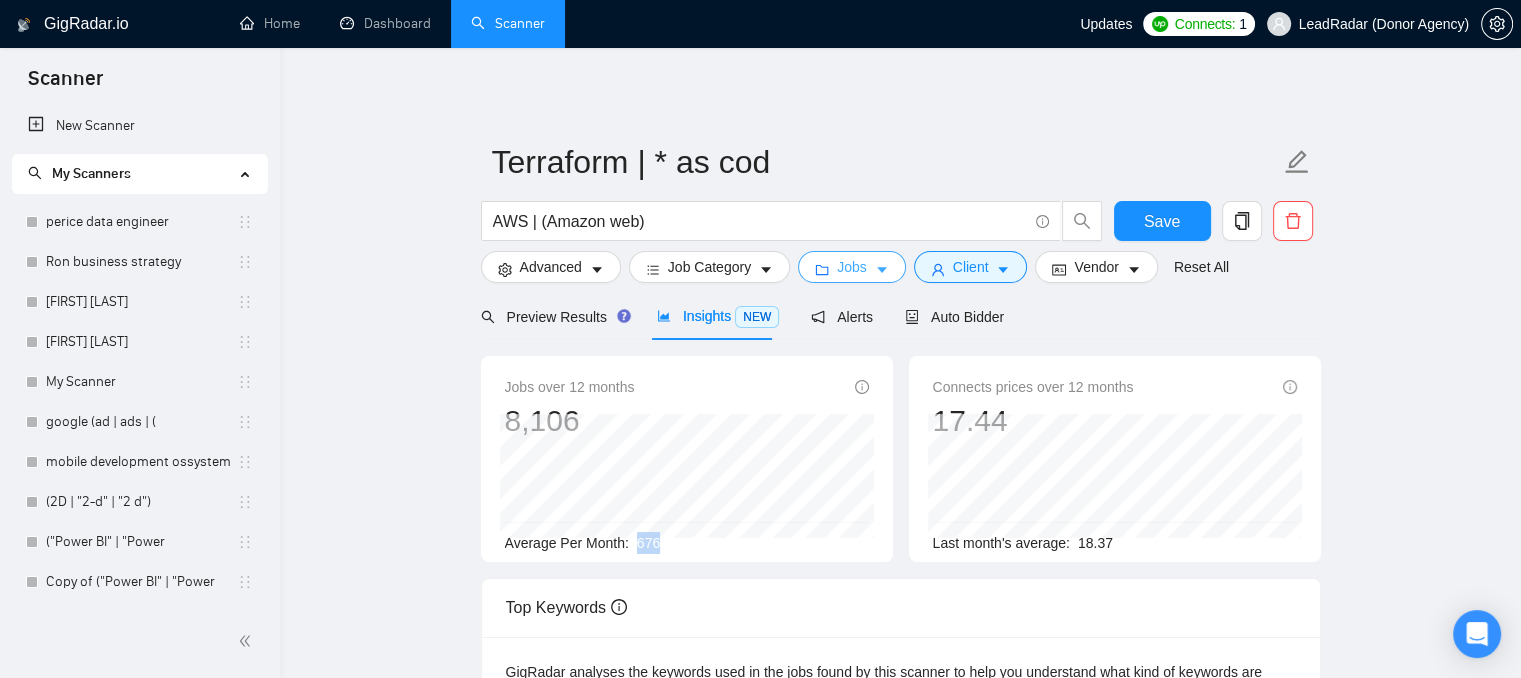 click on "Jobs" at bounding box center [852, 267] 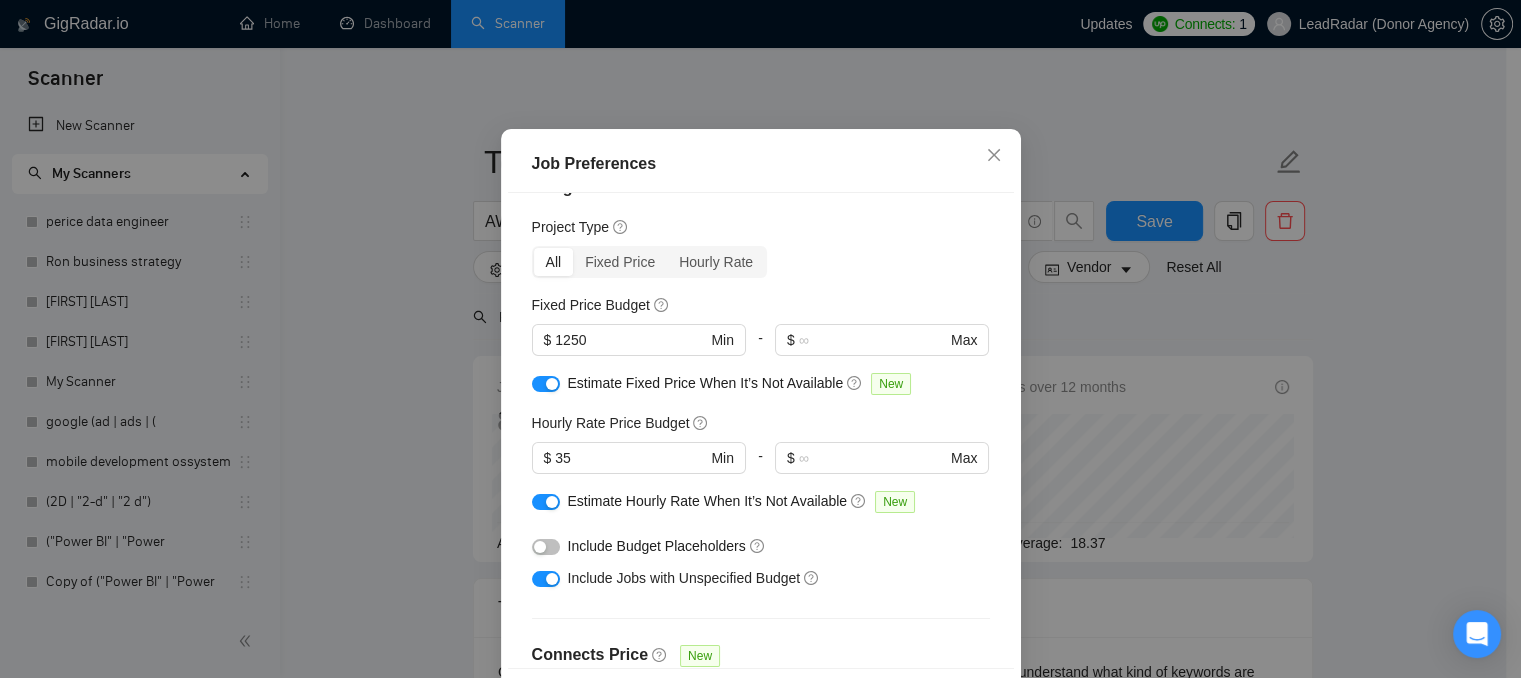 scroll, scrollTop: 40, scrollLeft: 0, axis: vertical 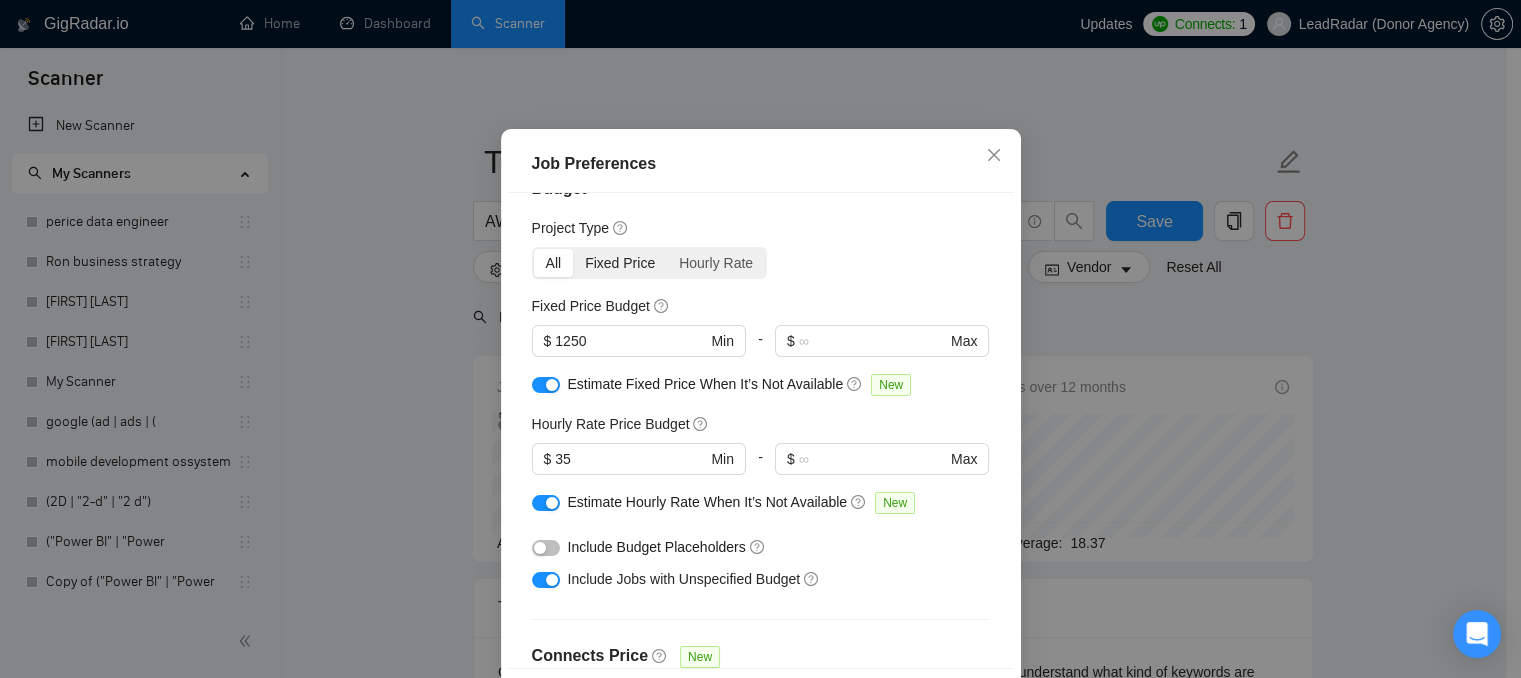 click on "Fixed Price" at bounding box center [620, 263] 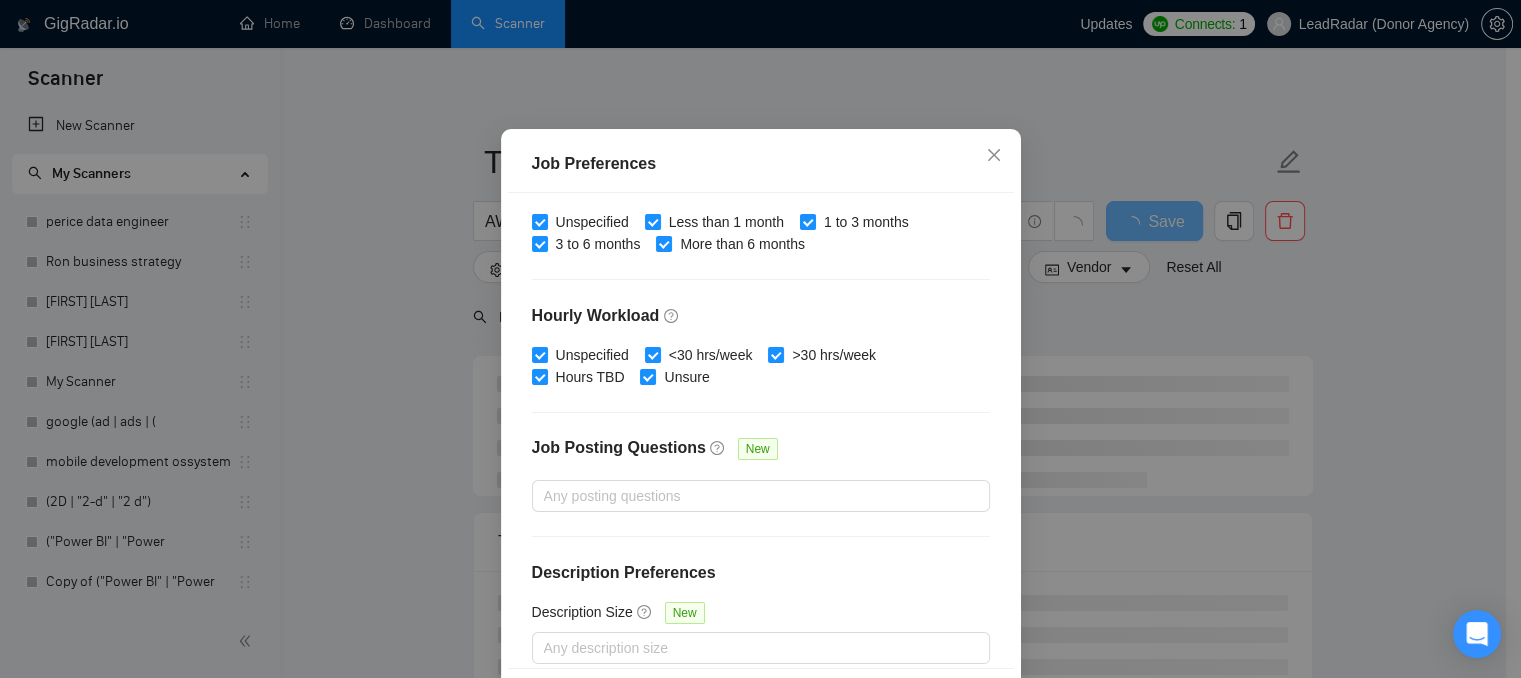 scroll, scrollTop: 519, scrollLeft: 0, axis: vertical 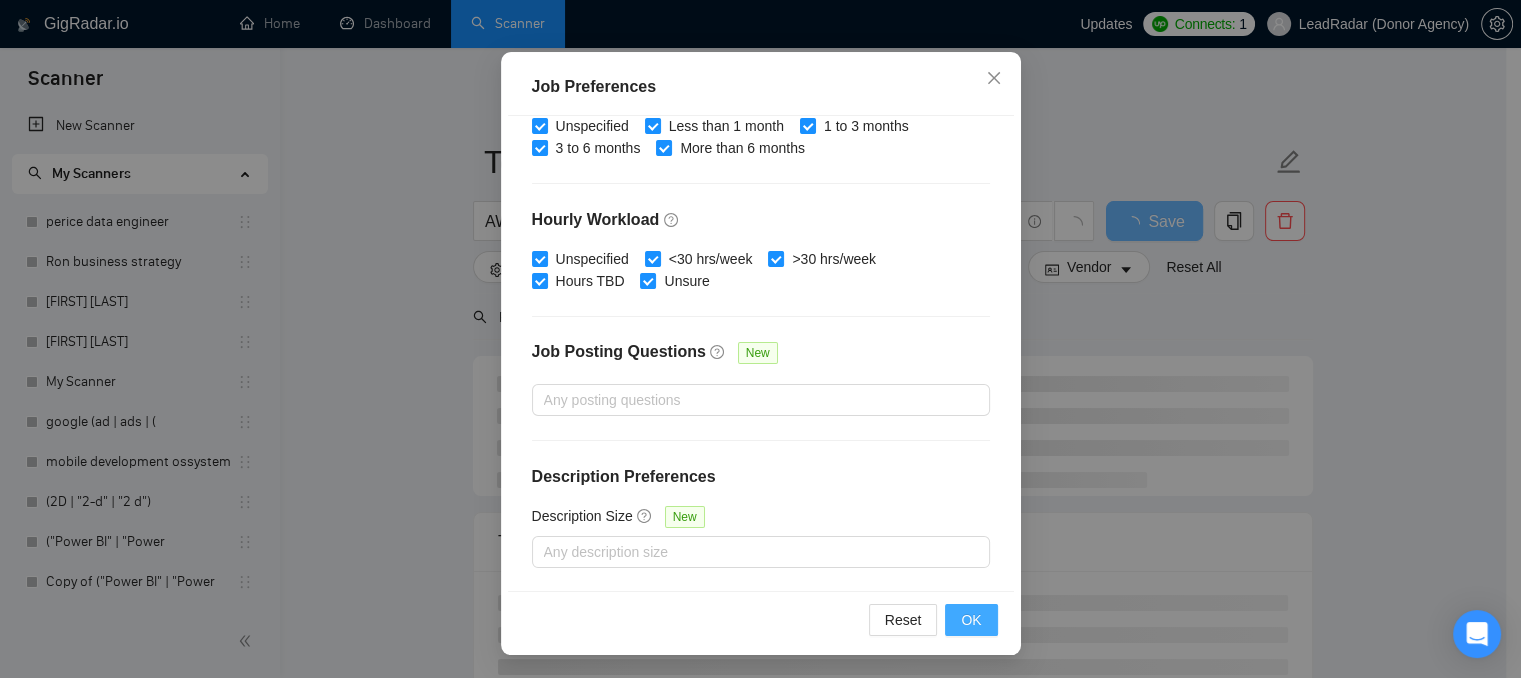 click on "OK" at bounding box center (971, 620) 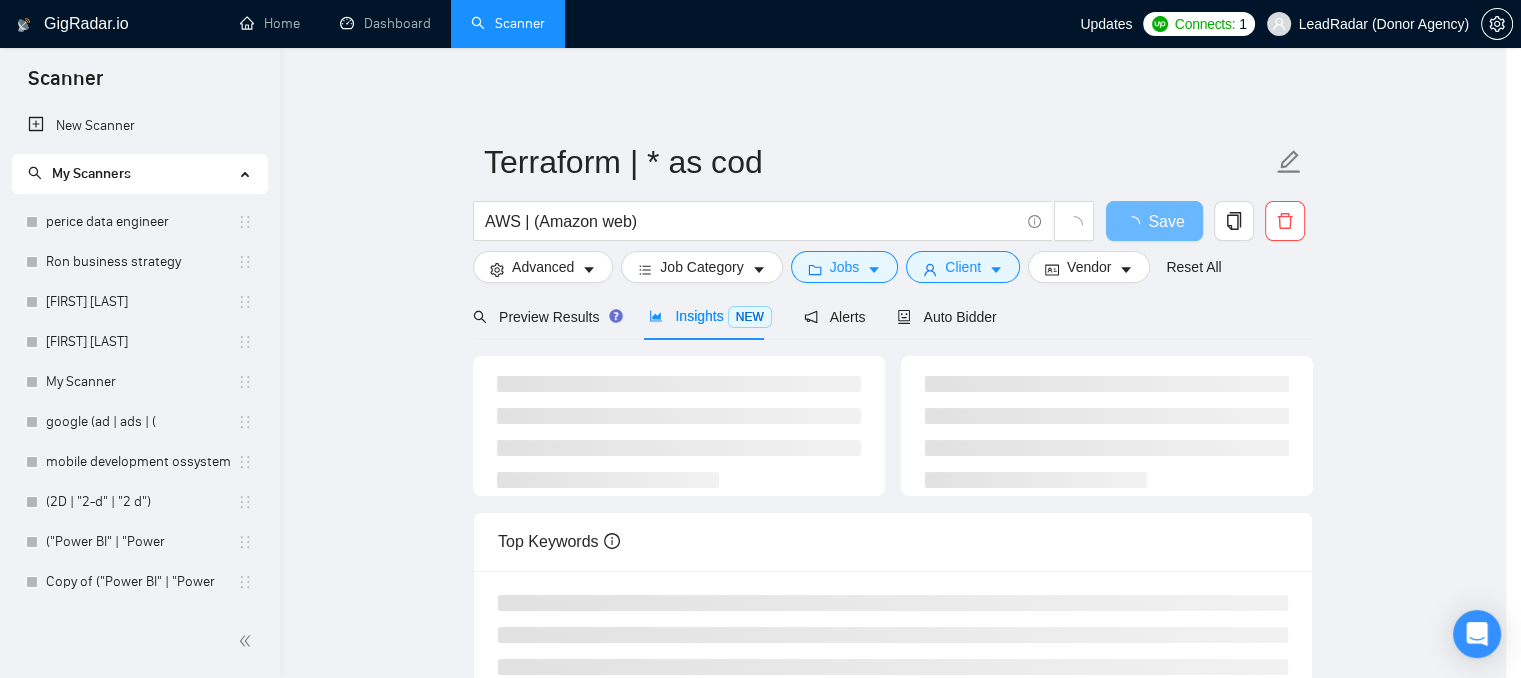 scroll, scrollTop: 68, scrollLeft: 0, axis: vertical 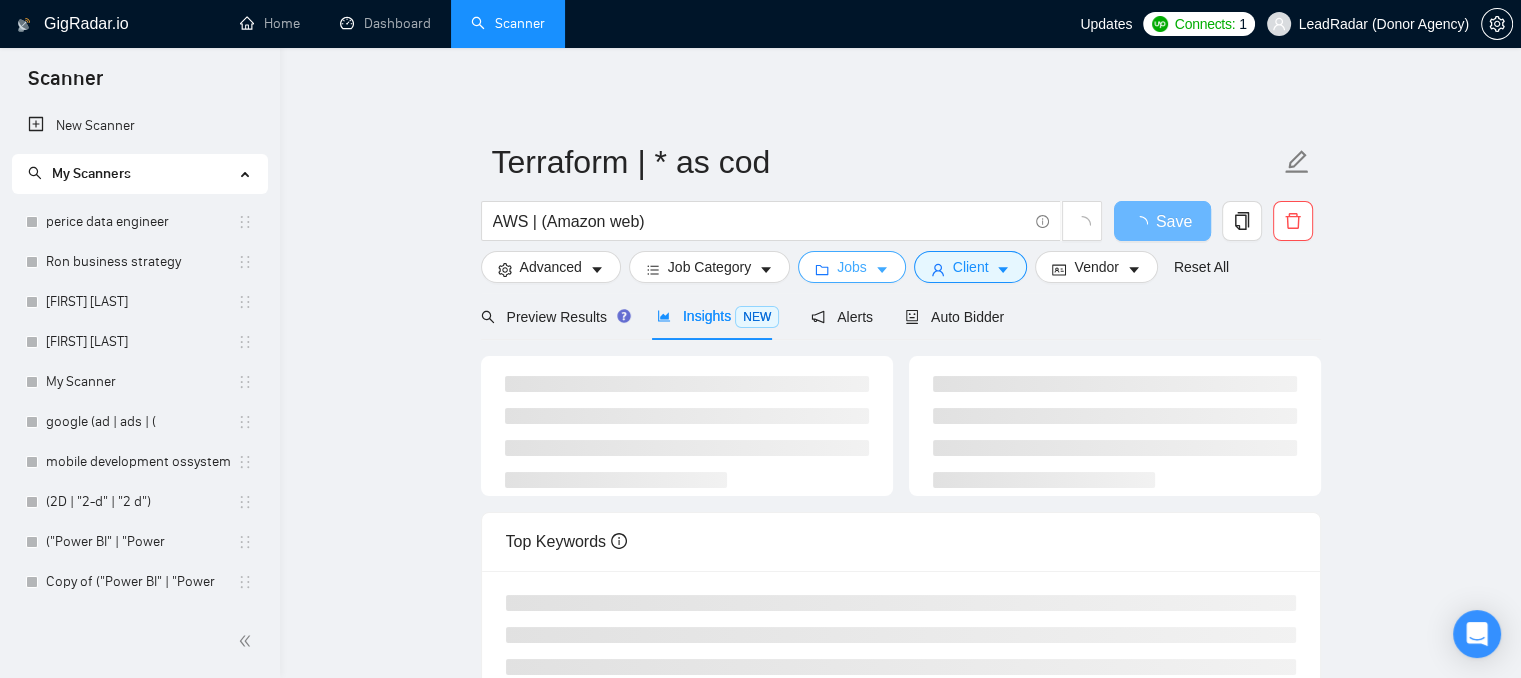 click 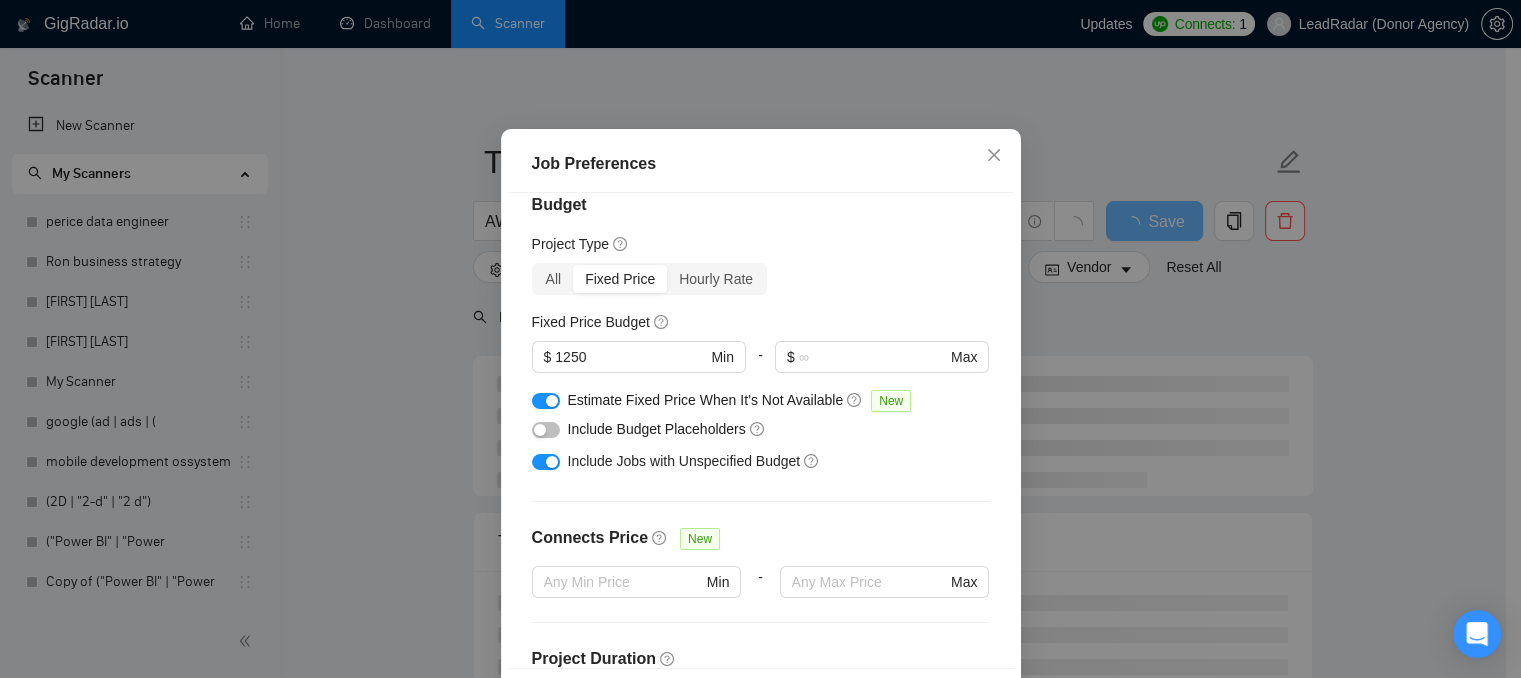 scroll, scrollTop: 0, scrollLeft: 0, axis: both 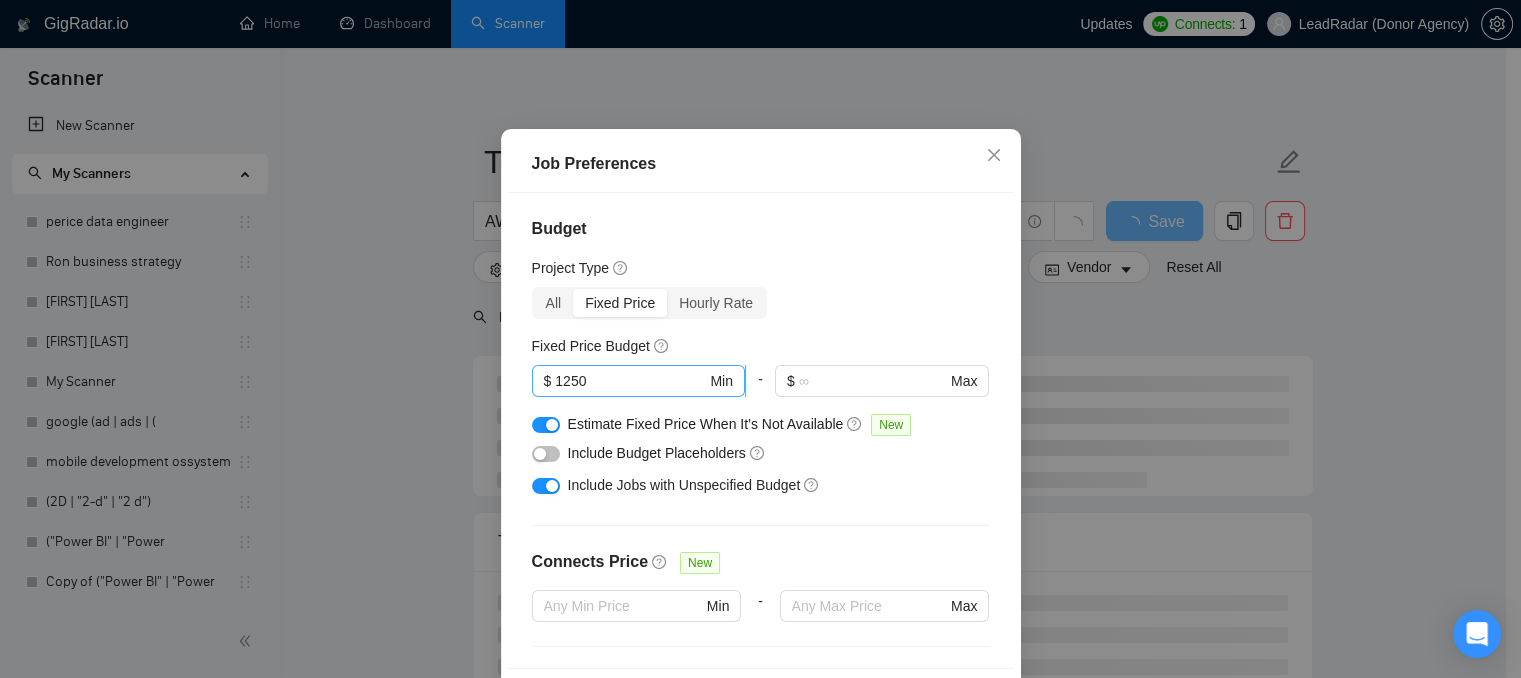 click on "1250" at bounding box center [630, 381] 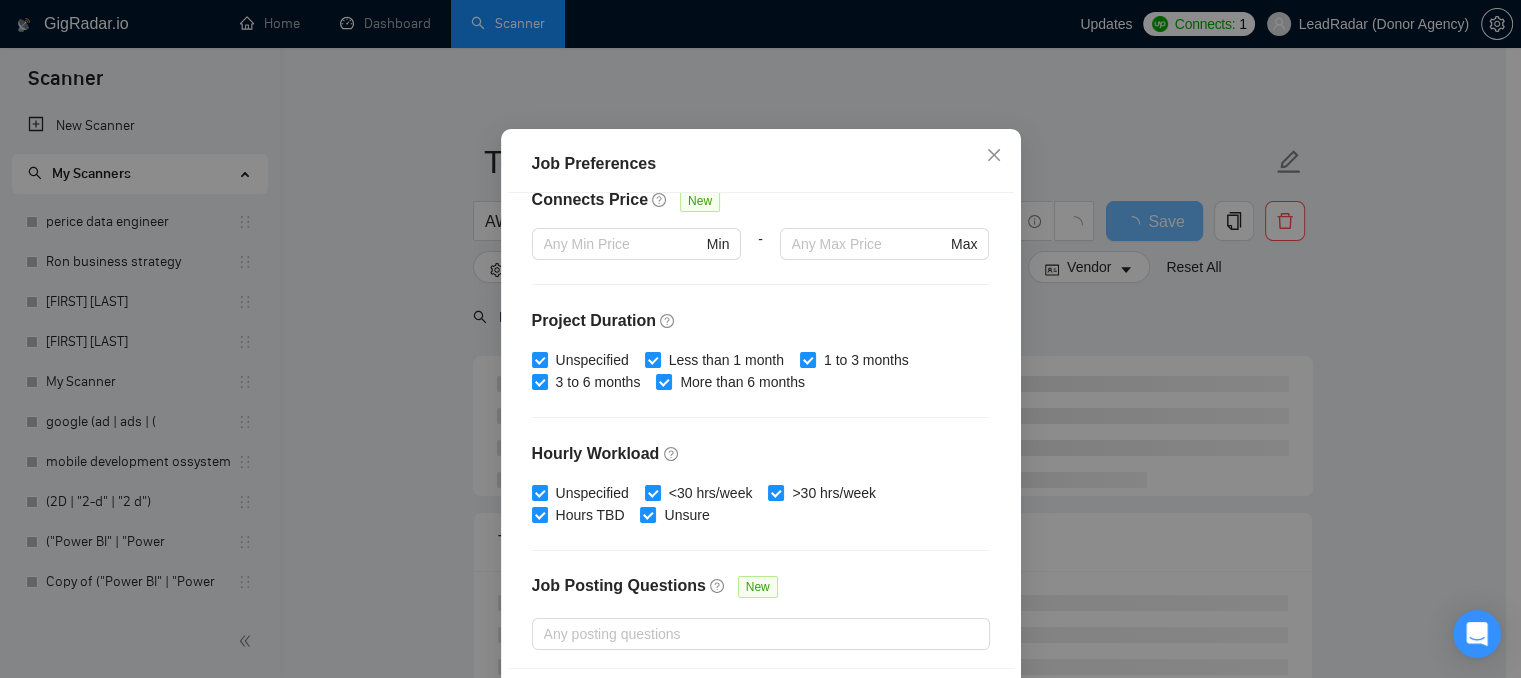 scroll, scrollTop: 519, scrollLeft: 0, axis: vertical 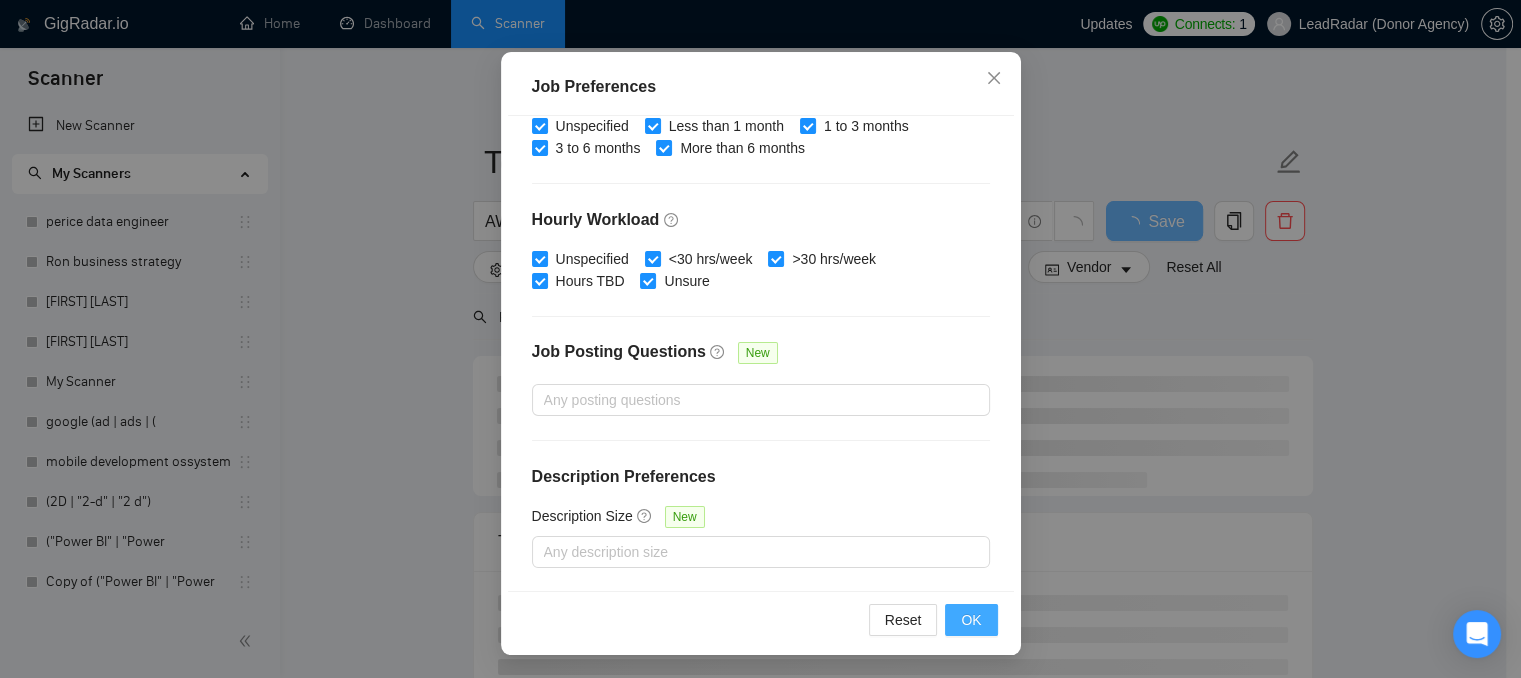 type on "2500" 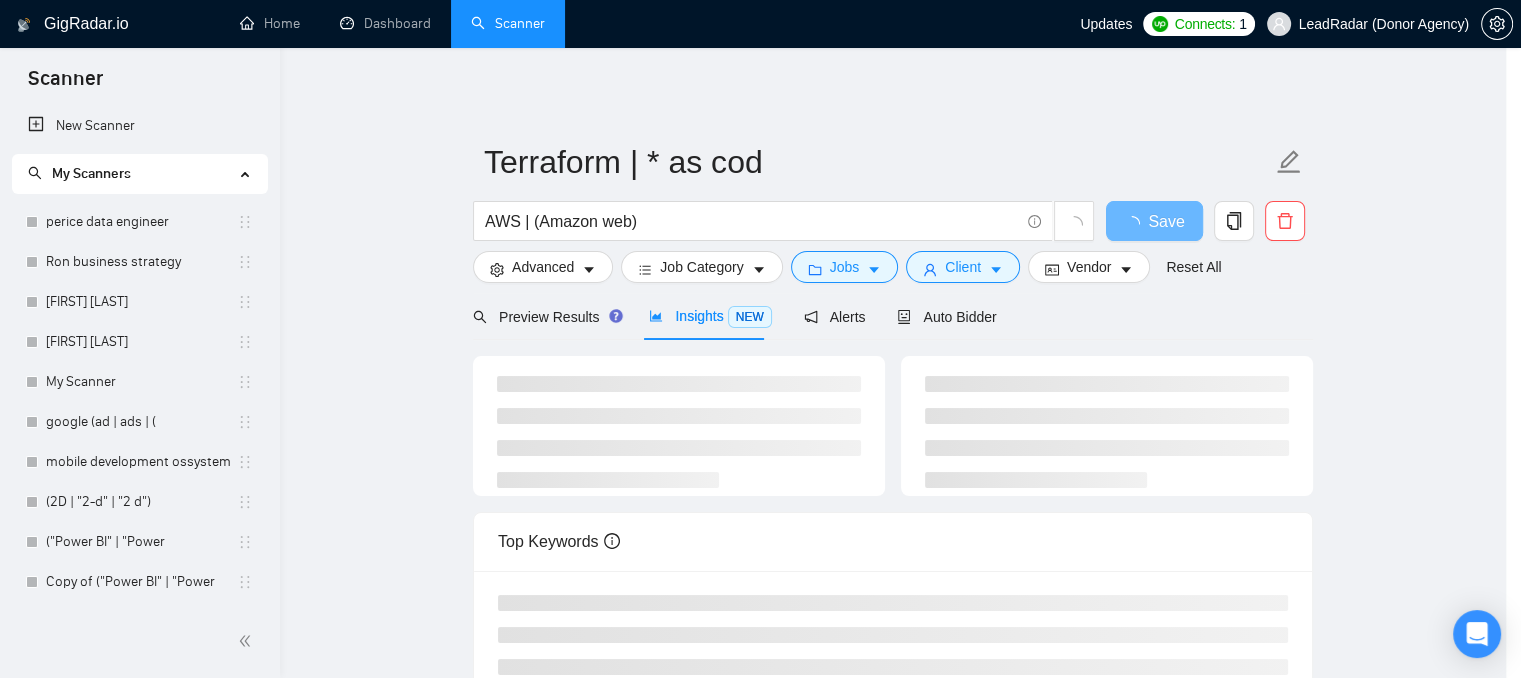scroll, scrollTop: 68, scrollLeft: 0, axis: vertical 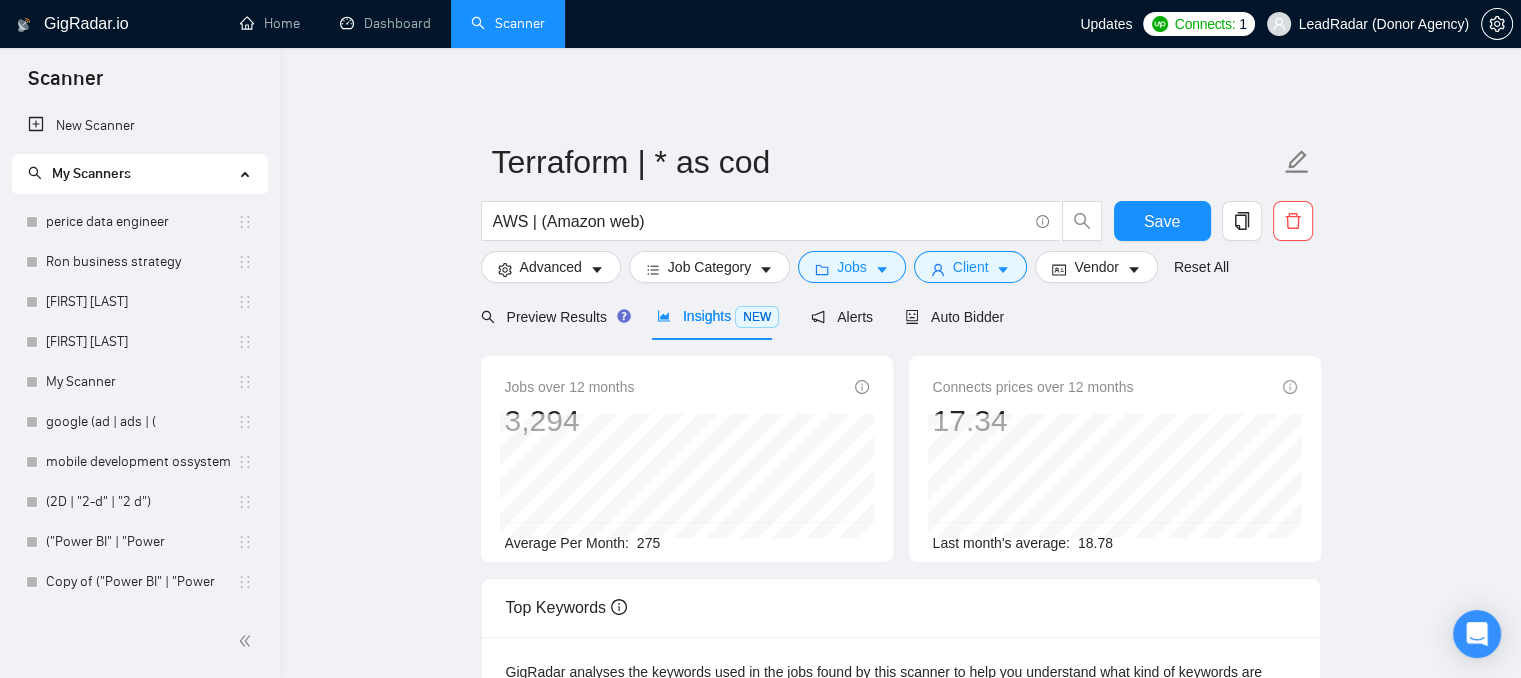 click on "275" at bounding box center (648, 543) 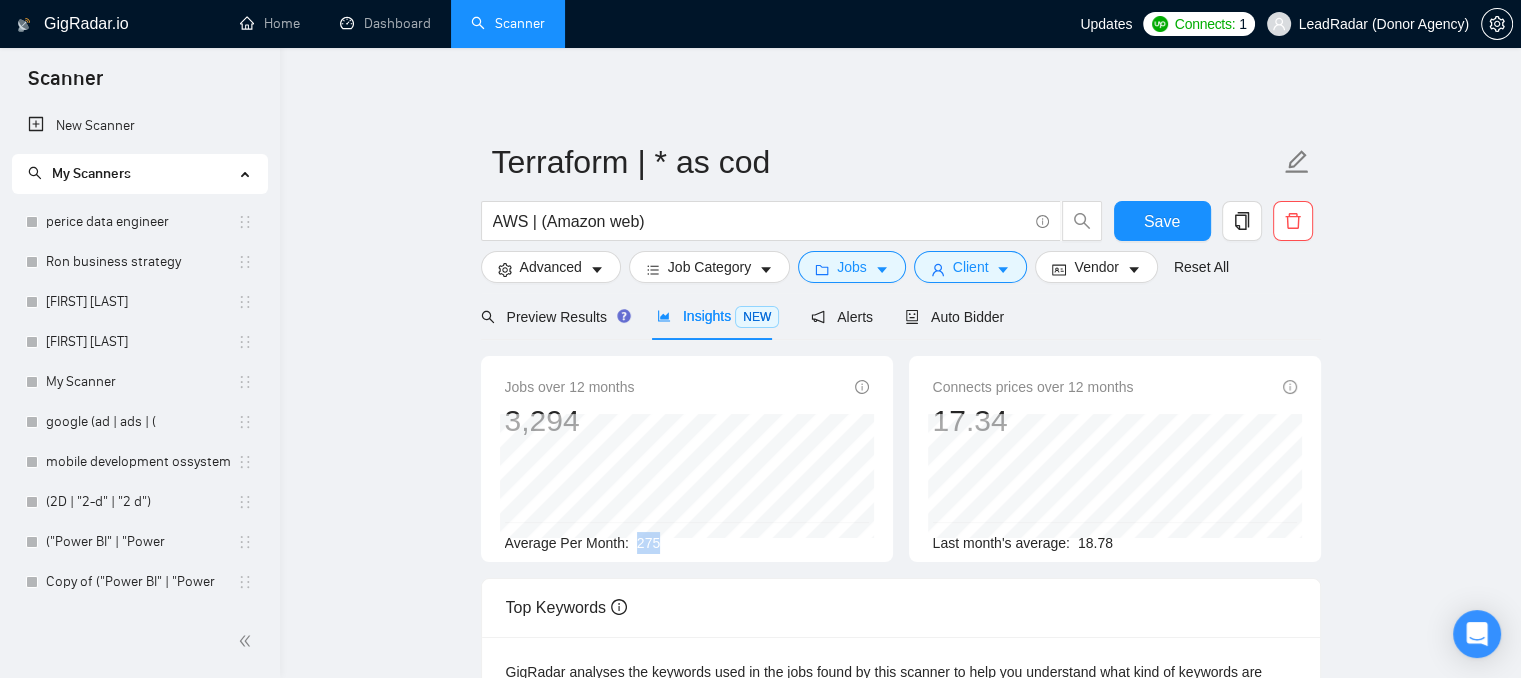 click on "275" at bounding box center (648, 543) 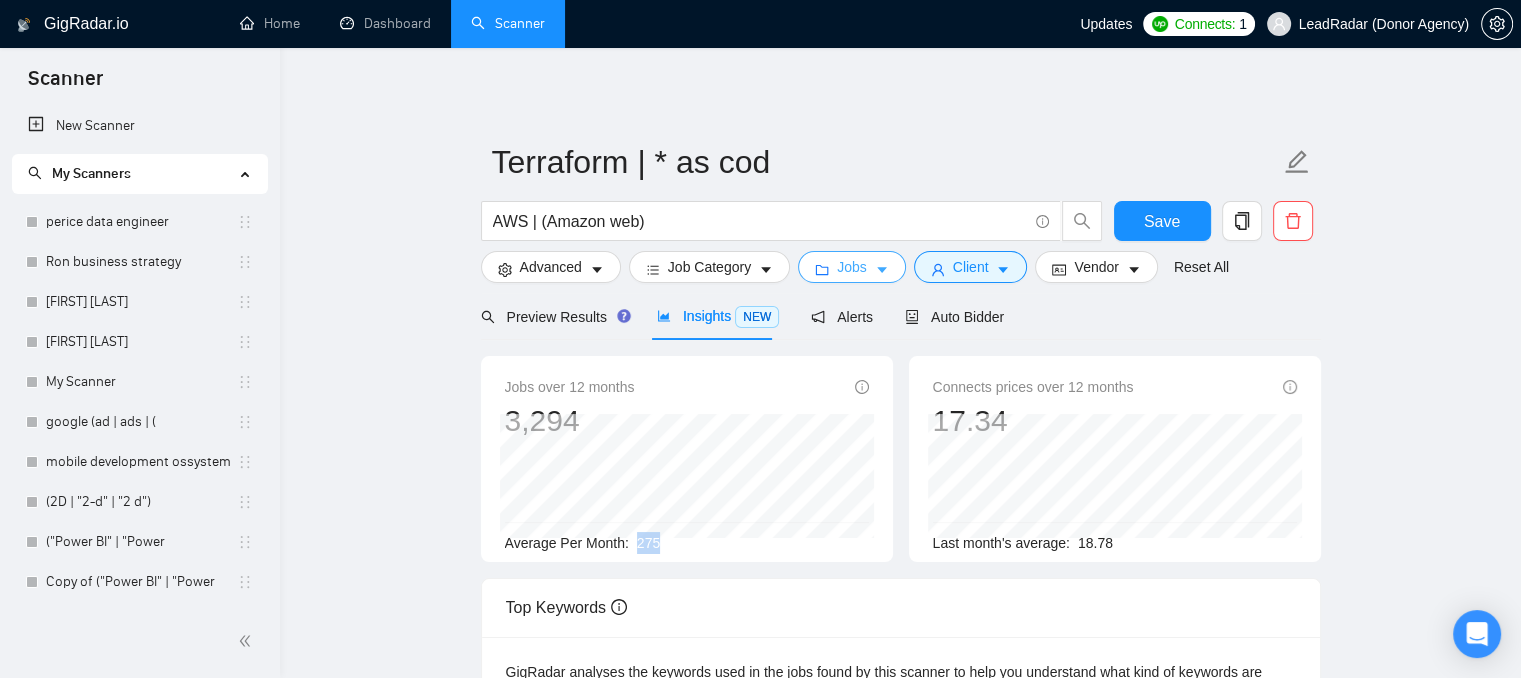 click on "Jobs" at bounding box center [852, 267] 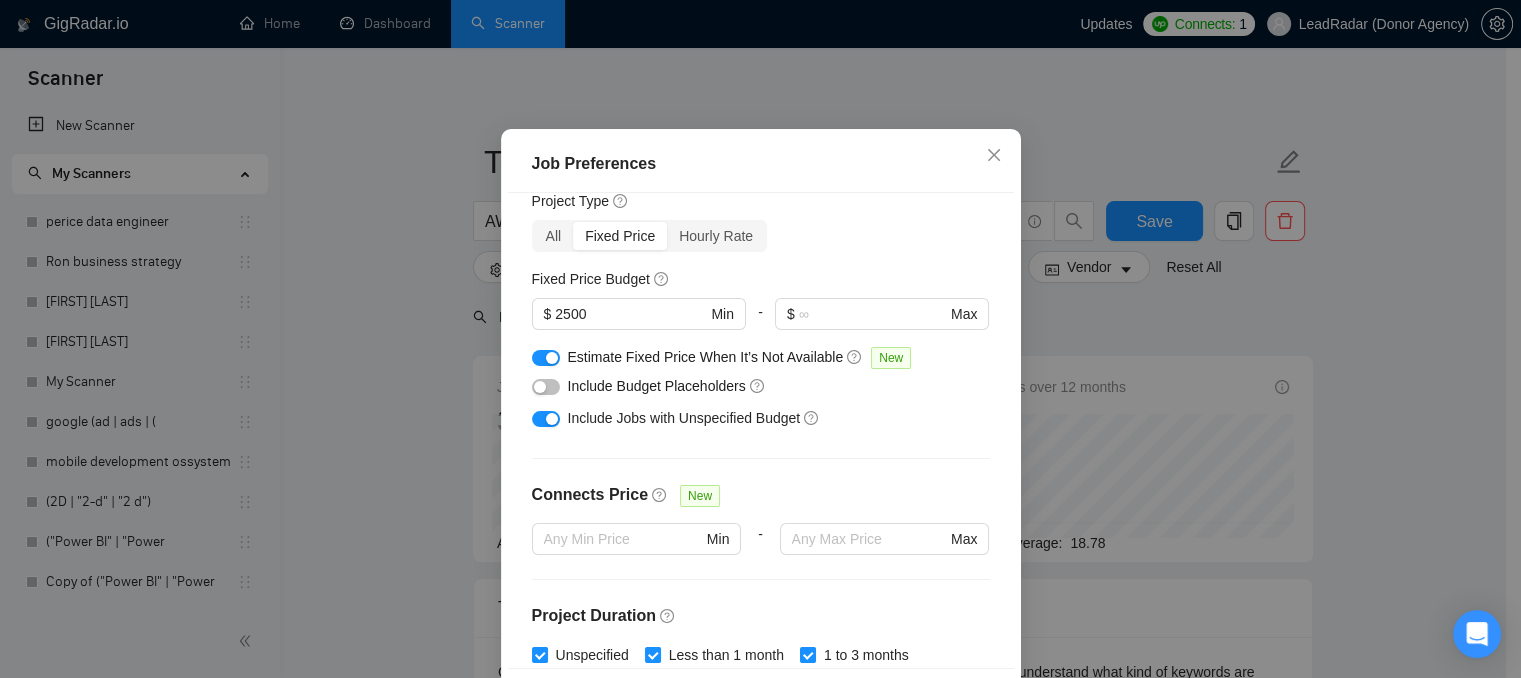 scroll, scrollTop: 0, scrollLeft: 0, axis: both 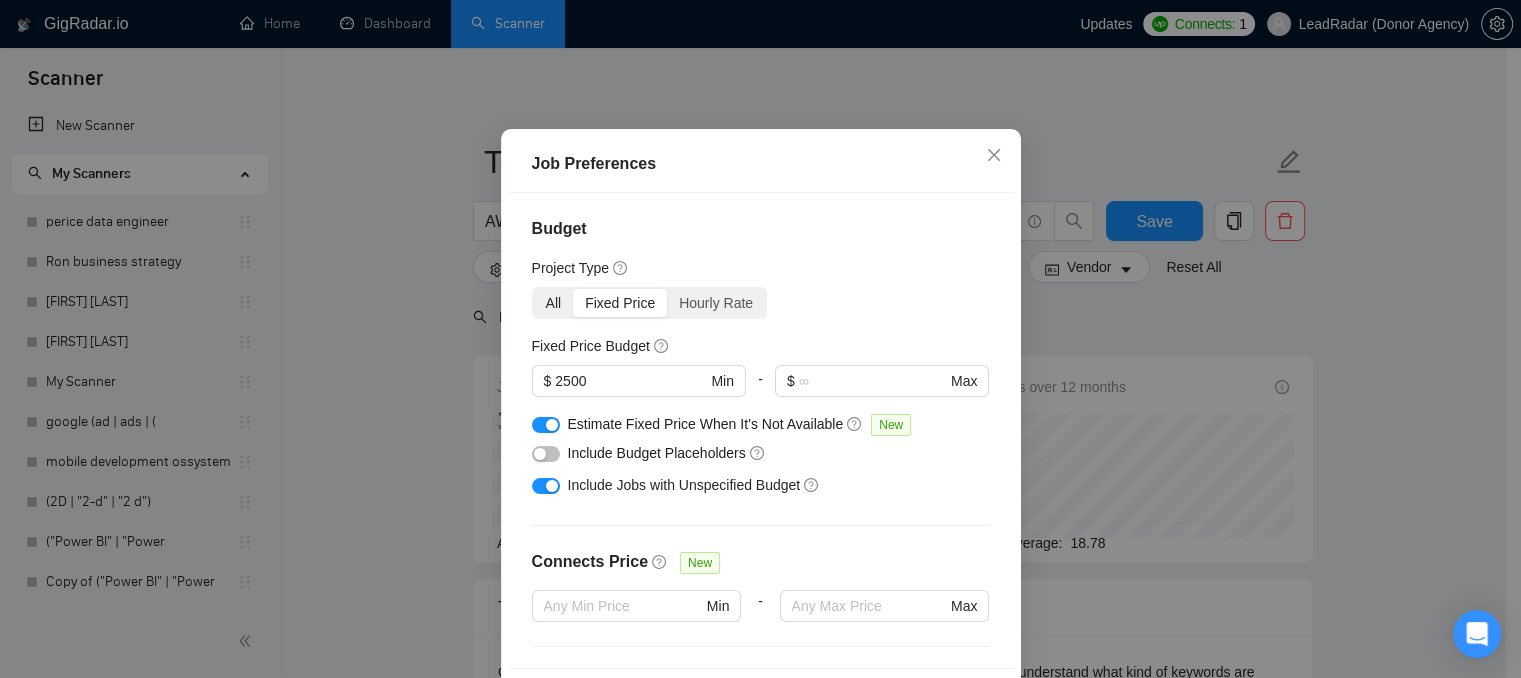 click on "All" at bounding box center [554, 303] 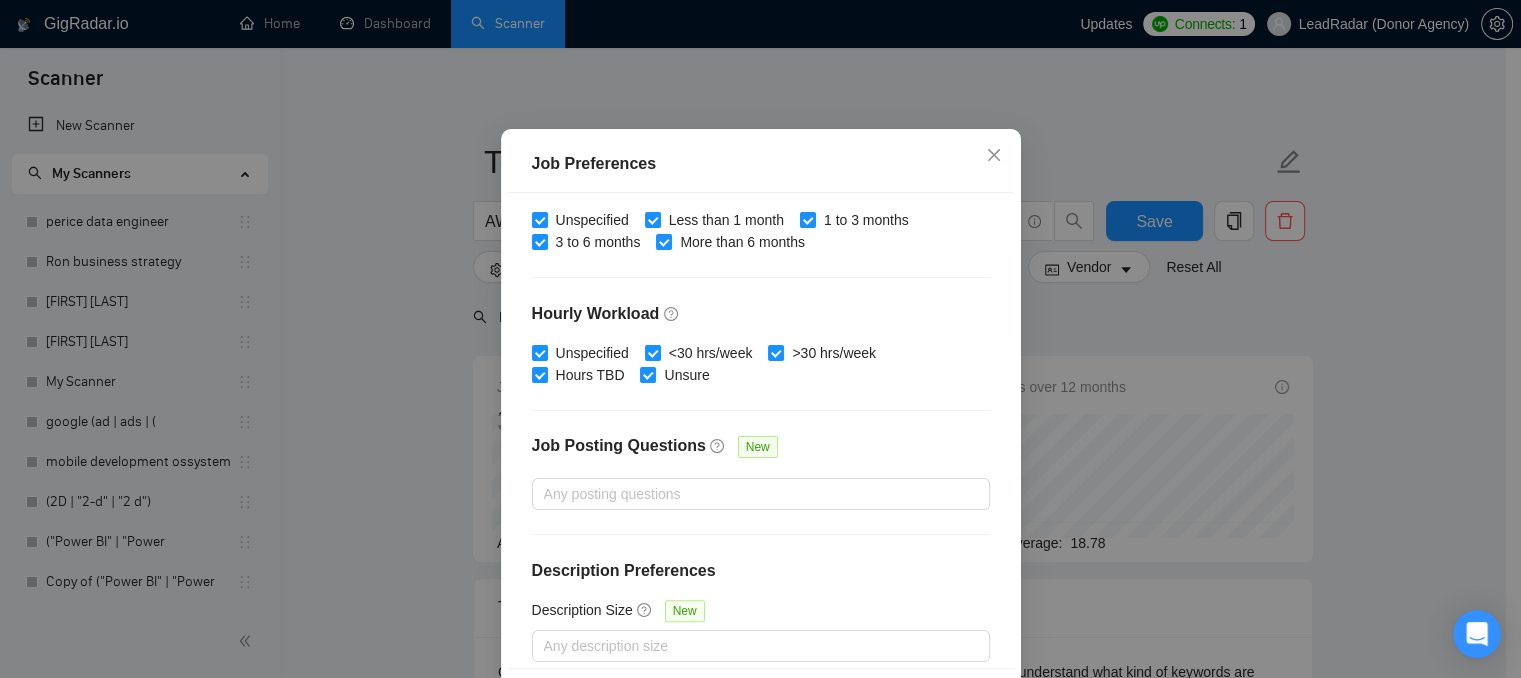 scroll, scrollTop: 653, scrollLeft: 0, axis: vertical 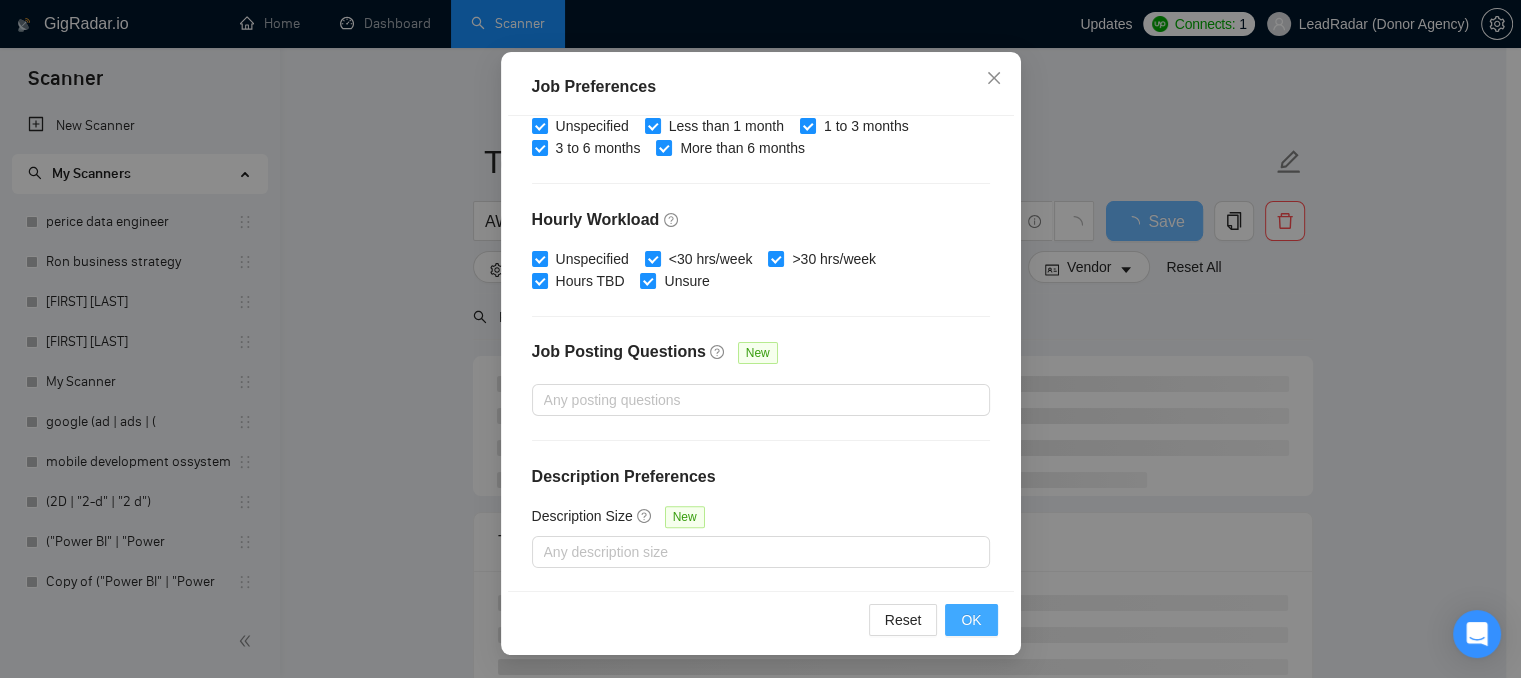 click on "OK" at bounding box center (971, 620) 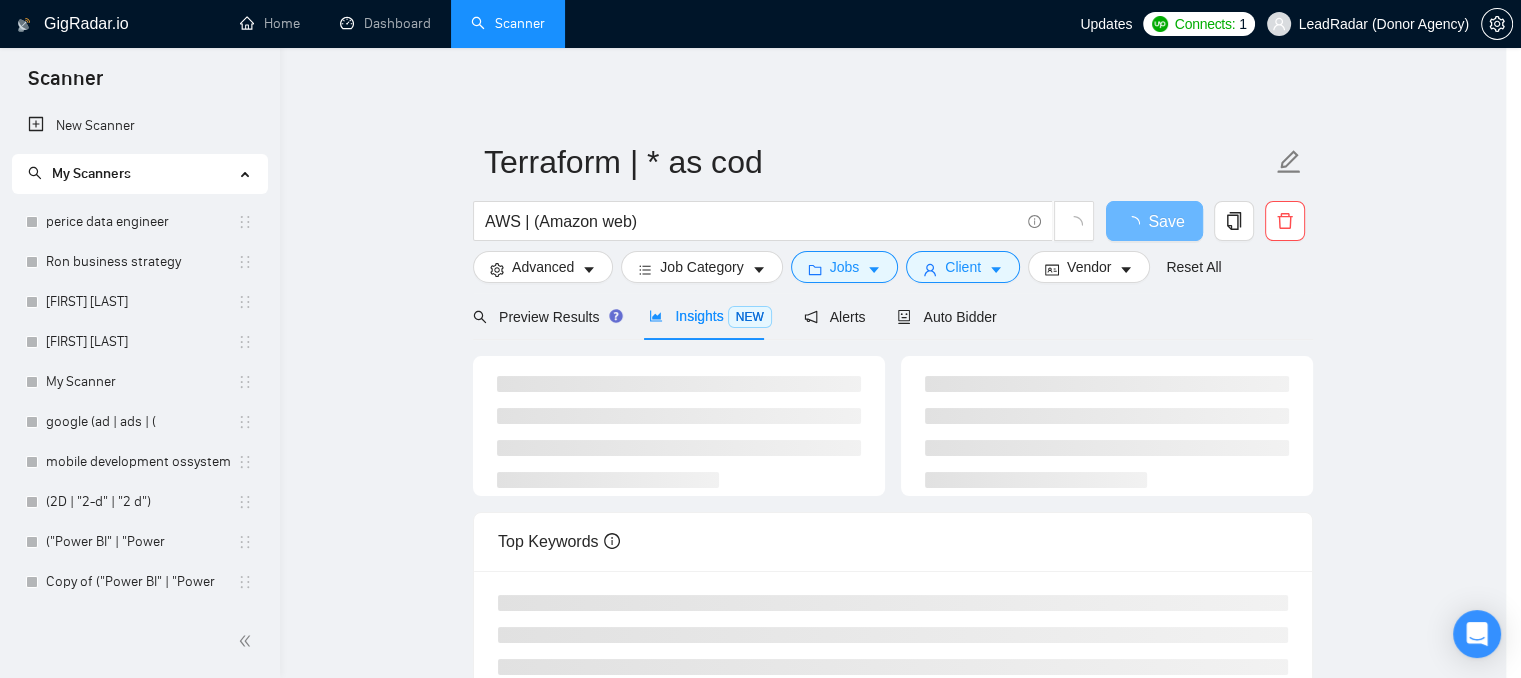 scroll, scrollTop: 68, scrollLeft: 0, axis: vertical 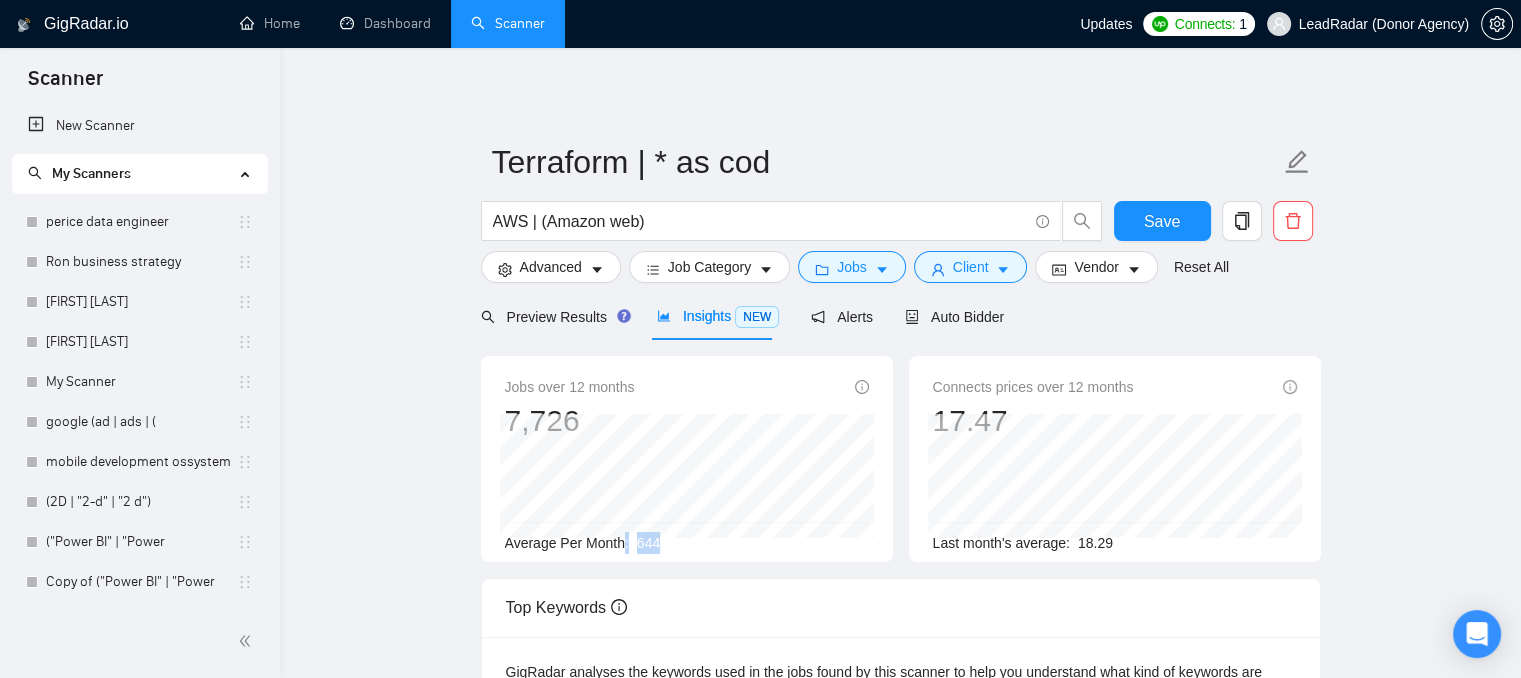 drag, startPoint x: 657, startPoint y: 541, endPoint x: 624, endPoint y: 538, distance: 33.13608 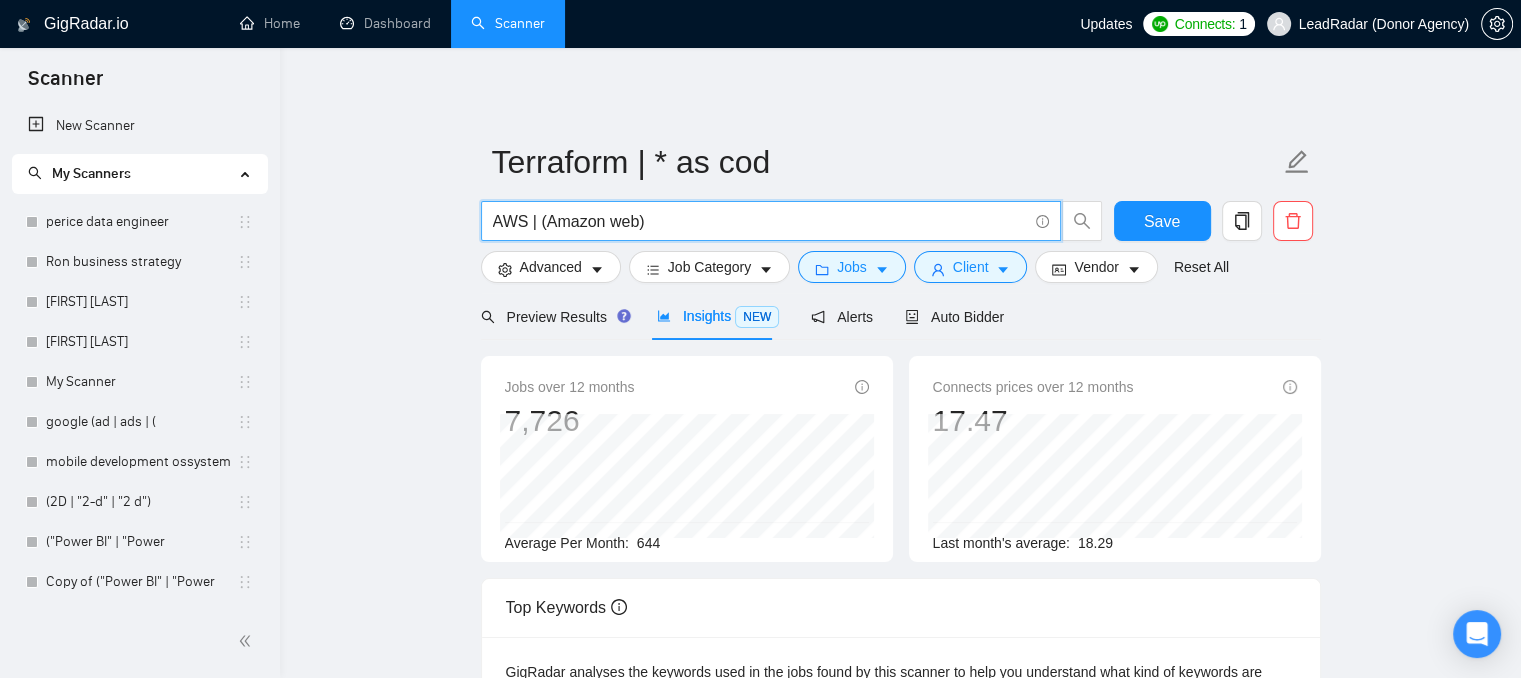 drag, startPoint x: 664, startPoint y: 221, endPoint x: 369, endPoint y: 217, distance: 295.02713 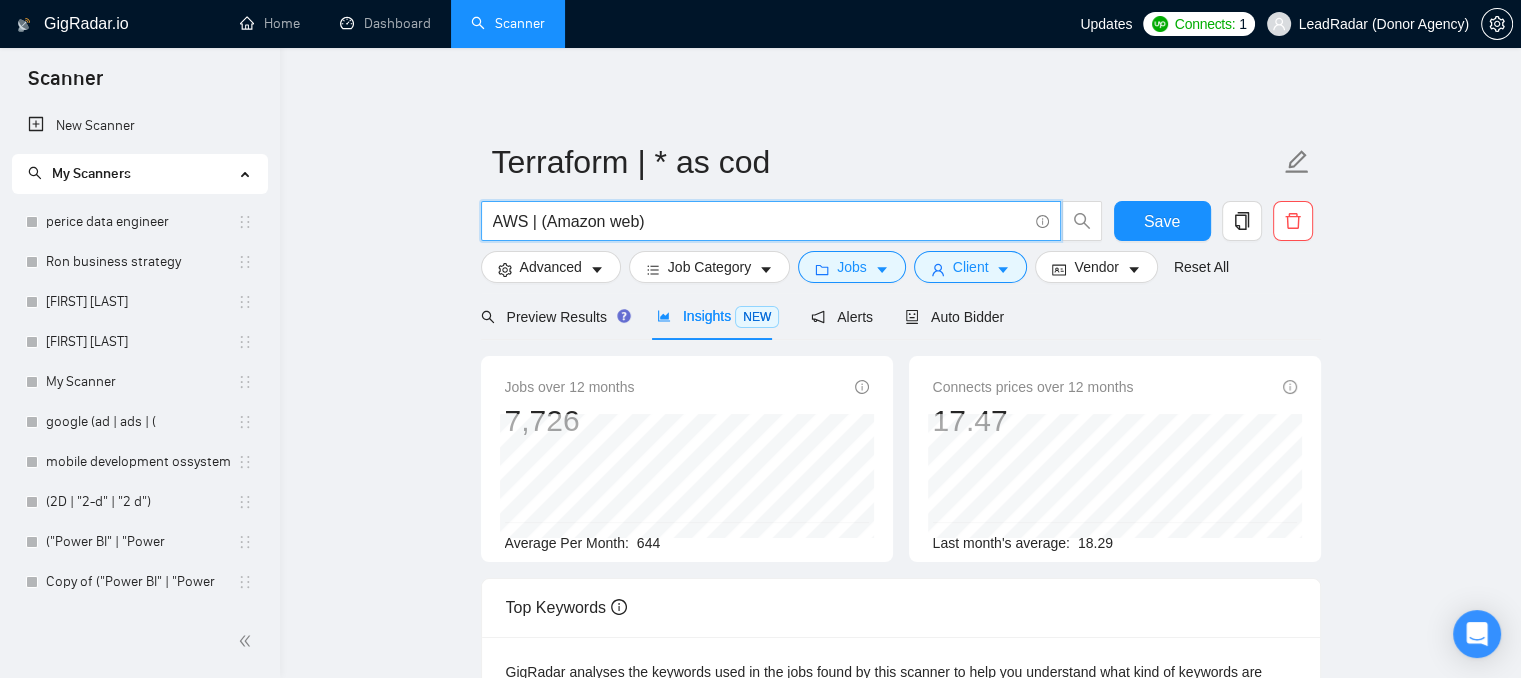 paste on "GCP | Google Cloud Azure" 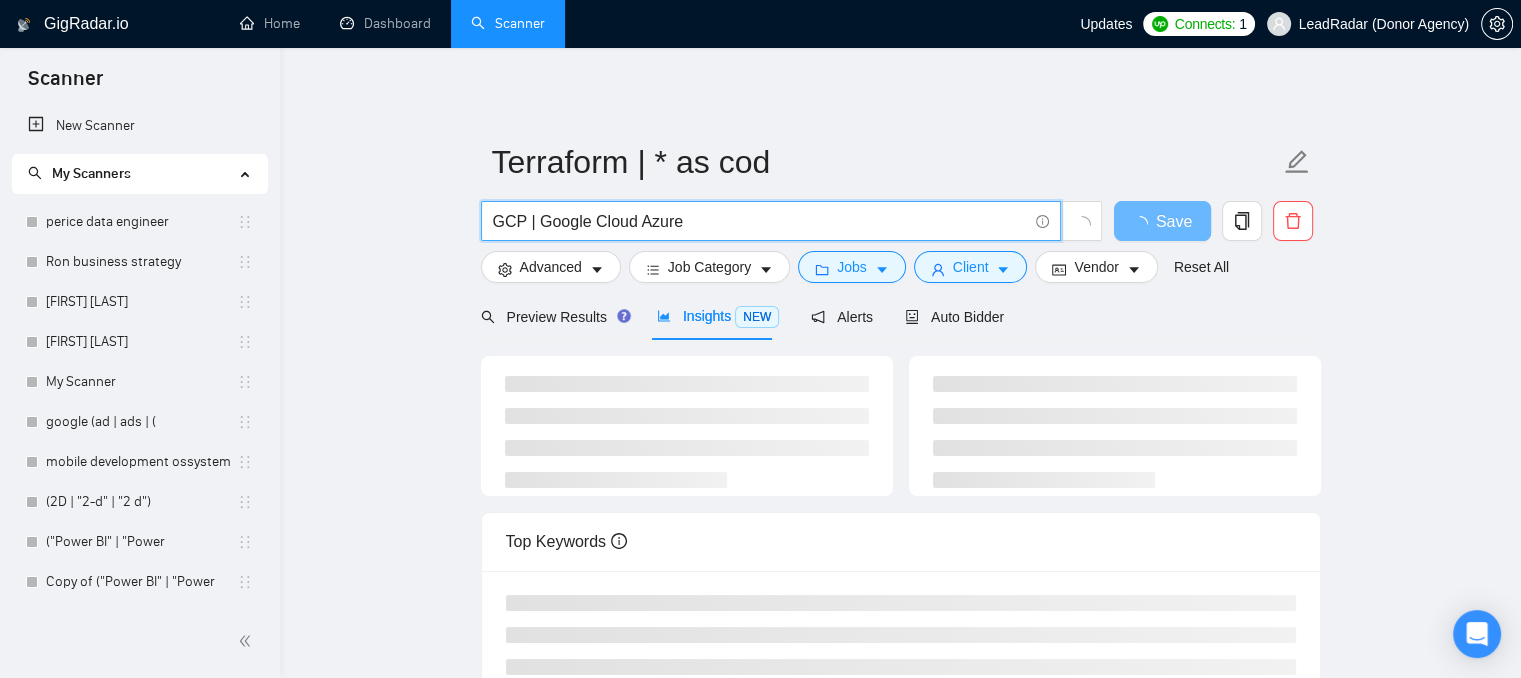 click on "GCP | Google Cloud Azure" at bounding box center [760, 221] 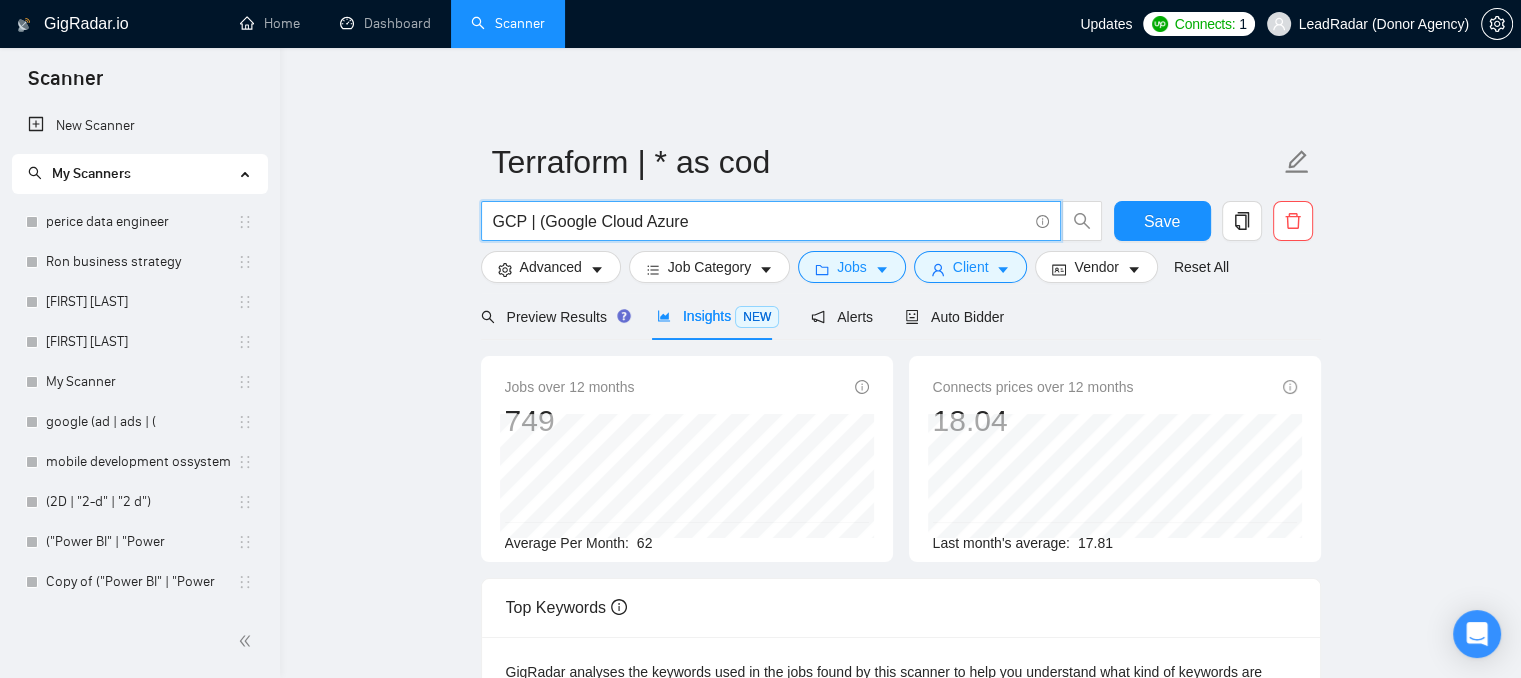 click on "GCP | (Google Cloud Azure" at bounding box center [760, 221] 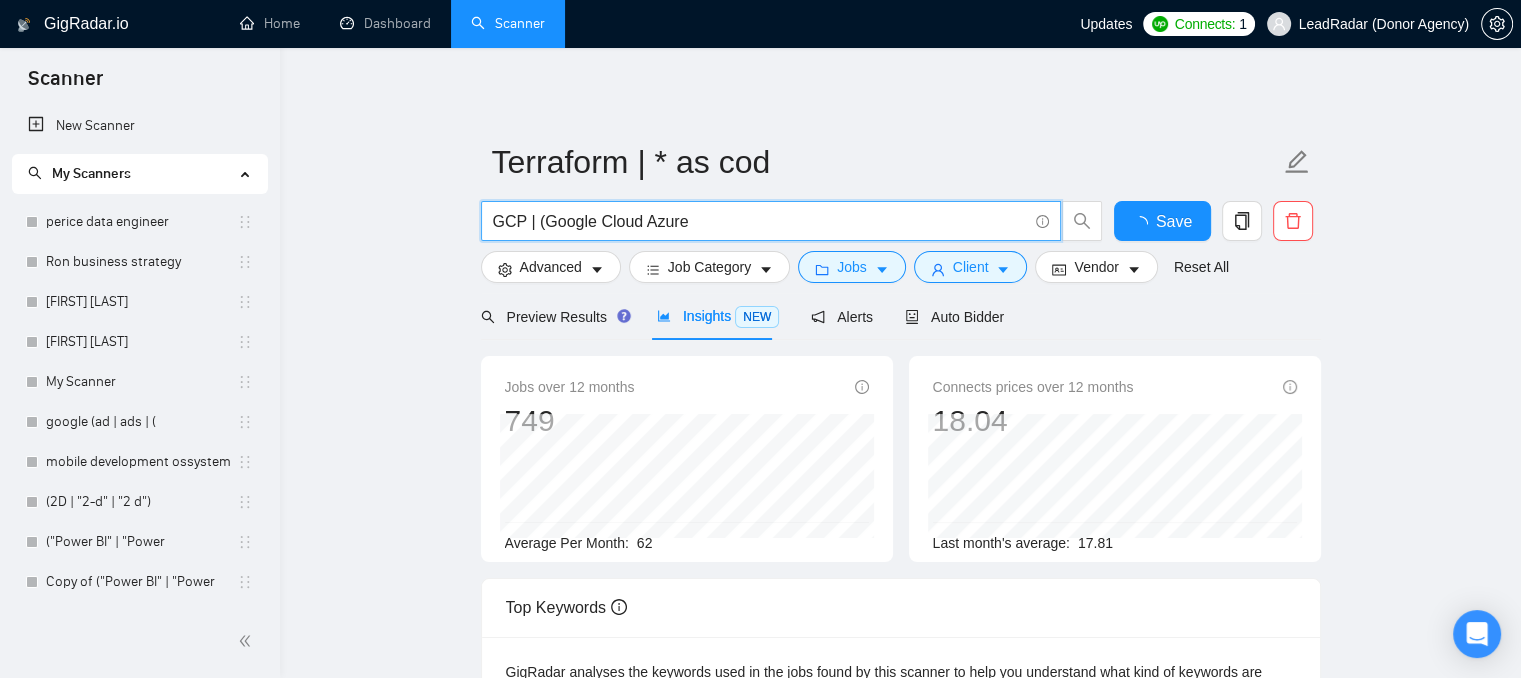 click on "GCP | (Google Cloud Azure" at bounding box center [760, 221] 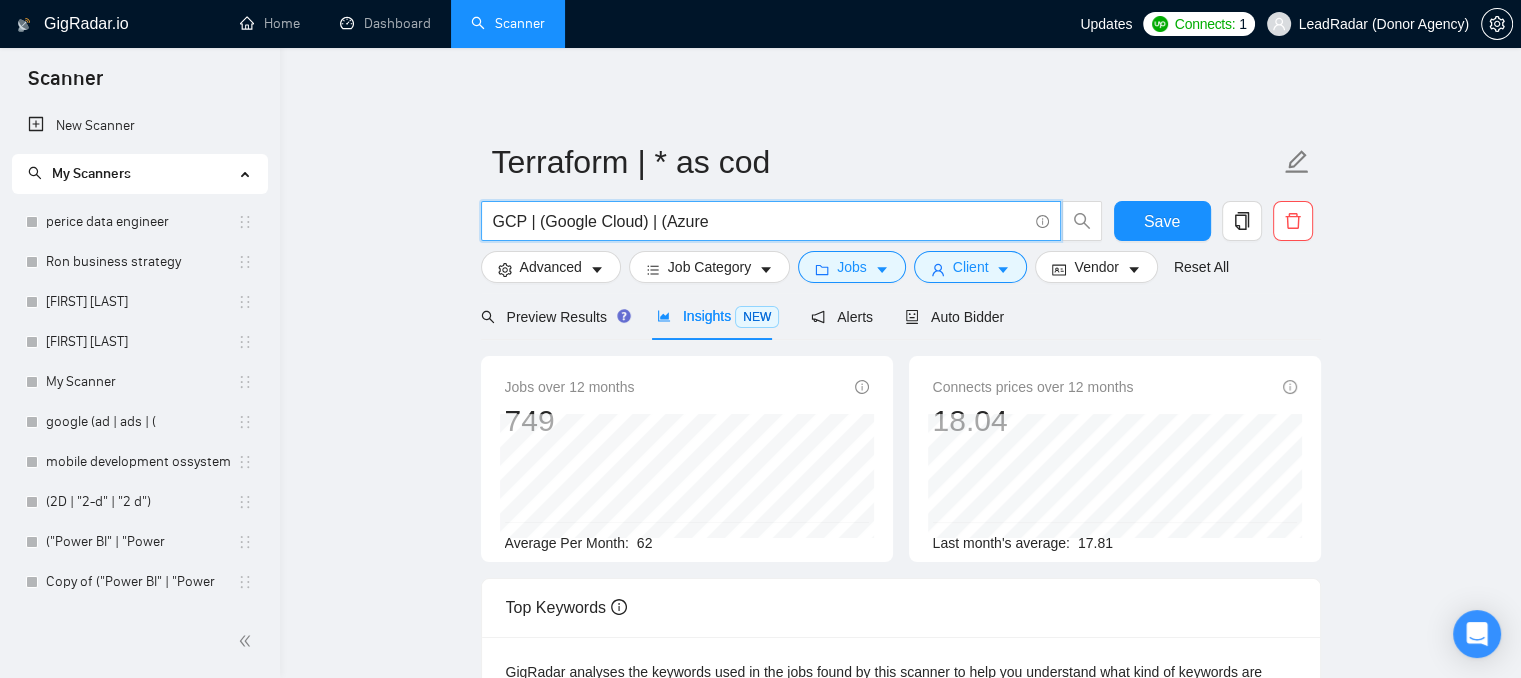click on "GCP | (Google Cloud) | (Azure" at bounding box center [760, 221] 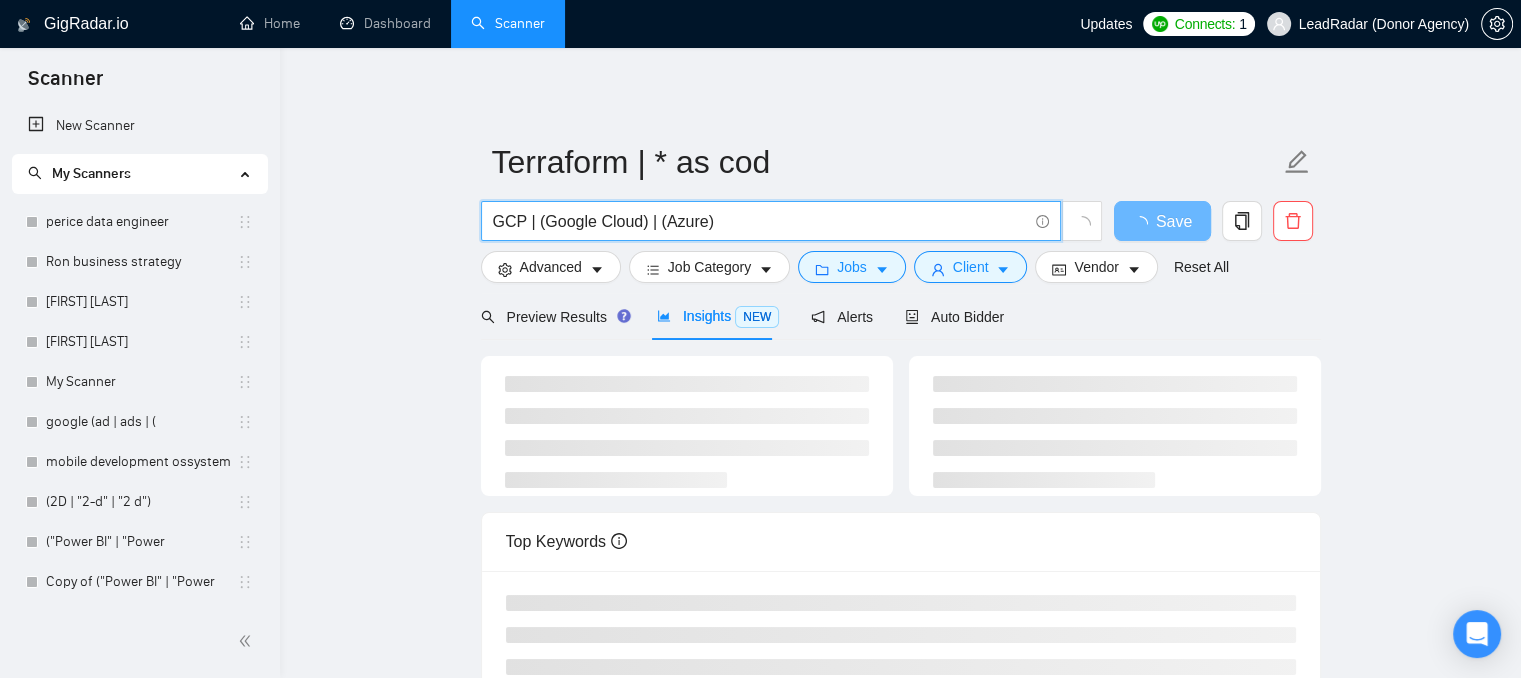 click on "GCP | (Google Cloud) | (Azure)" at bounding box center [760, 221] 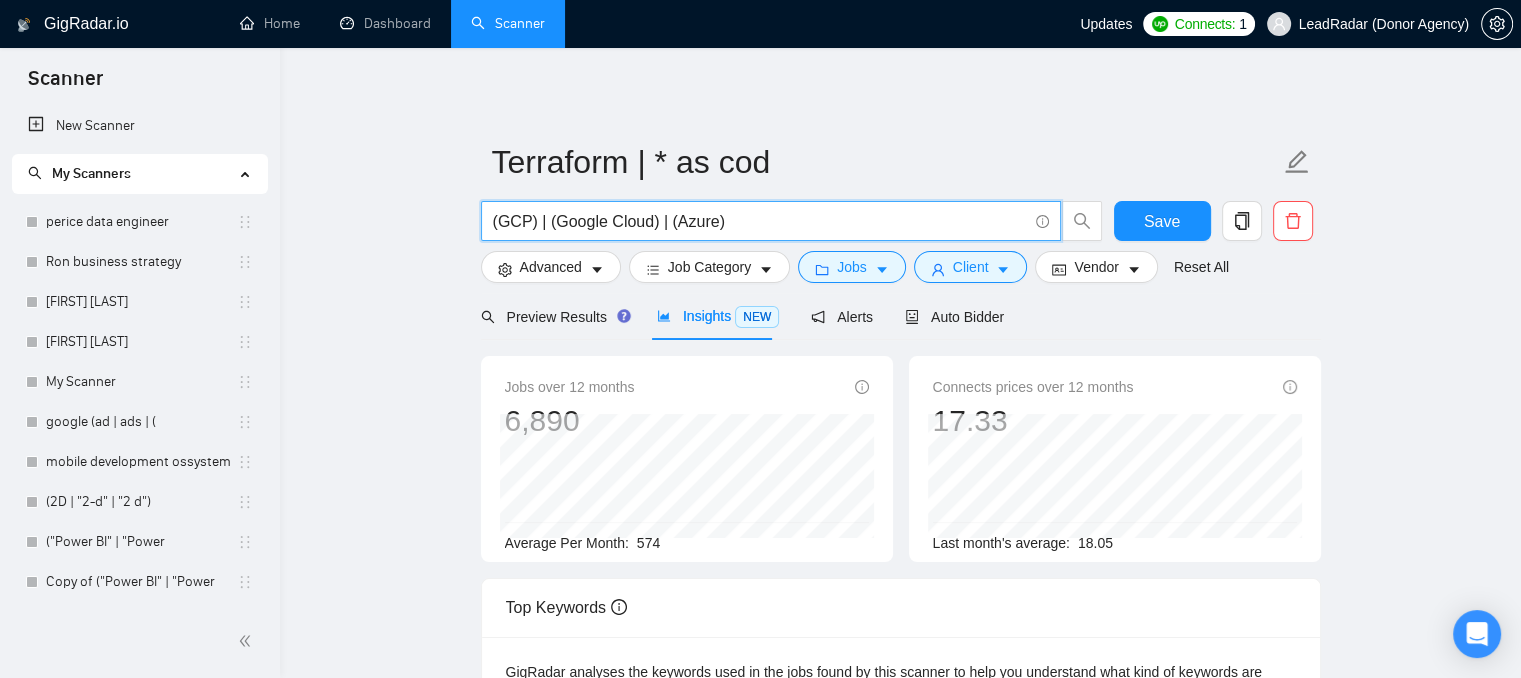 type on "(GCP) | (Google Cloud) | (Azure)" 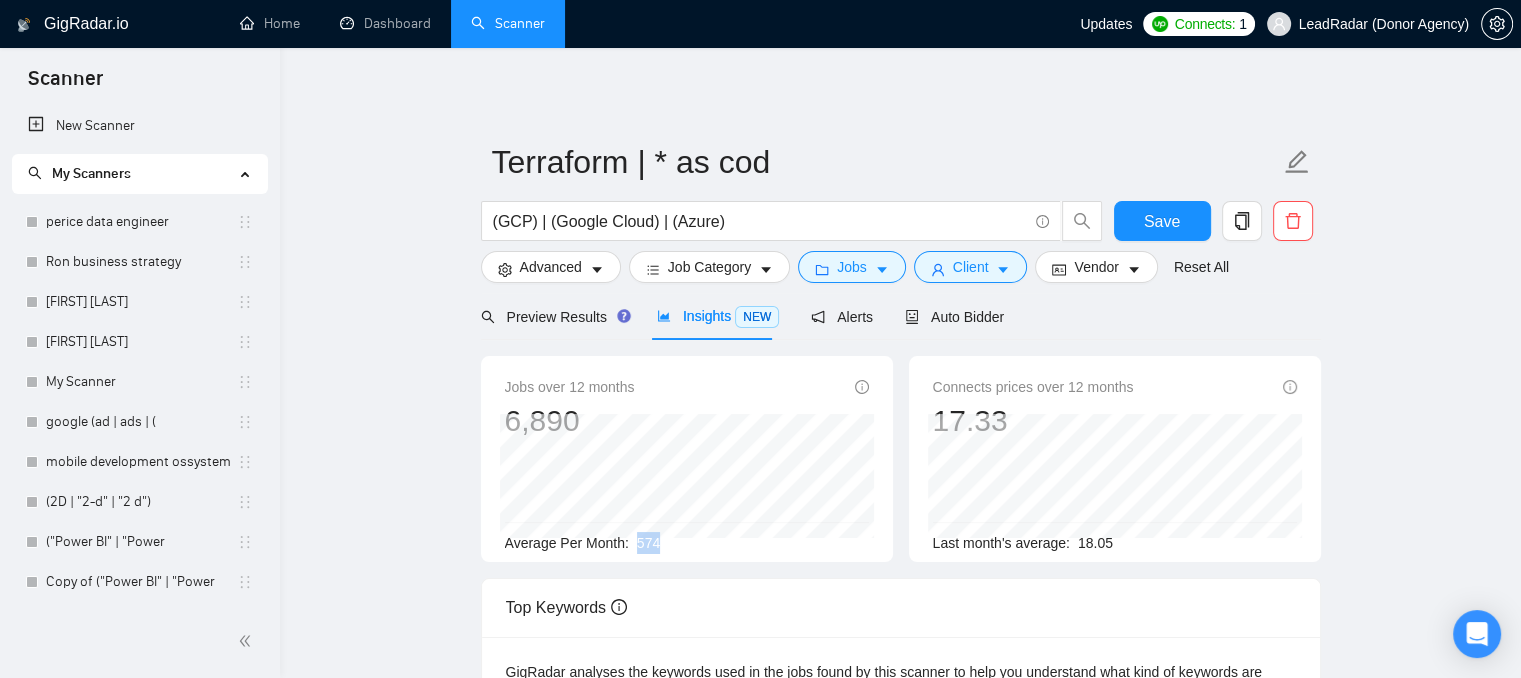 drag, startPoint x: 631, startPoint y: 547, endPoint x: 655, endPoint y: 549, distance: 24.083189 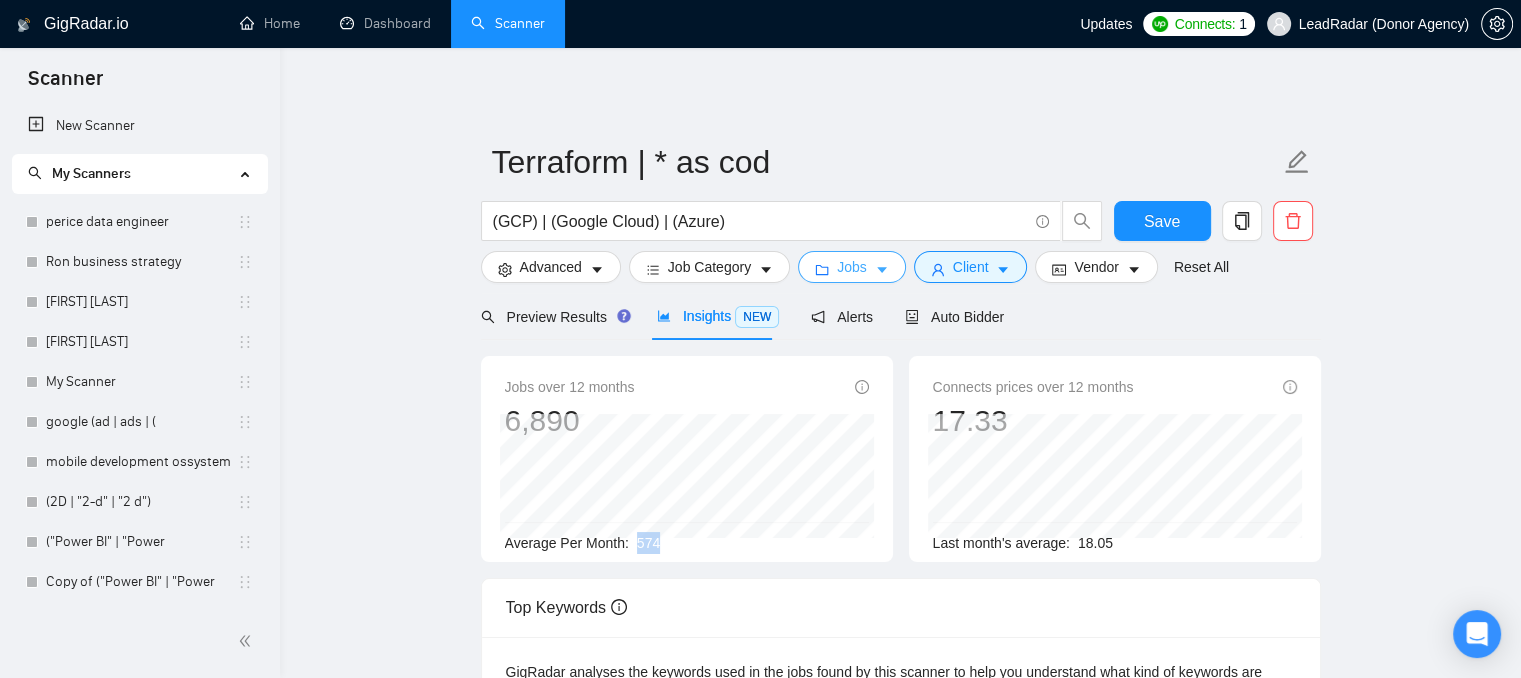 click on "Jobs" at bounding box center (852, 267) 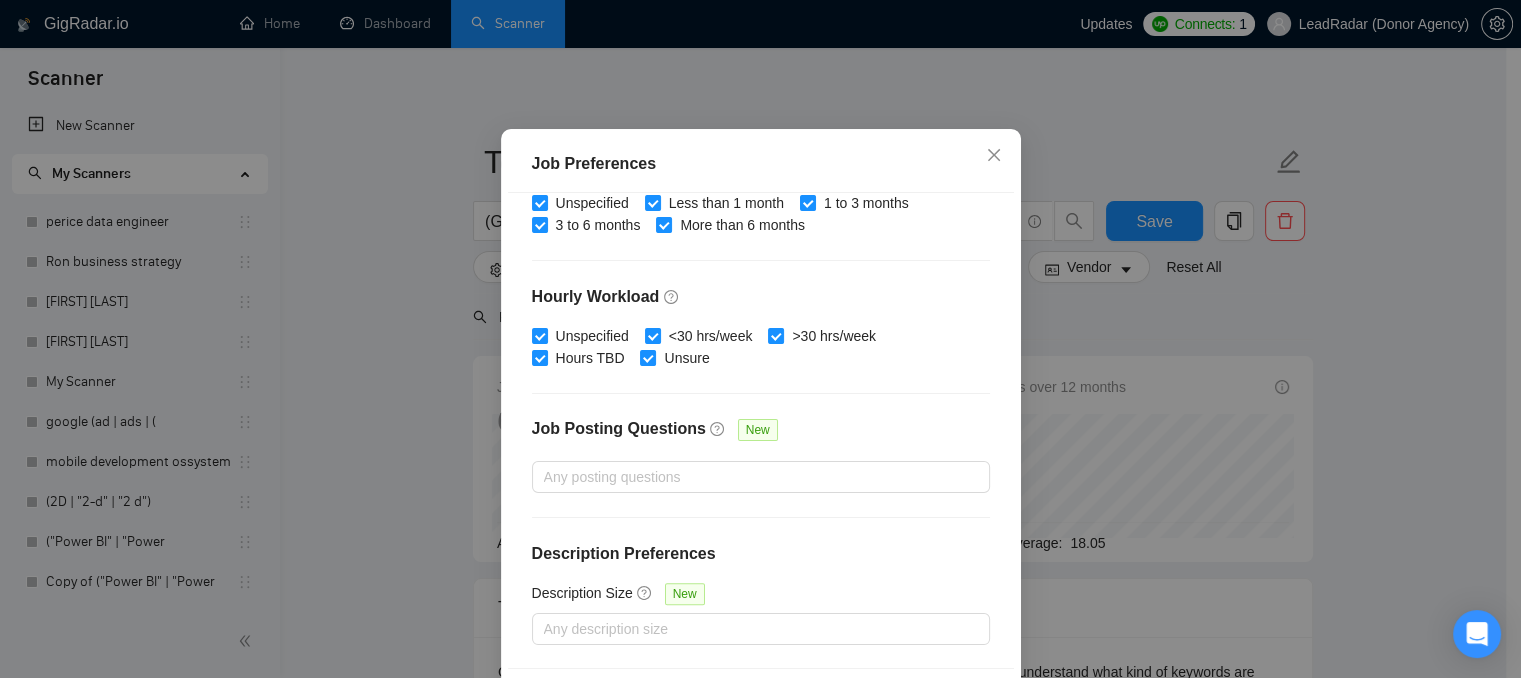 scroll, scrollTop: 0, scrollLeft: 0, axis: both 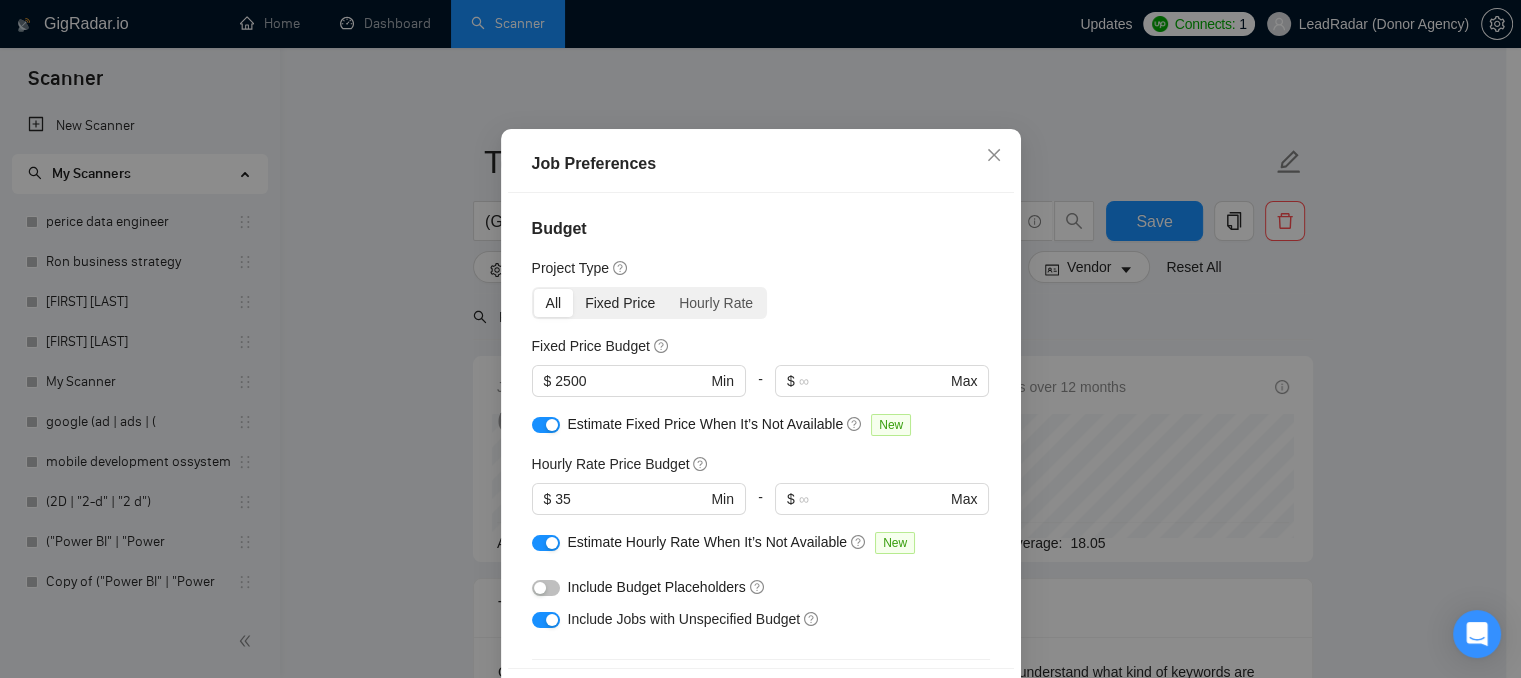 click on "Fixed Price" at bounding box center [620, 303] 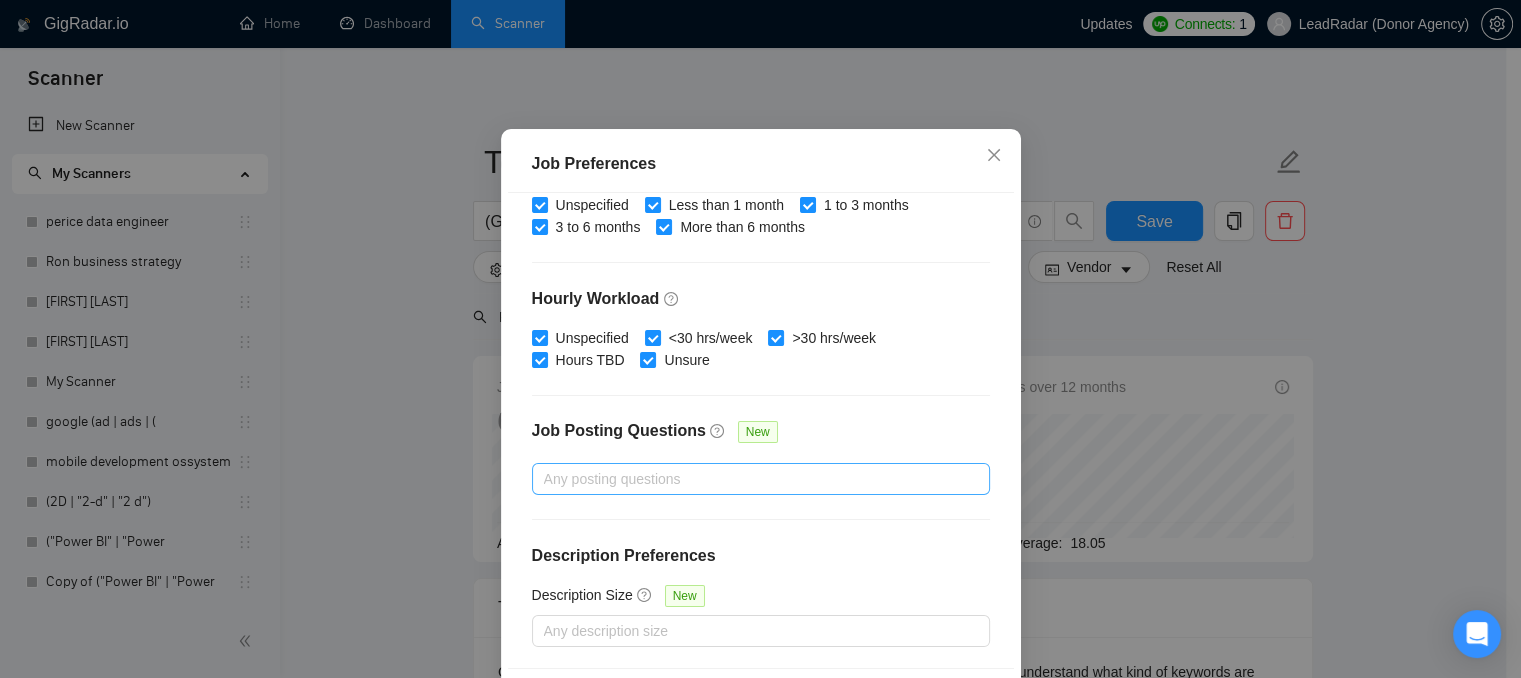 scroll, scrollTop: 519, scrollLeft: 0, axis: vertical 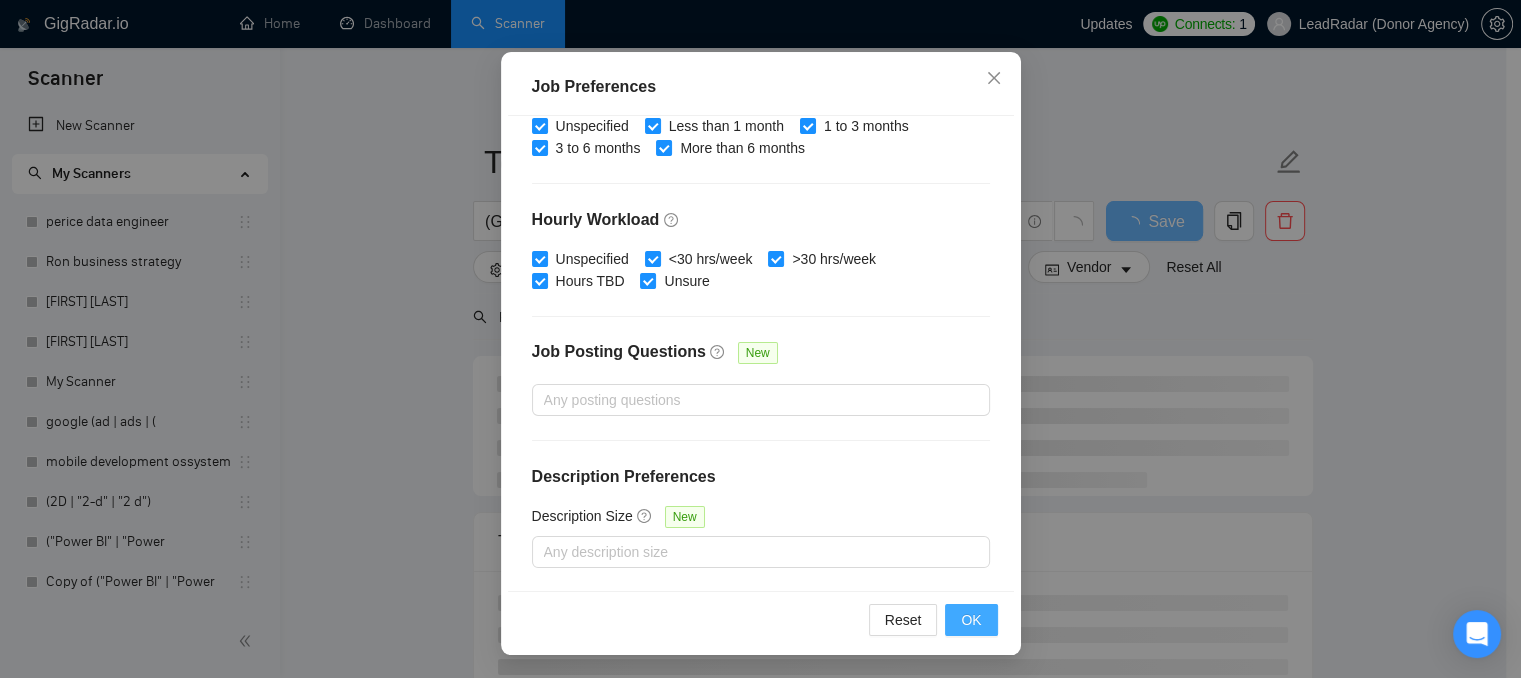 click on "OK" at bounding box center (971, 620) 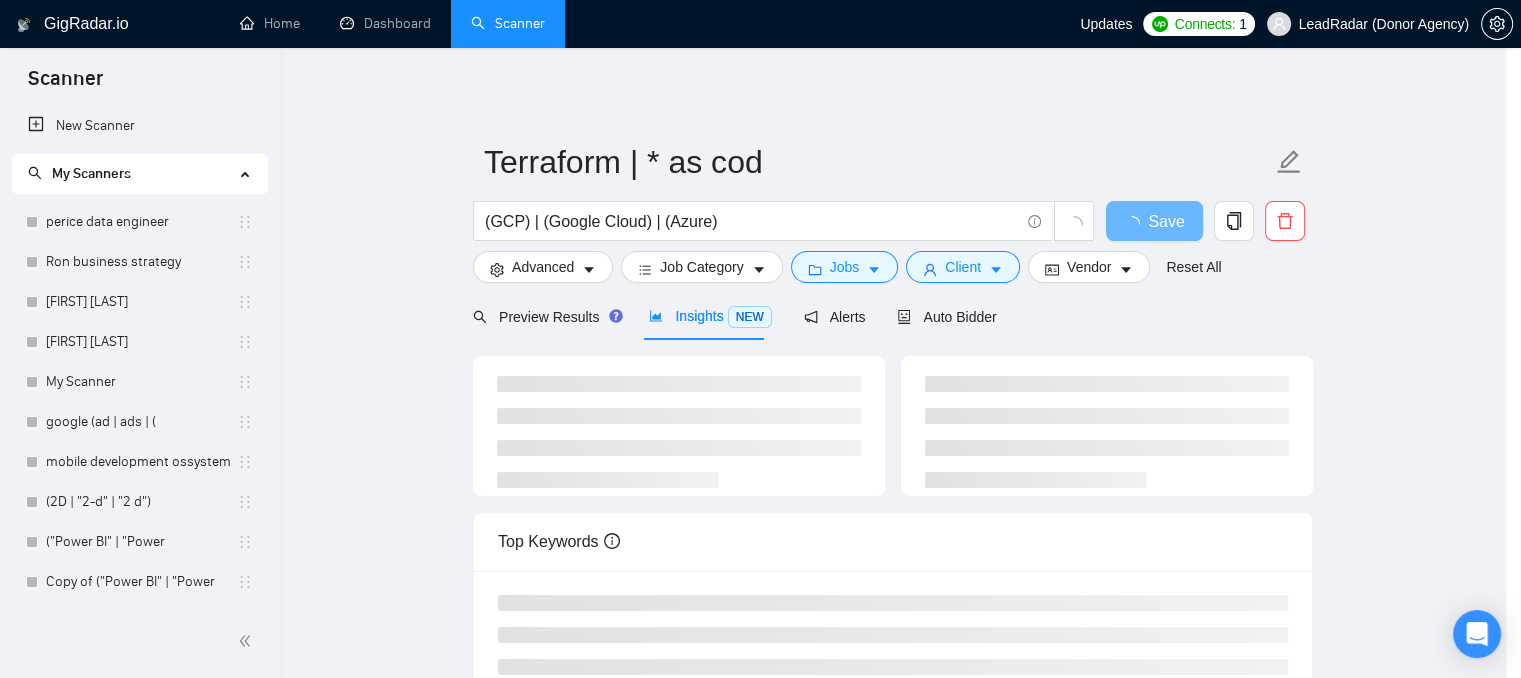 scroll, scrollTop: 68, scrollLeft: 0, axis: vertical 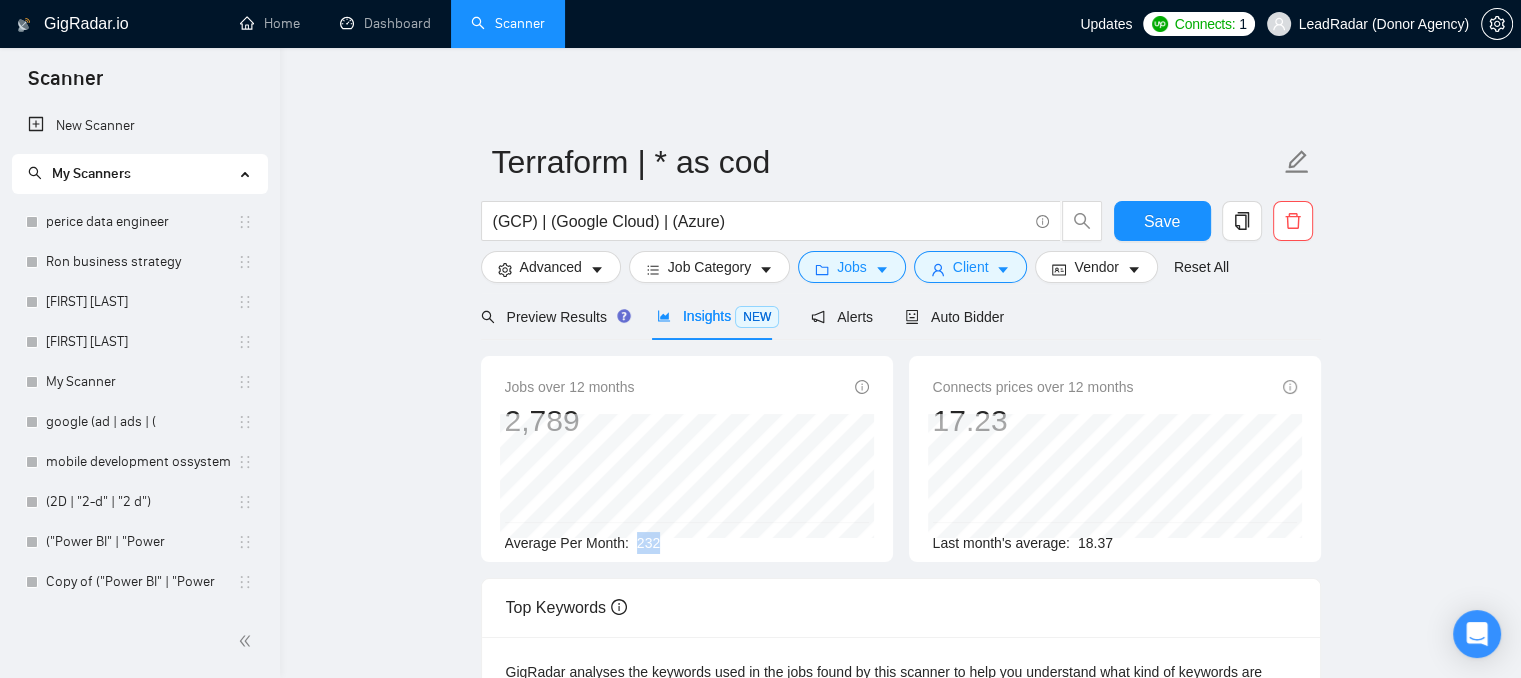 drag, startPoint x: 633, startPoint y: 538, endPoint x: 662, endPoint y: 538, distance: 29 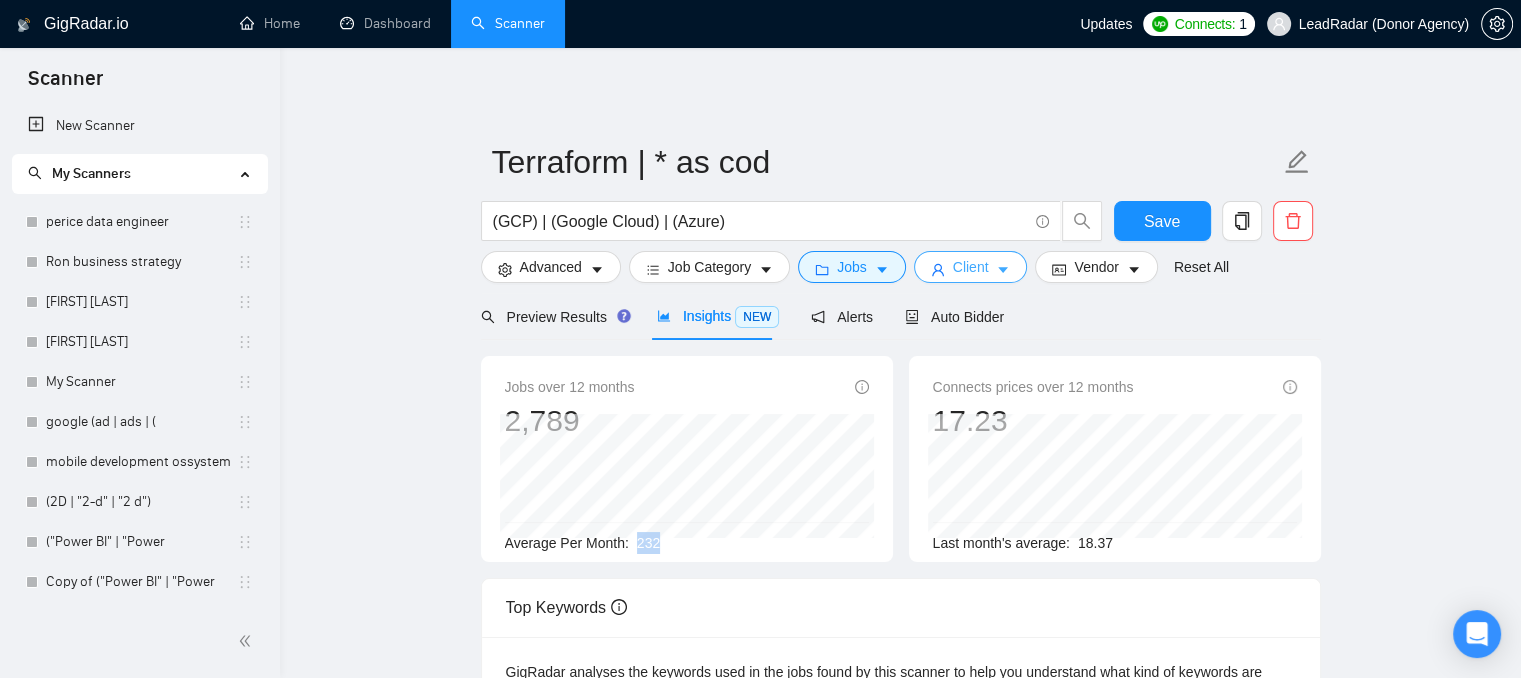 click on "Client" at bounding box center (971, 267) 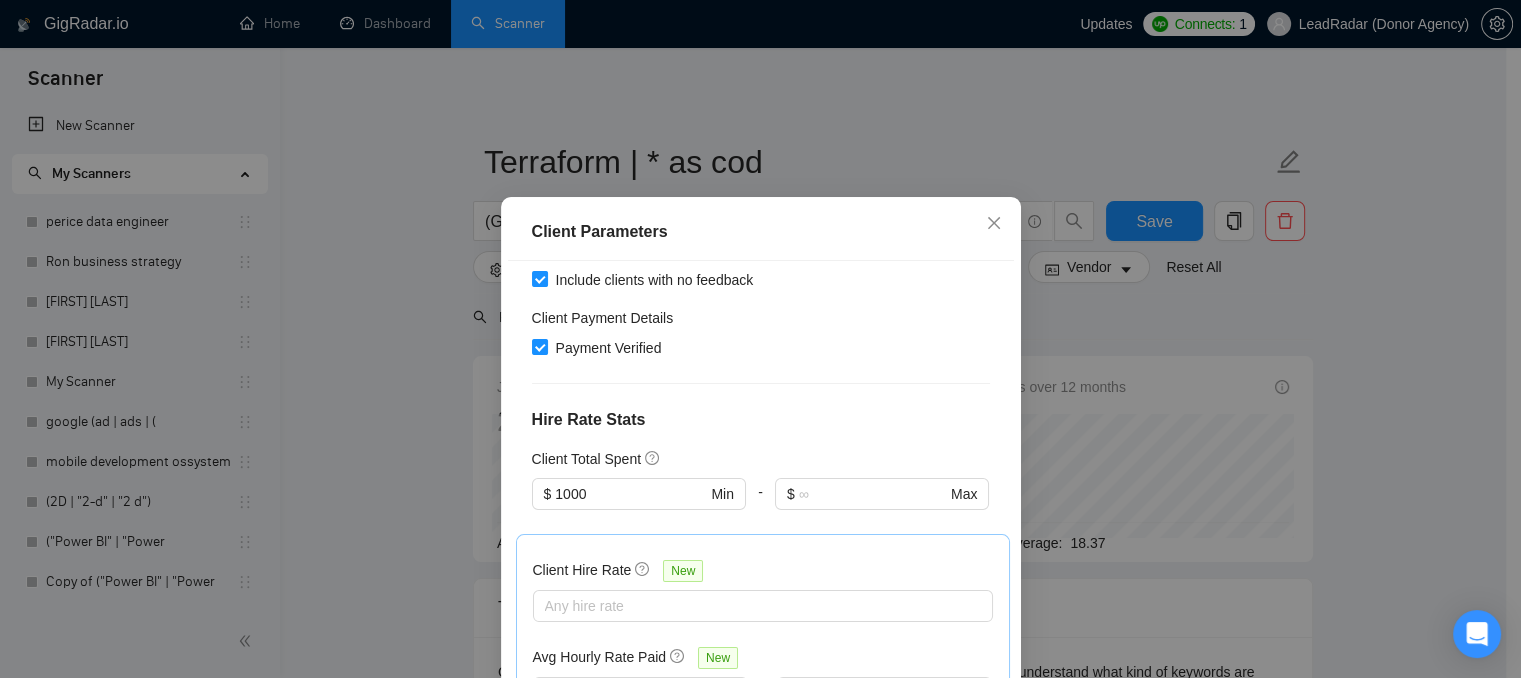 scroll, scrollTop: 400, scrollLeft: 0, axis: vertical 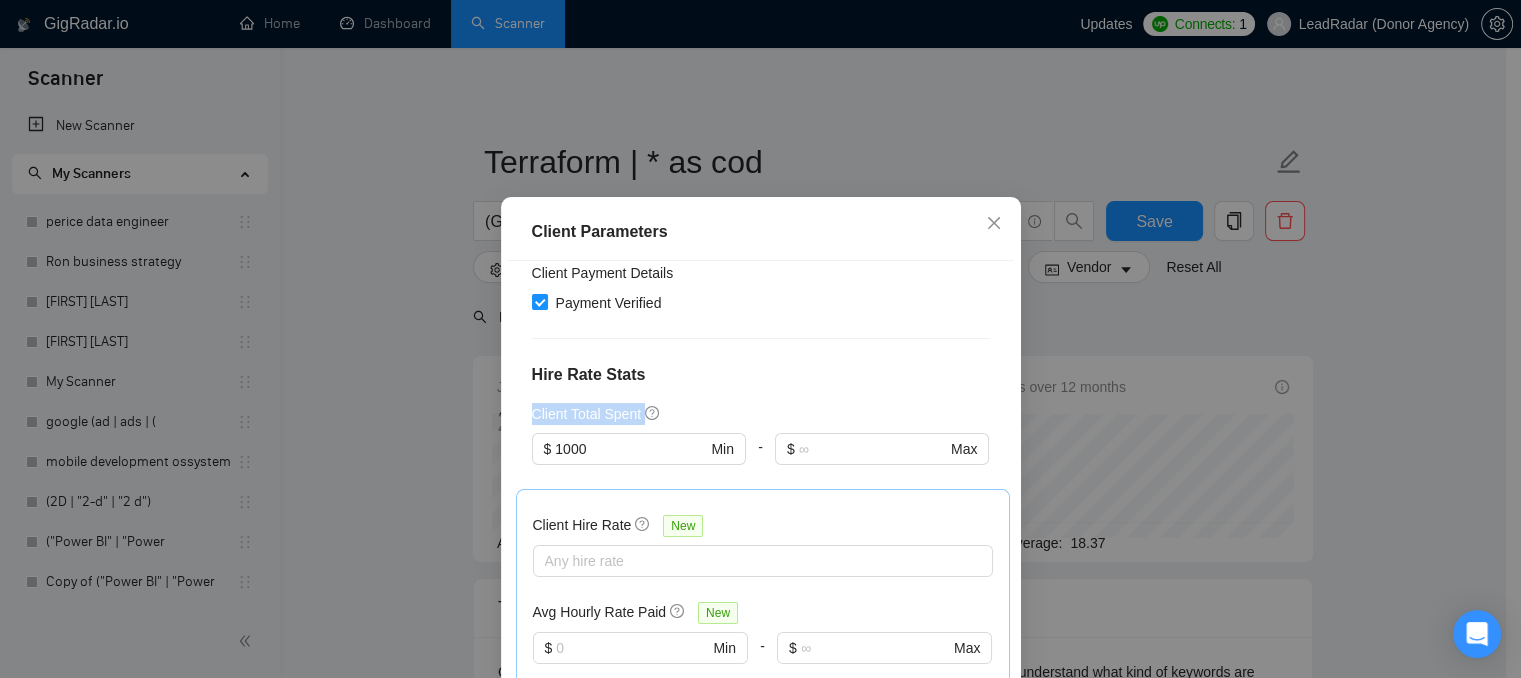 drag, startPoint x: 530, startPoint y: 410, endPoint x: 636, endPoint y: 404, distance: 106.16968 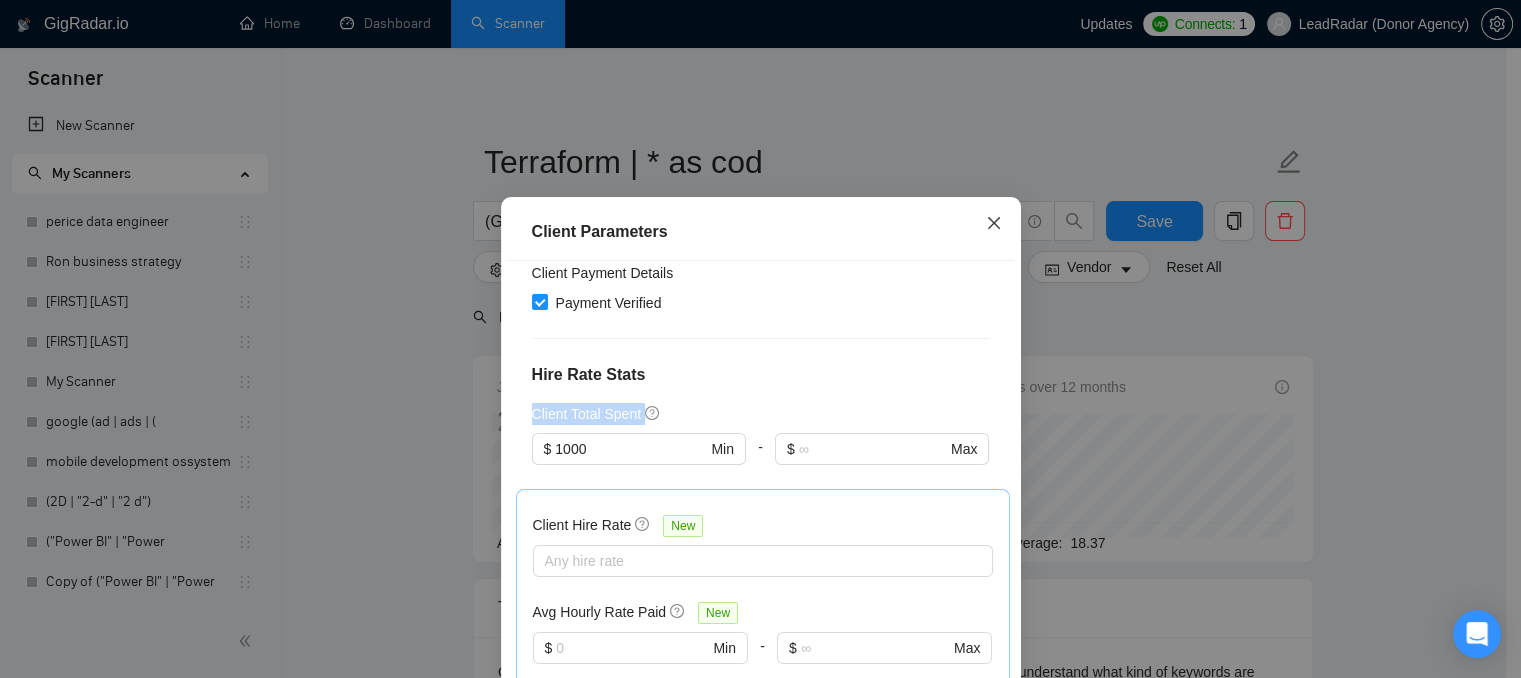 click 